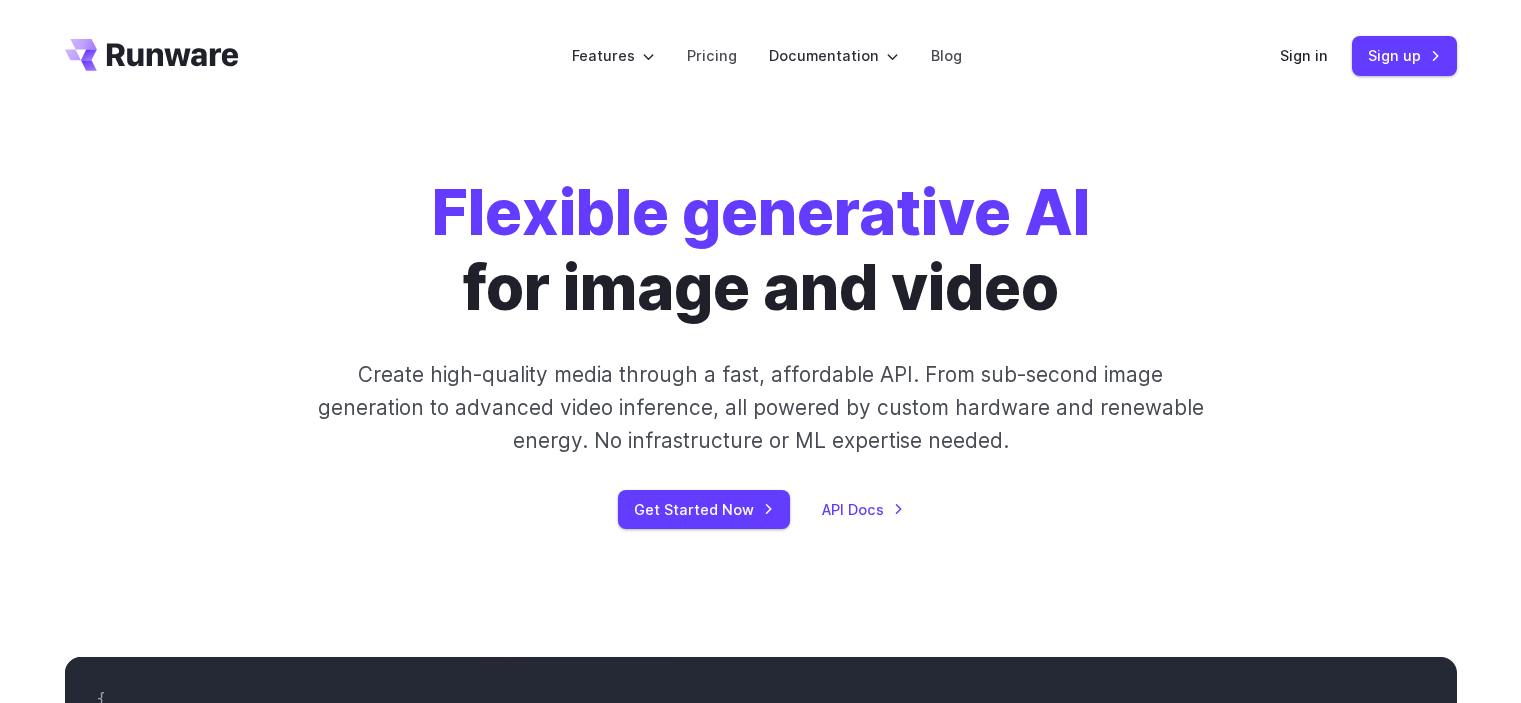 scroll, scrollTop: 0, scrollLeft: 0, axis: both 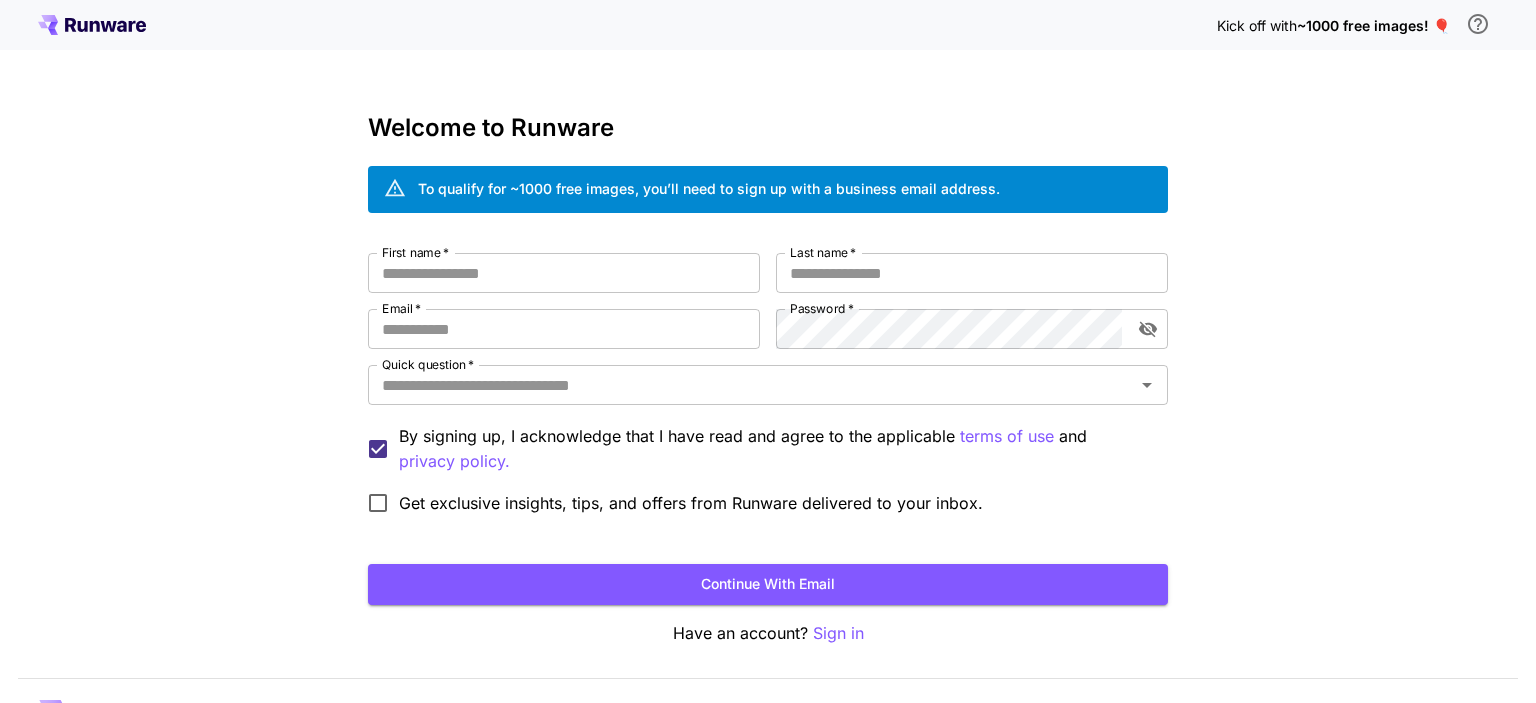 type on "**********" 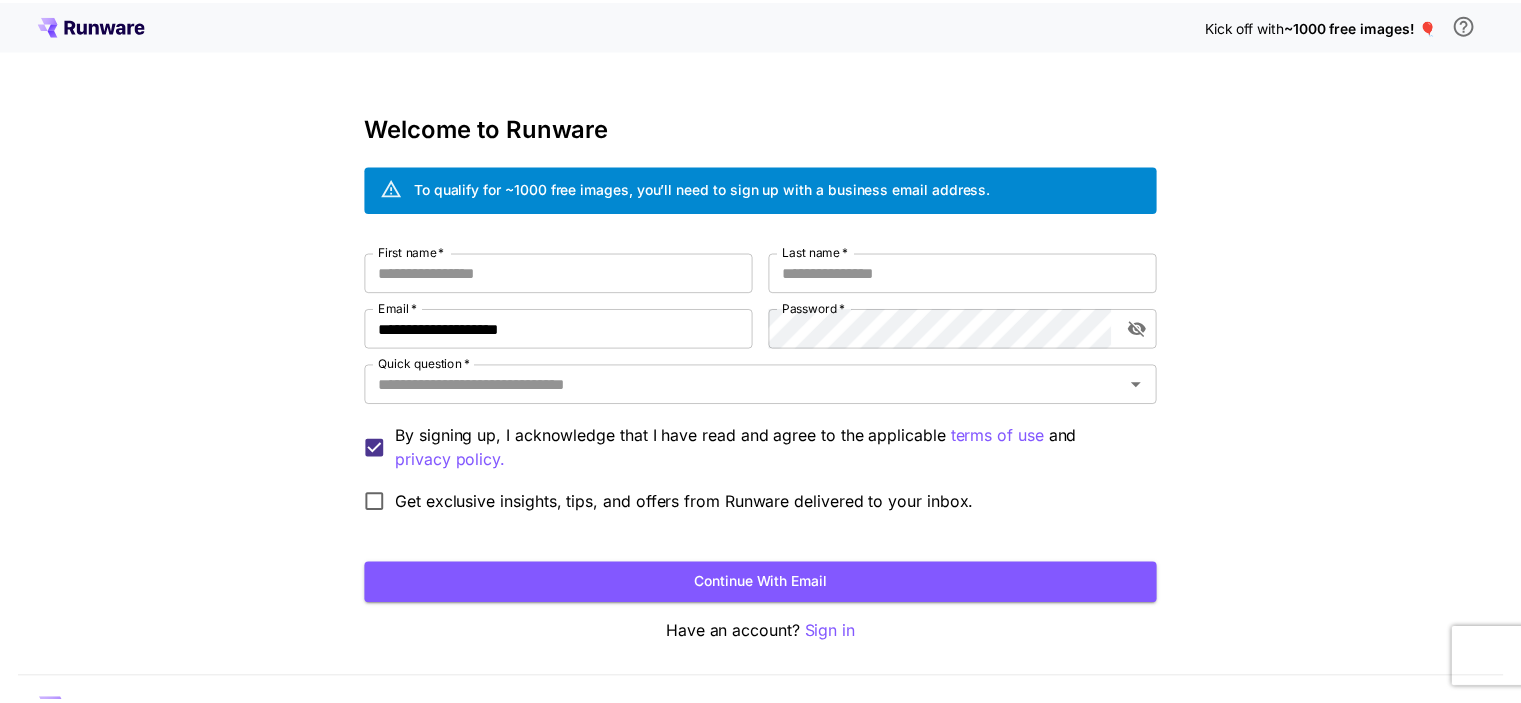 scroll, scrollTop: 0, scrollLeft: 0, axis: both 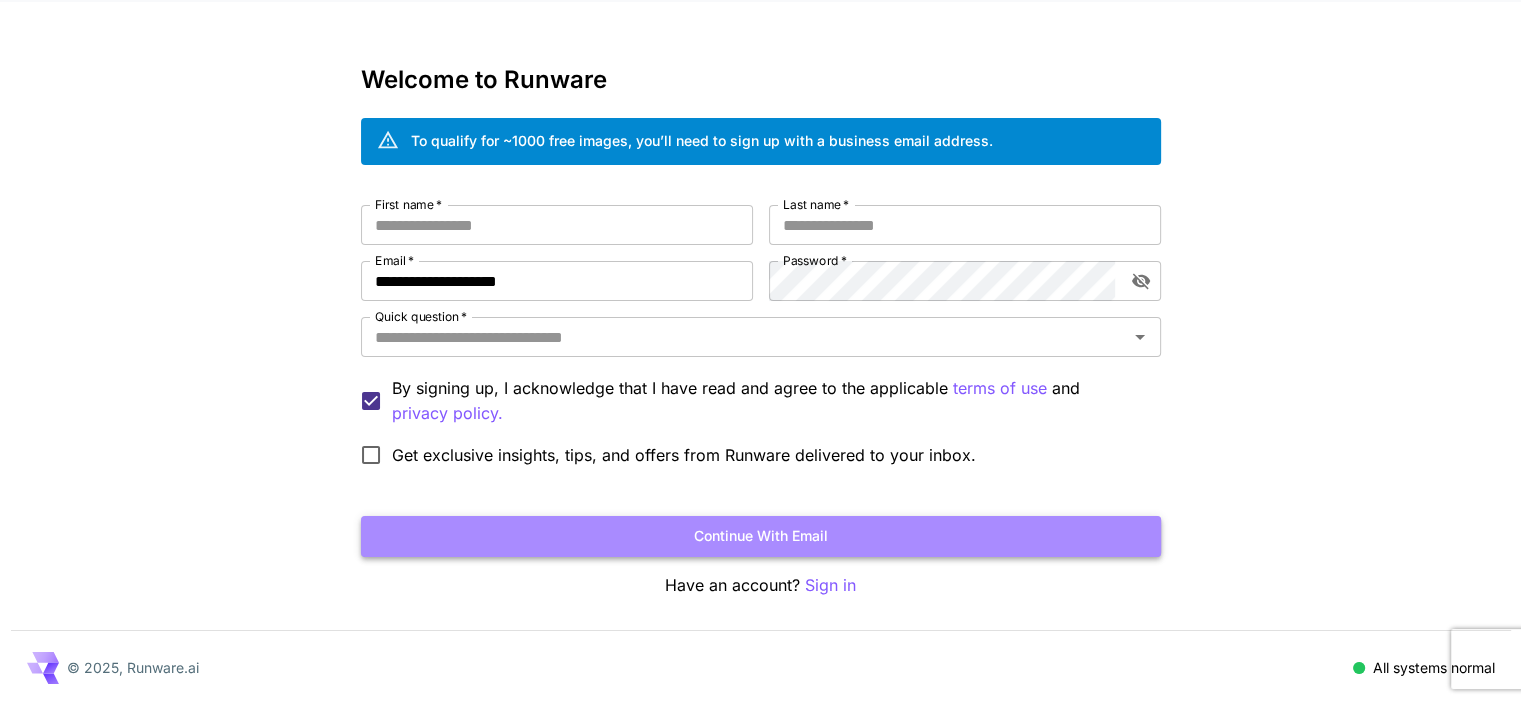 click on "Continue with email" at bounding box center [761, 536] 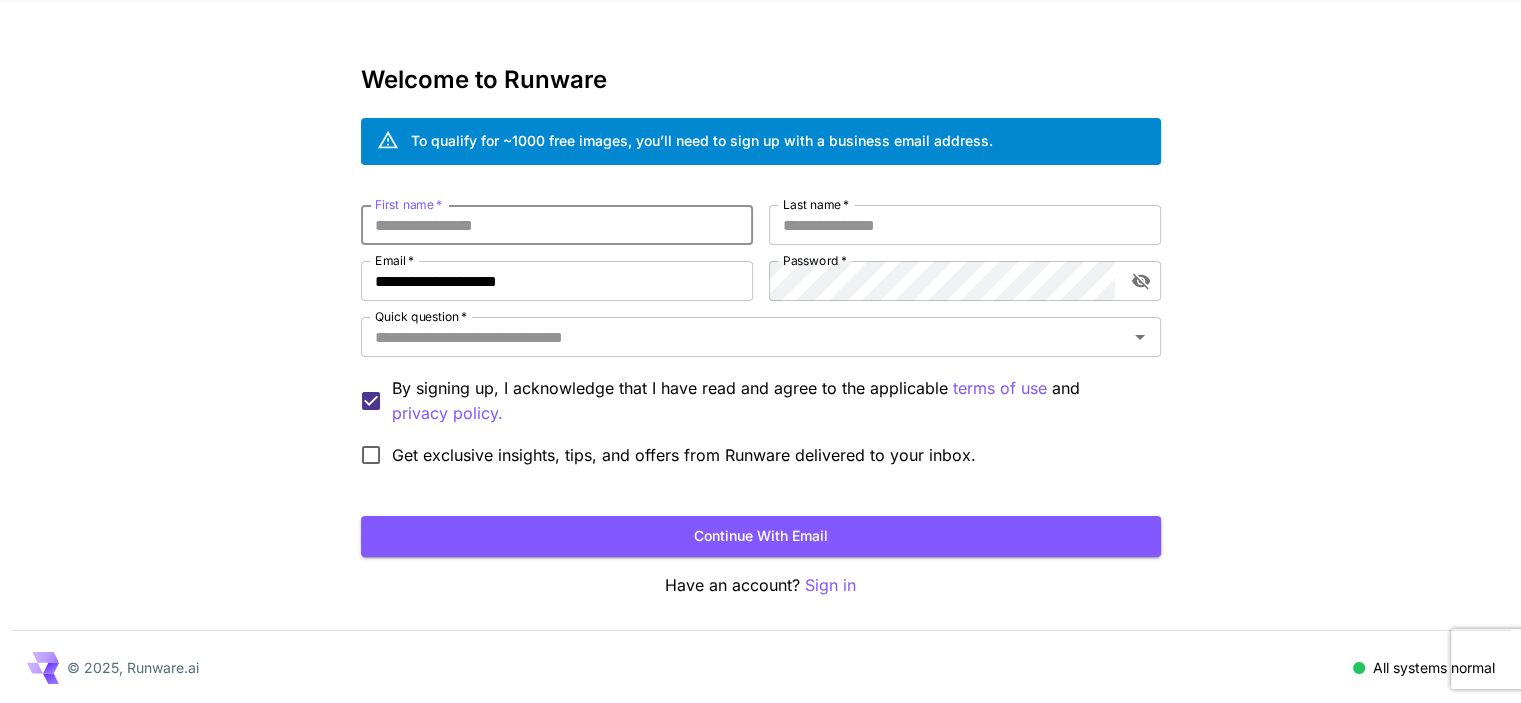 click on "First name   *" at bounding box center (557, 225) 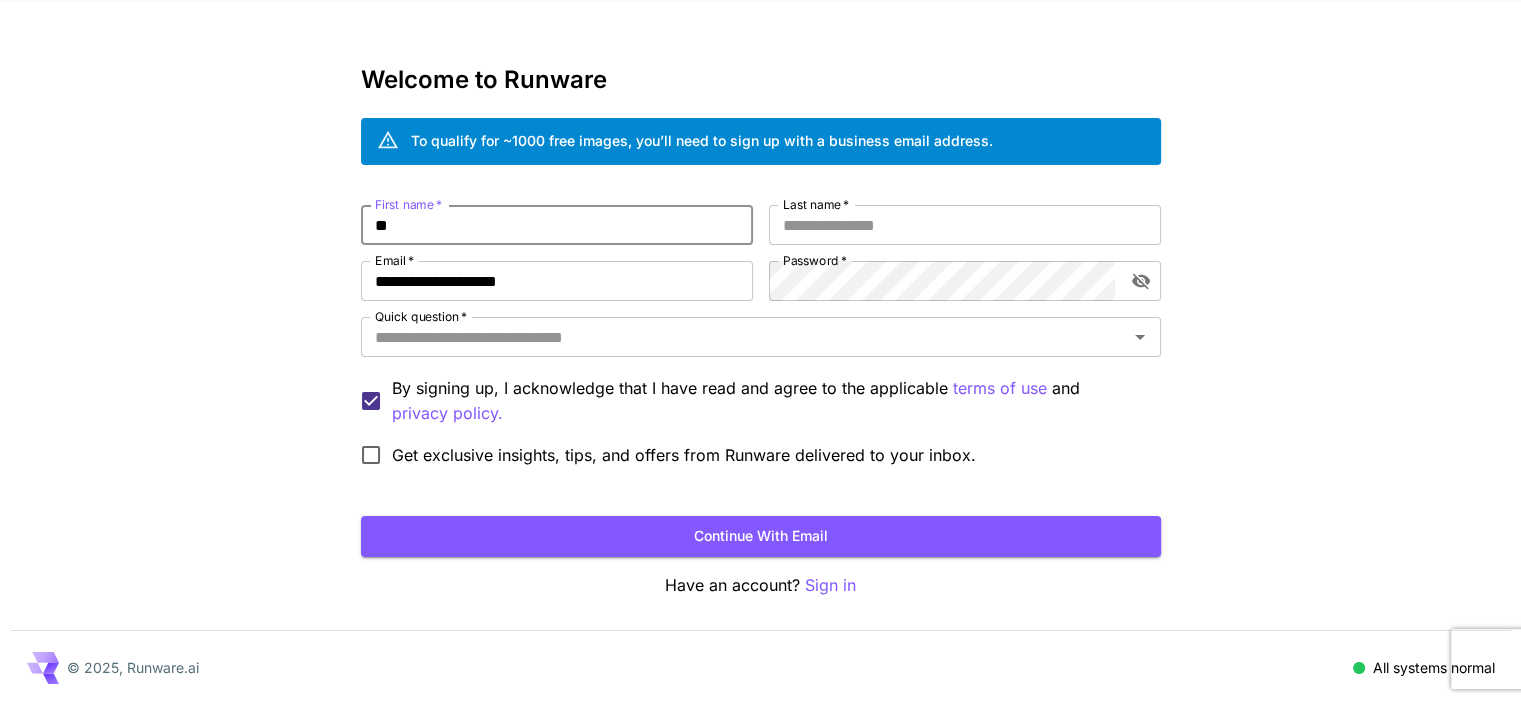 type on "*" 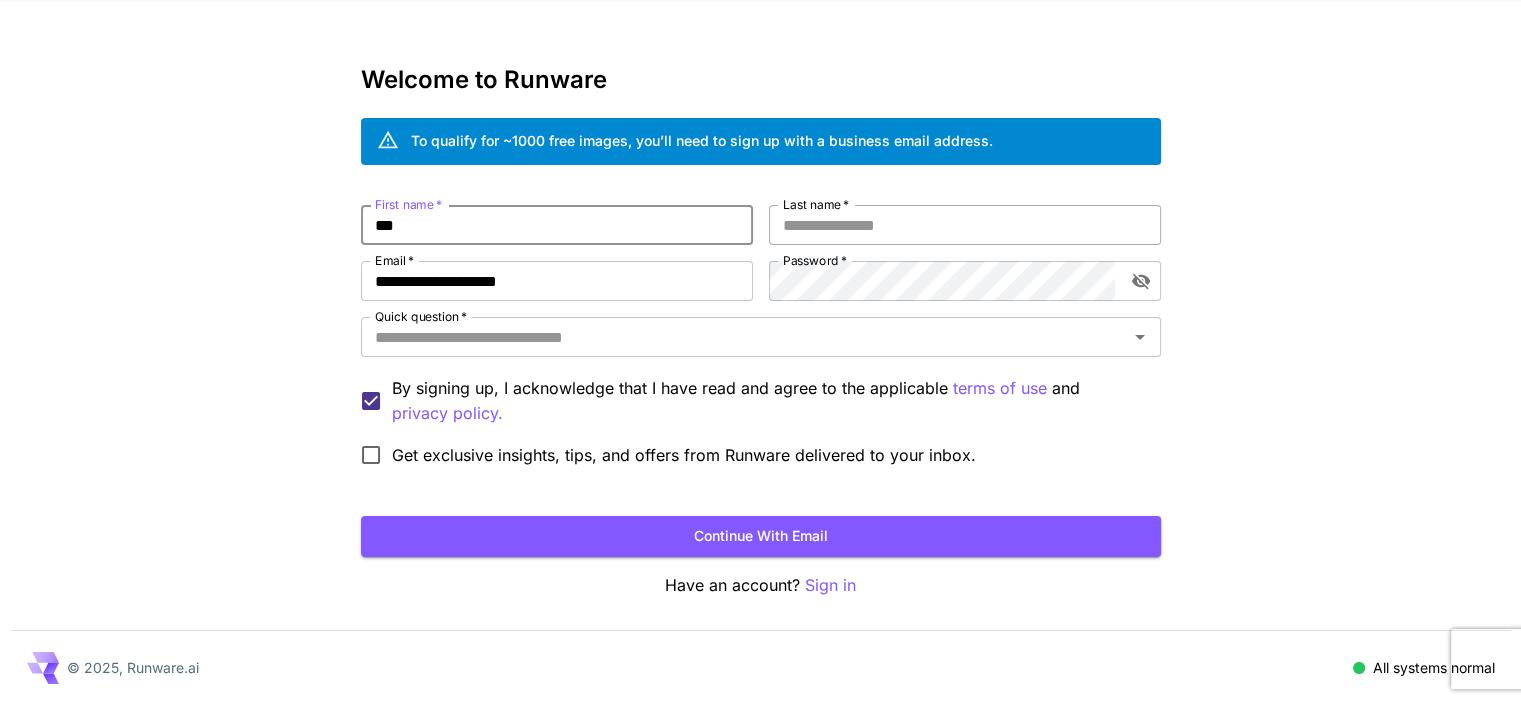 type on "***" 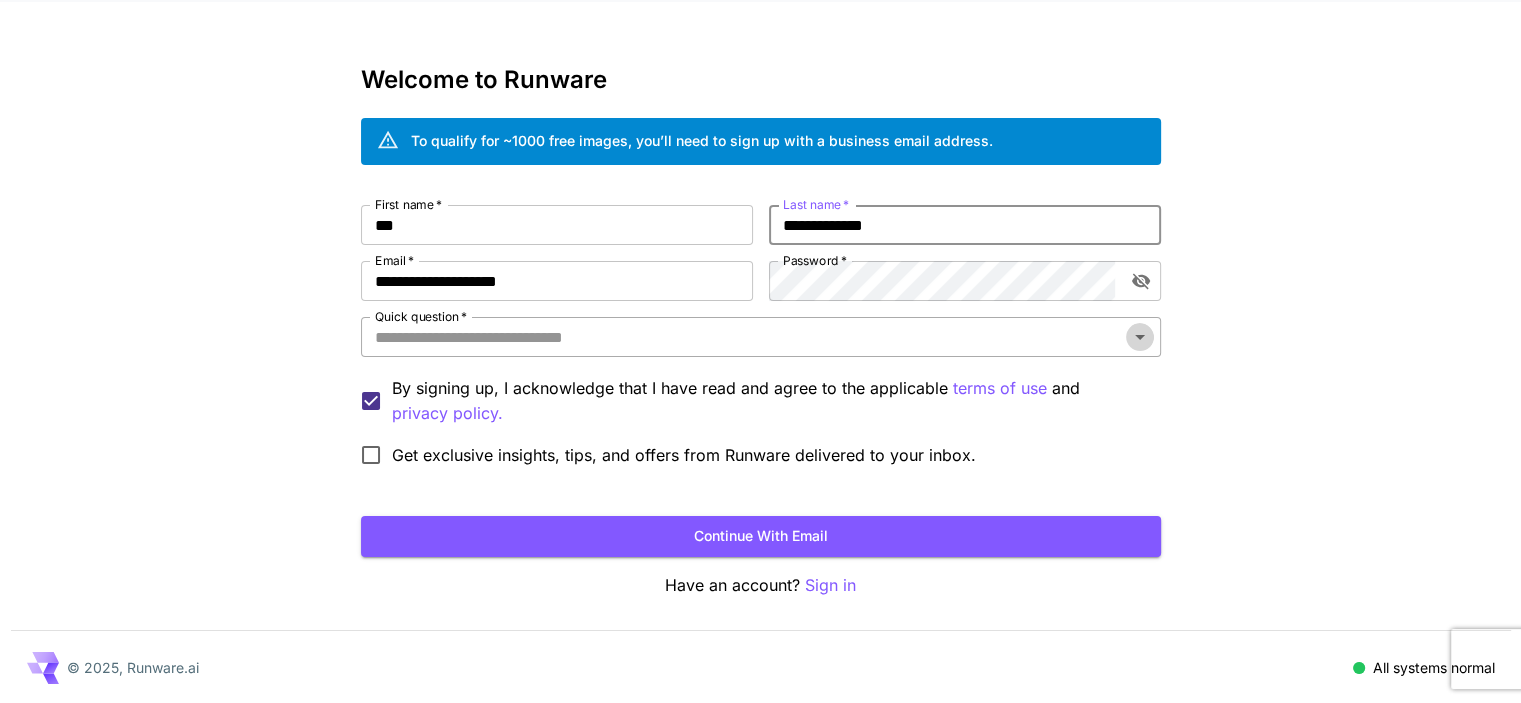 click 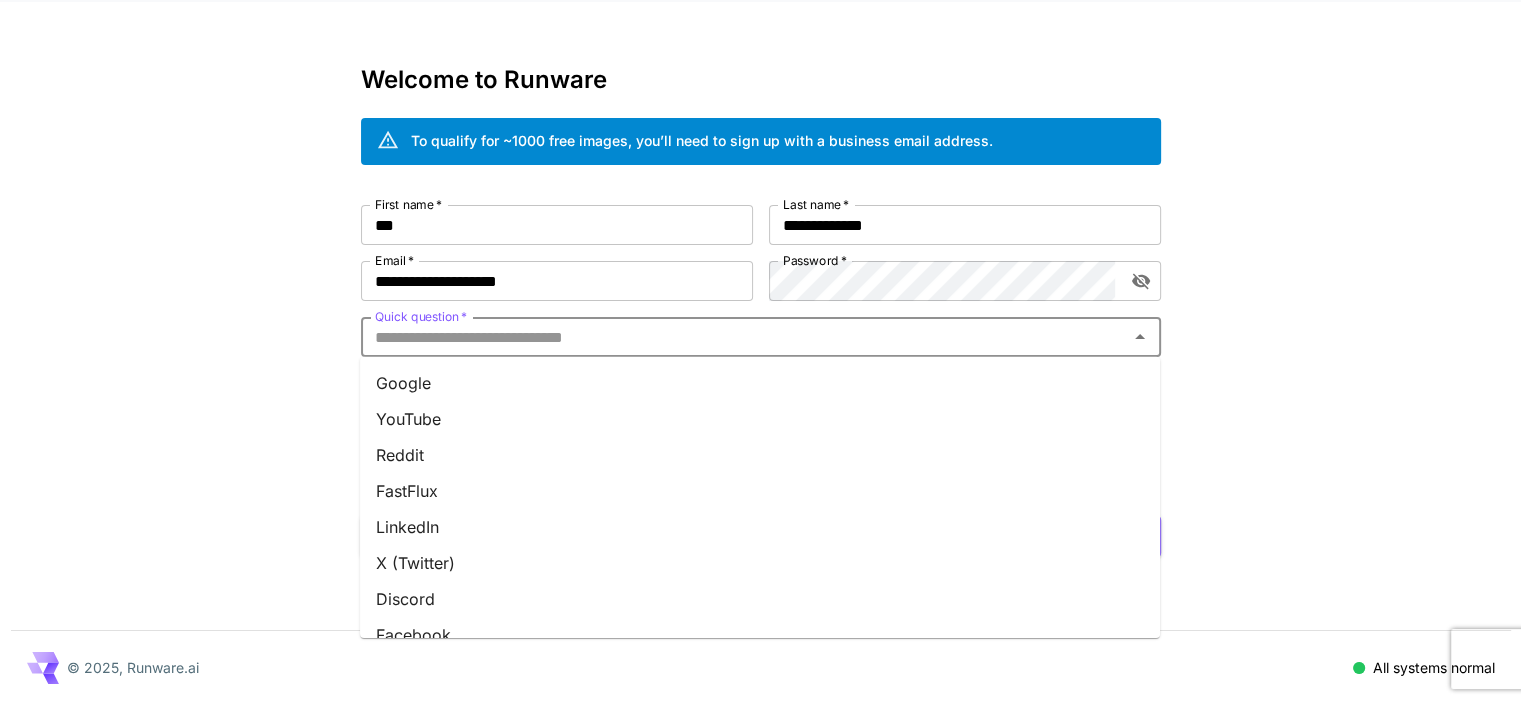 click on "Google" at bounding box center [760, 383] 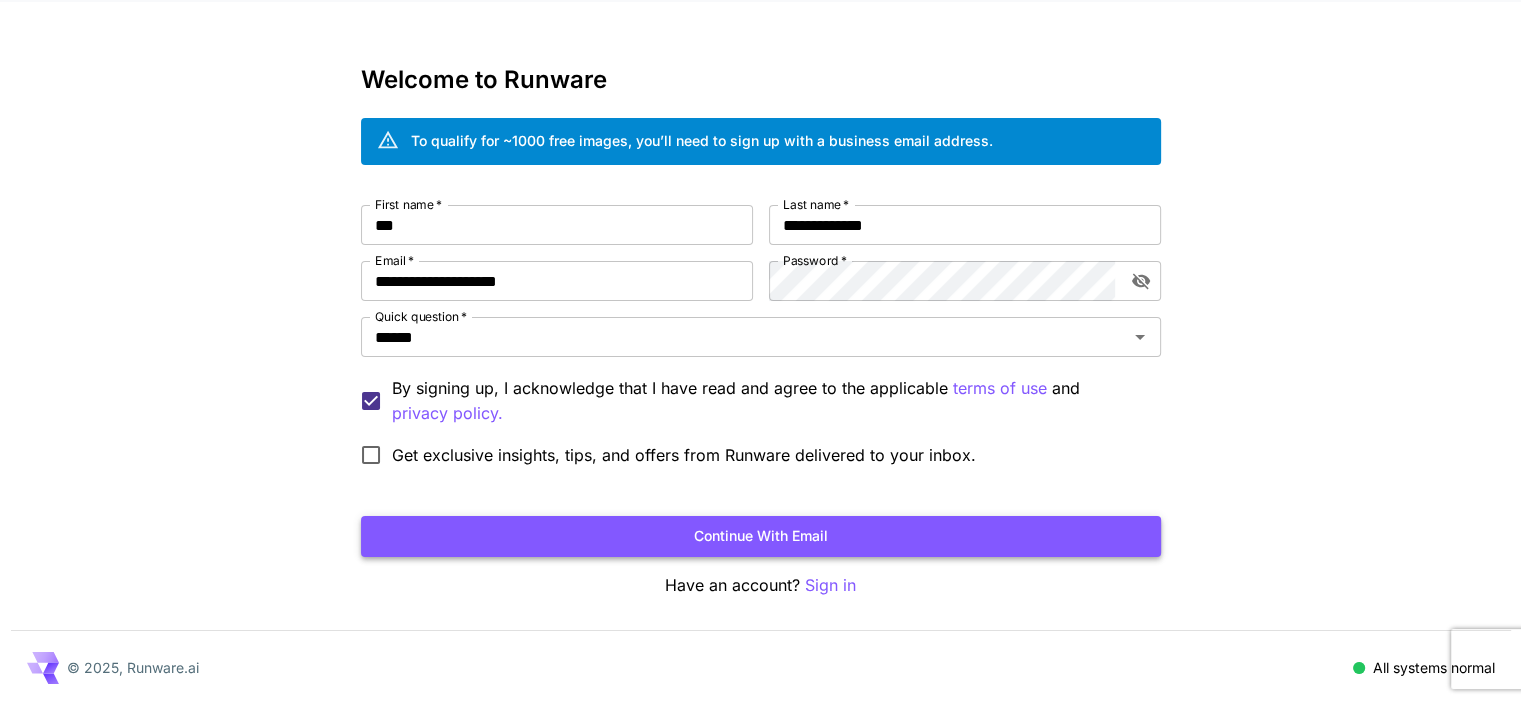 click on "Continue with email" at bounding box center (761, 536) 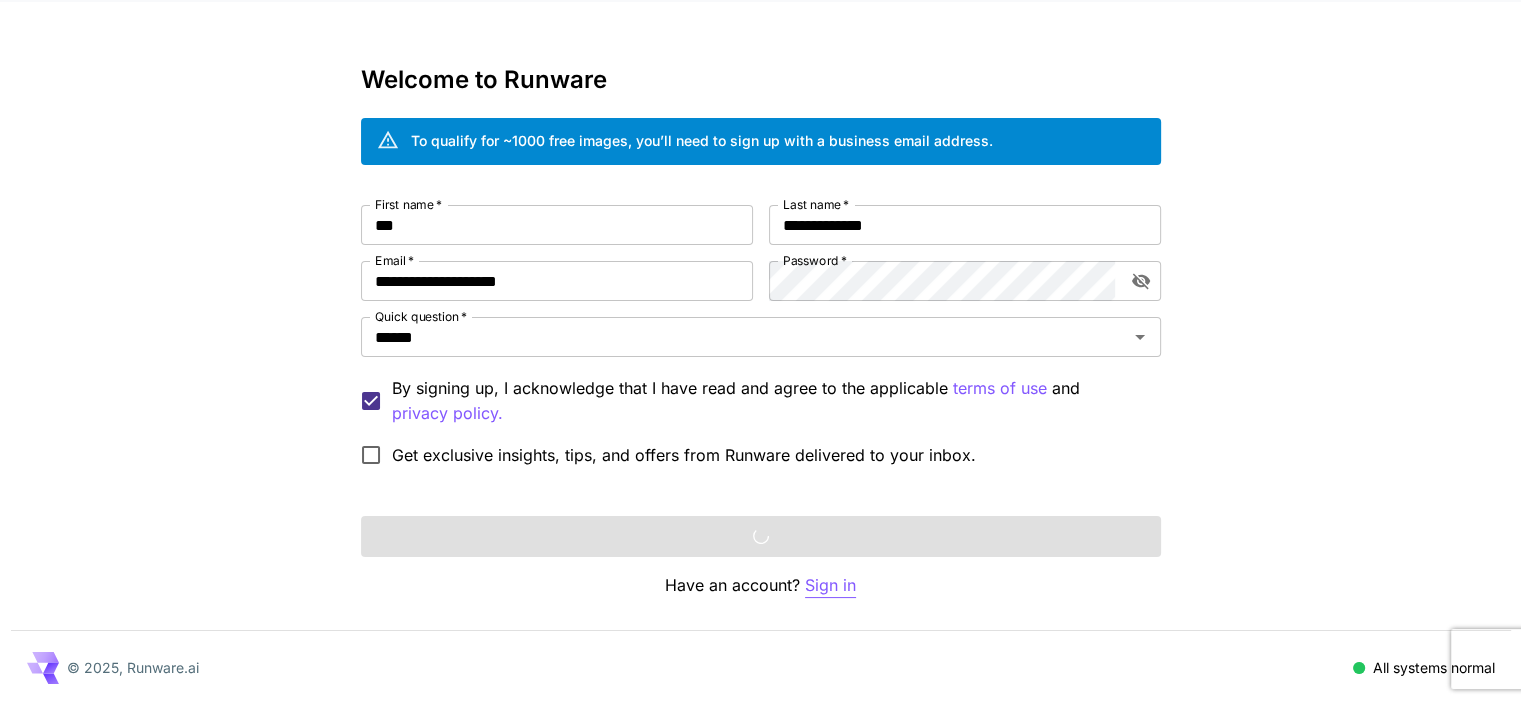 click on "Sign in" at bounding box center [830, 585] 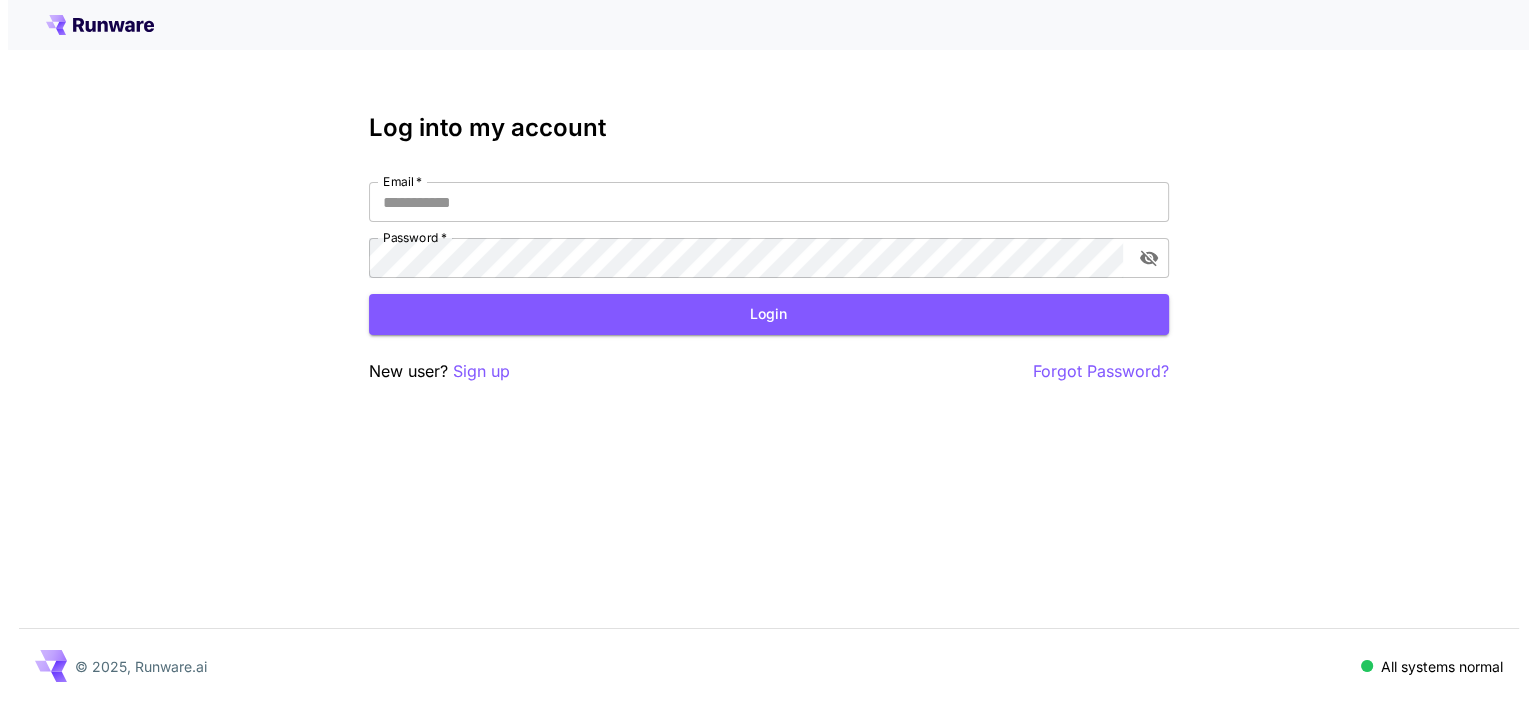 scroll, scrollTop: 0, scrollLeft: 0, axis: both 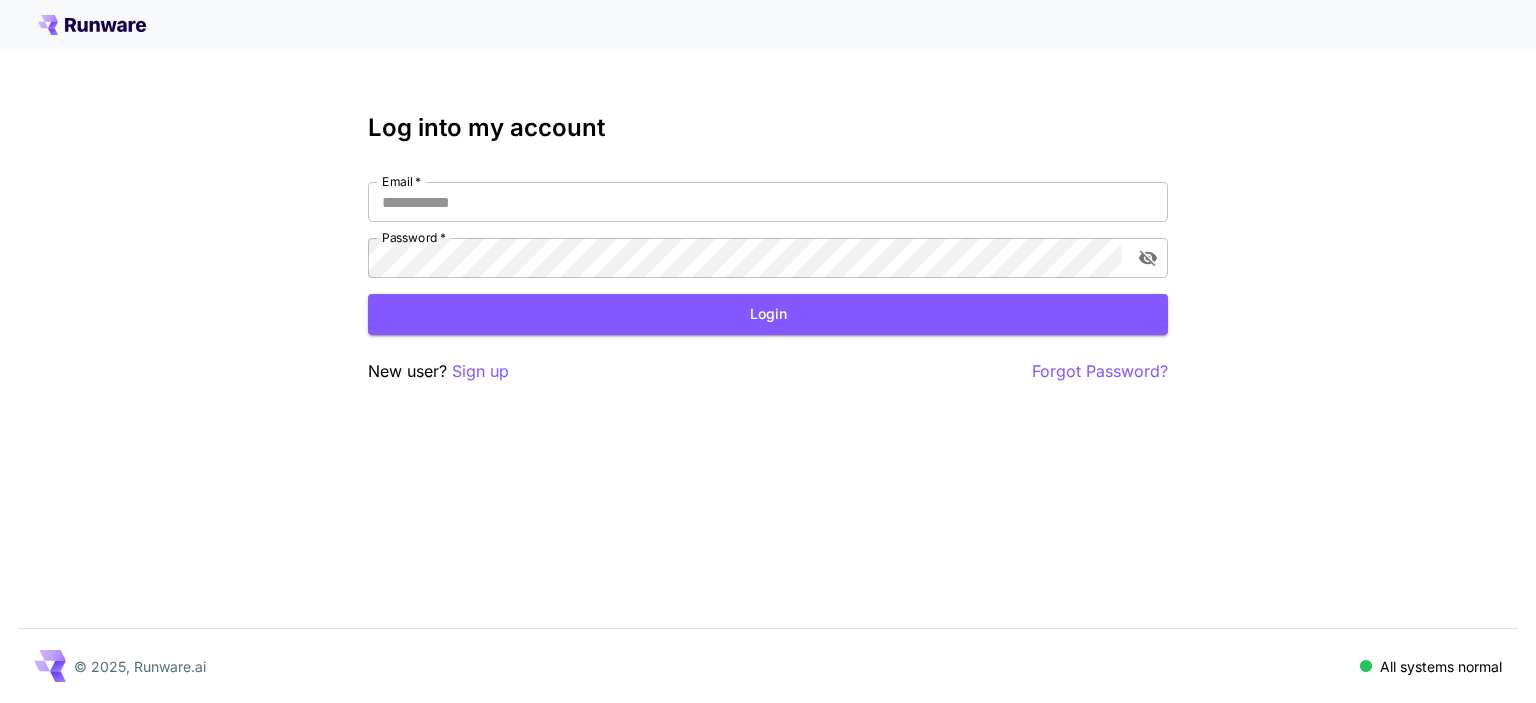 type on "**********" 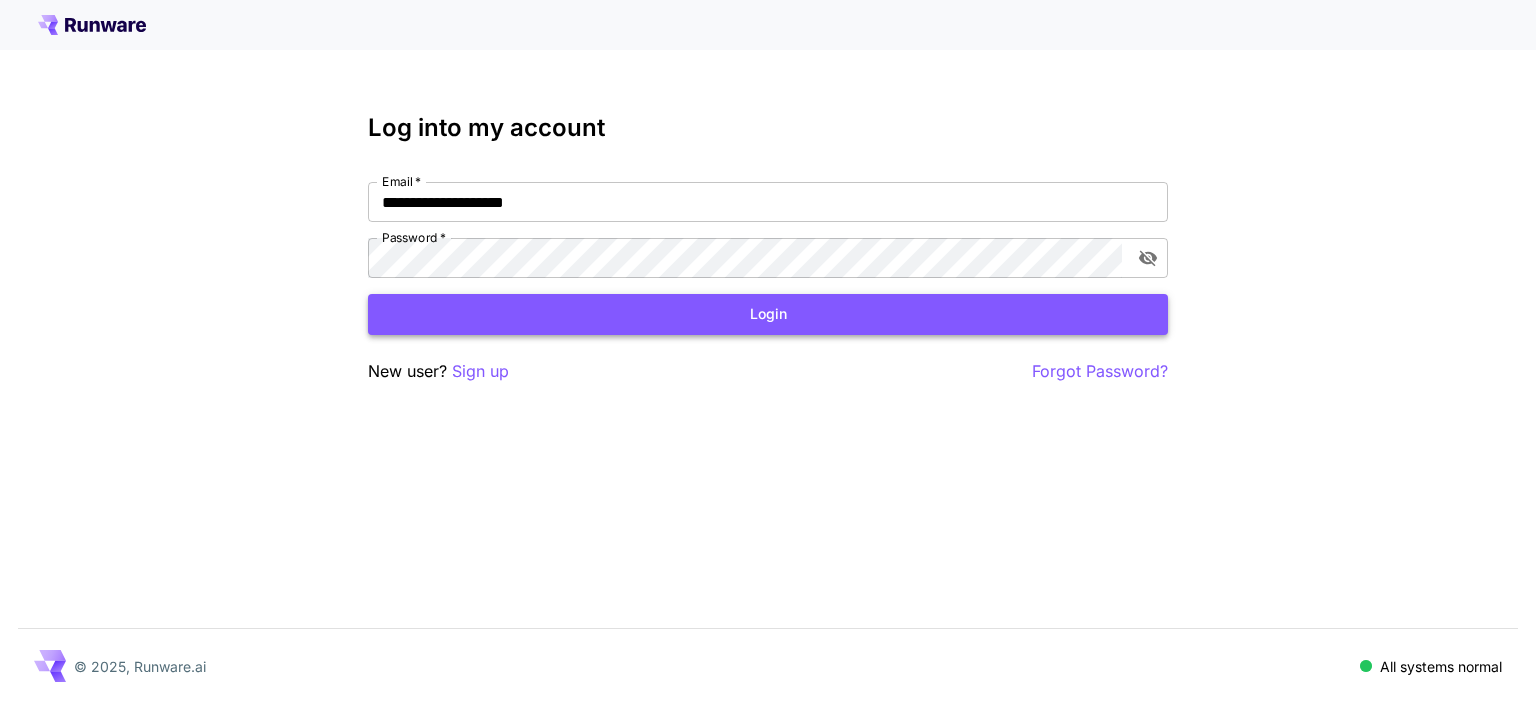 click on "Login" at bounding box center (768, 314) 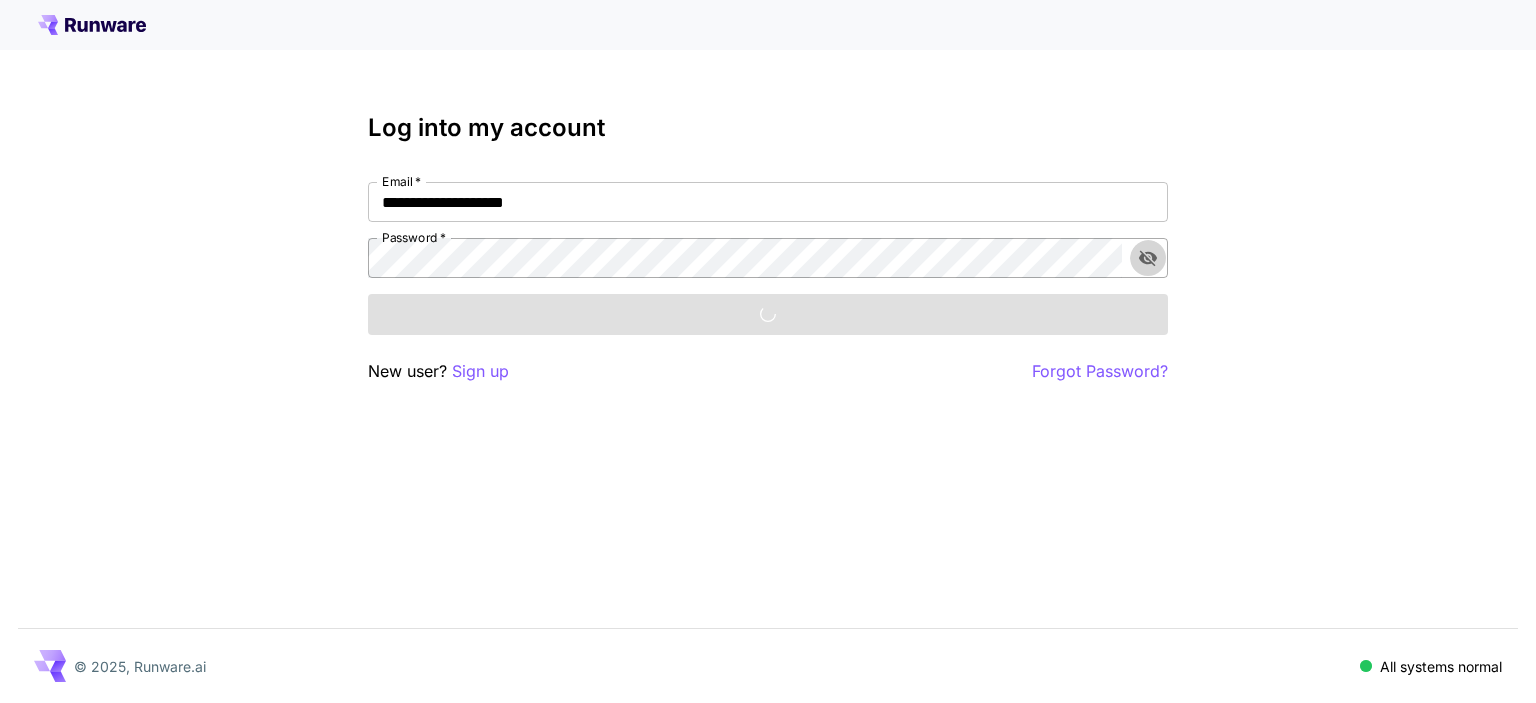 click 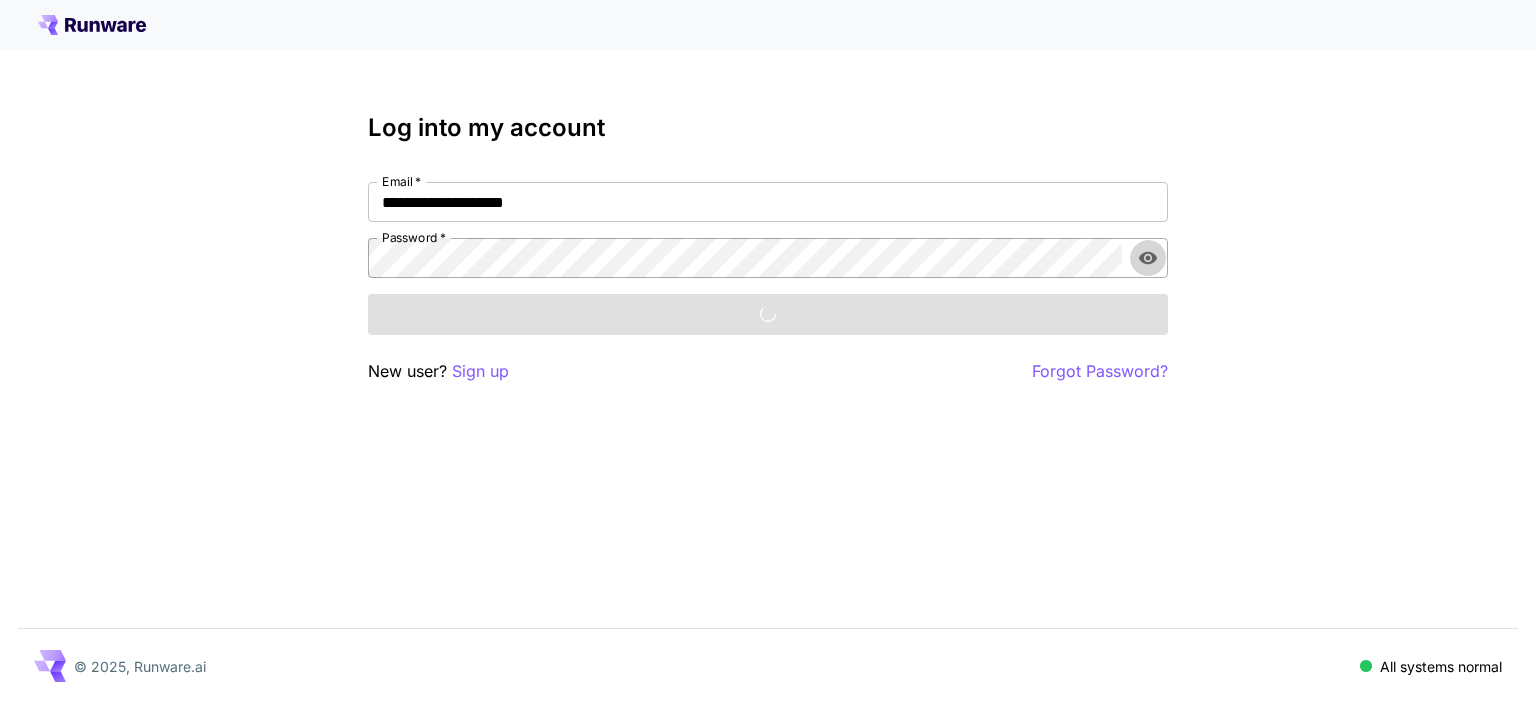 click 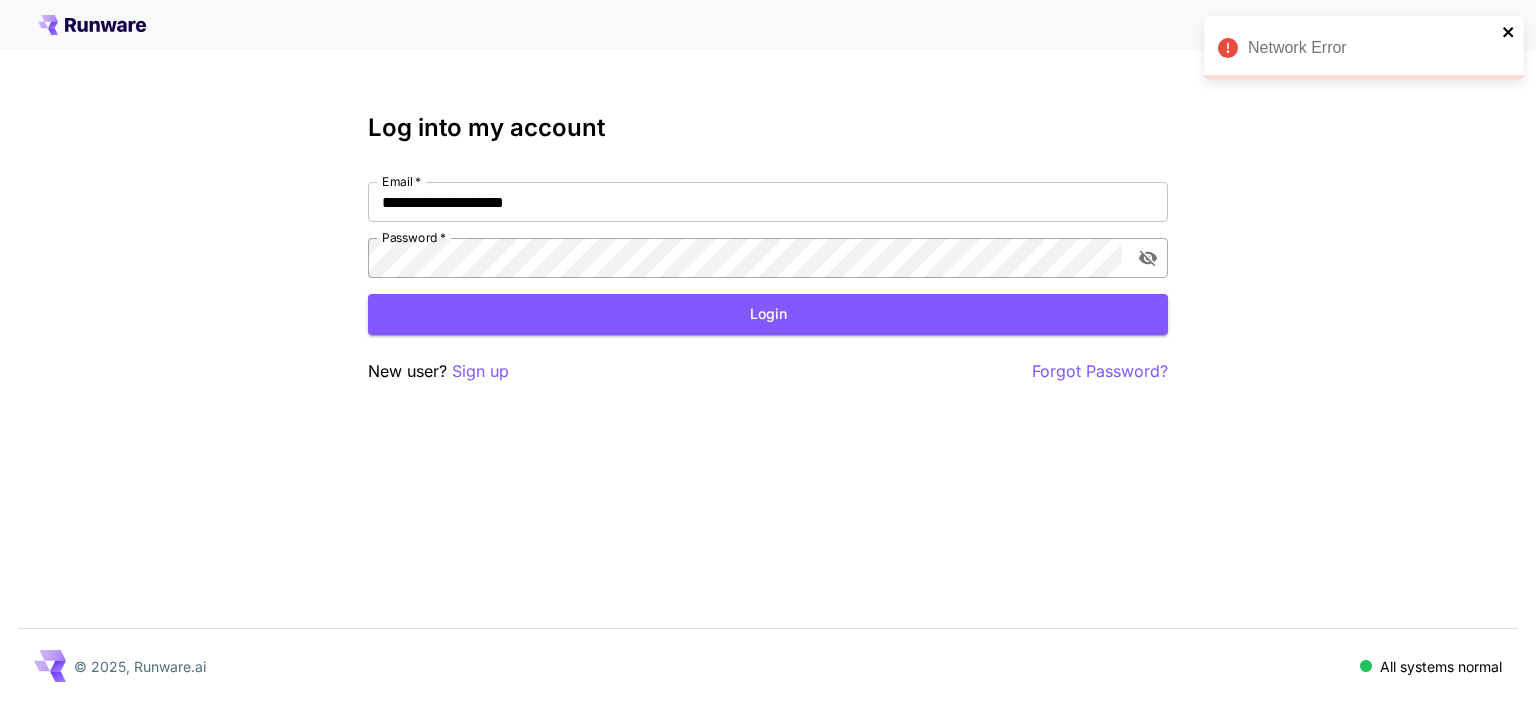 click 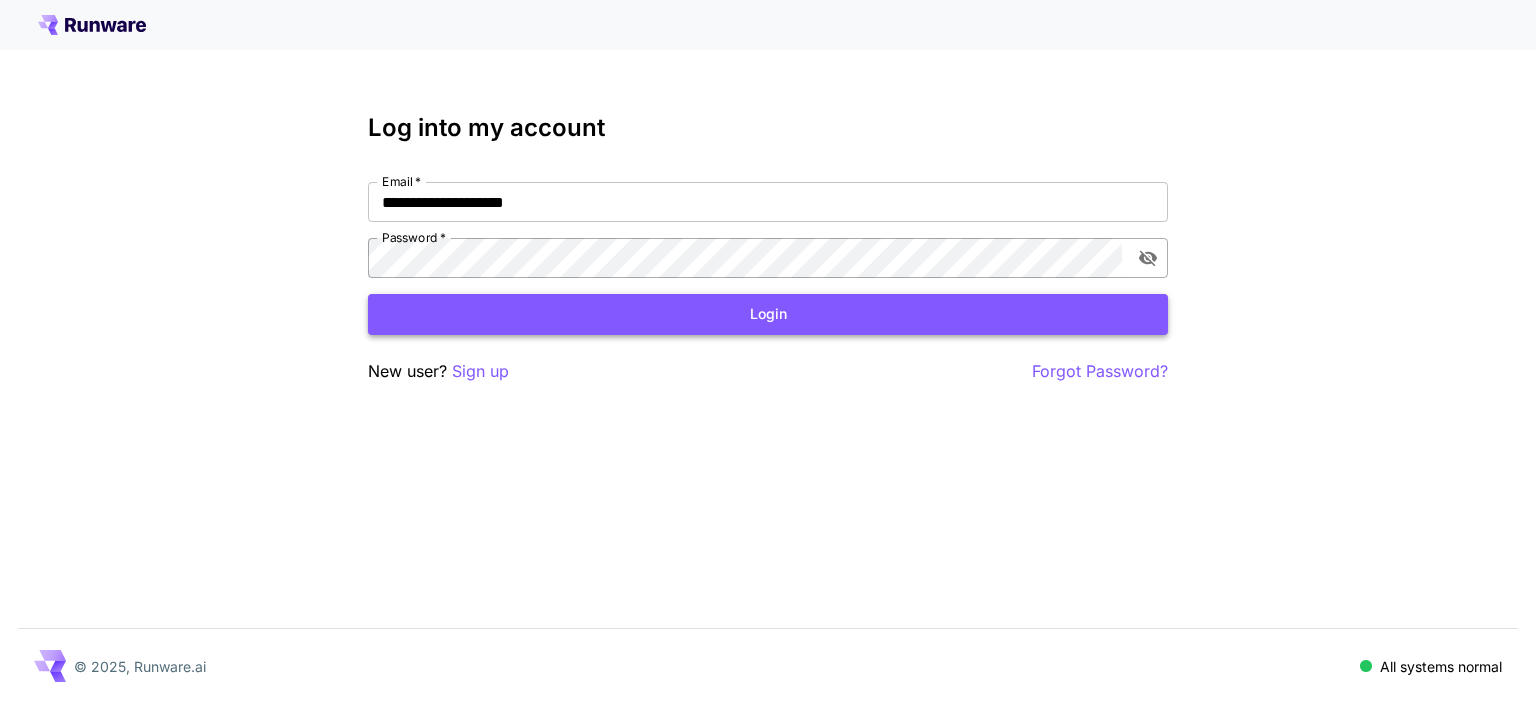 click on "Login" at bounding box center (768, 314) 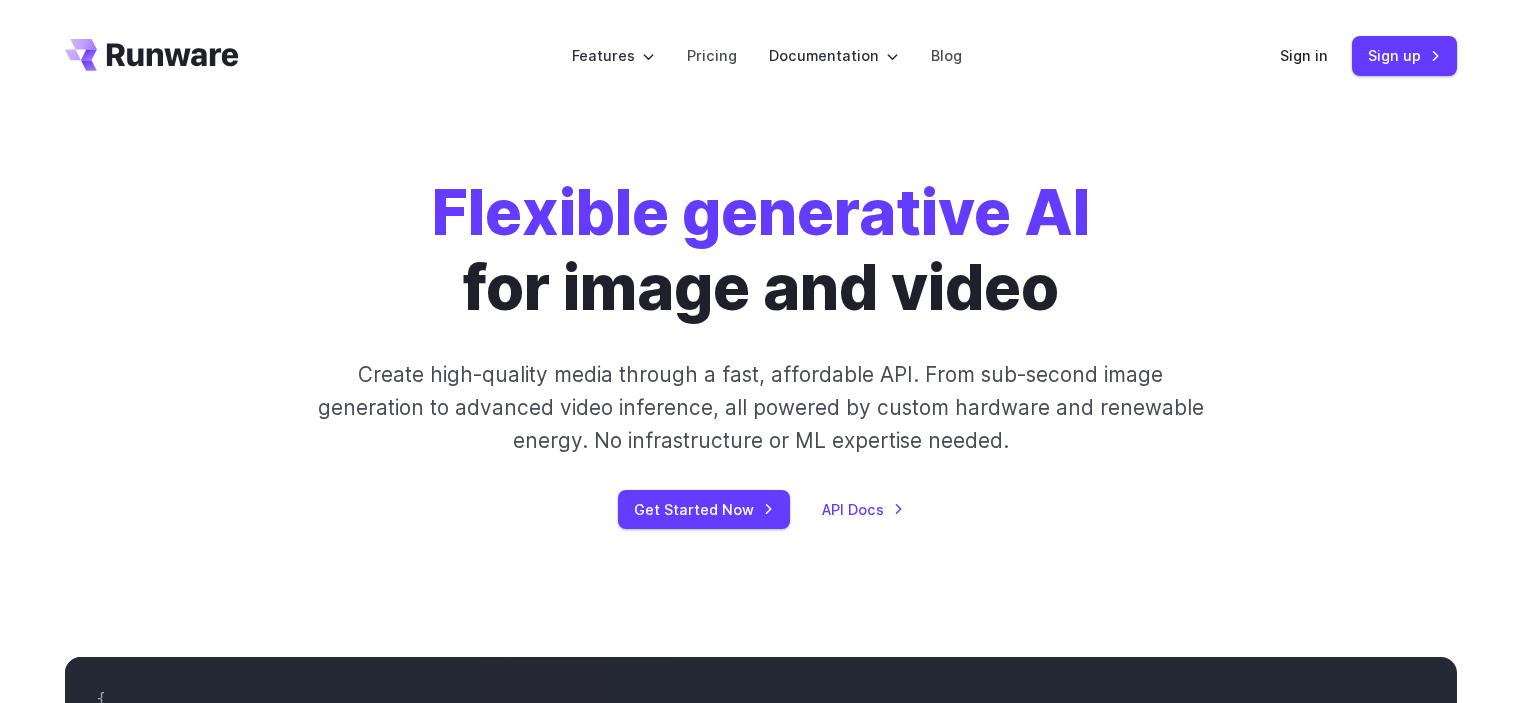 scroll, scrollTop: 629, scrollLeft: 0, axis: vertical 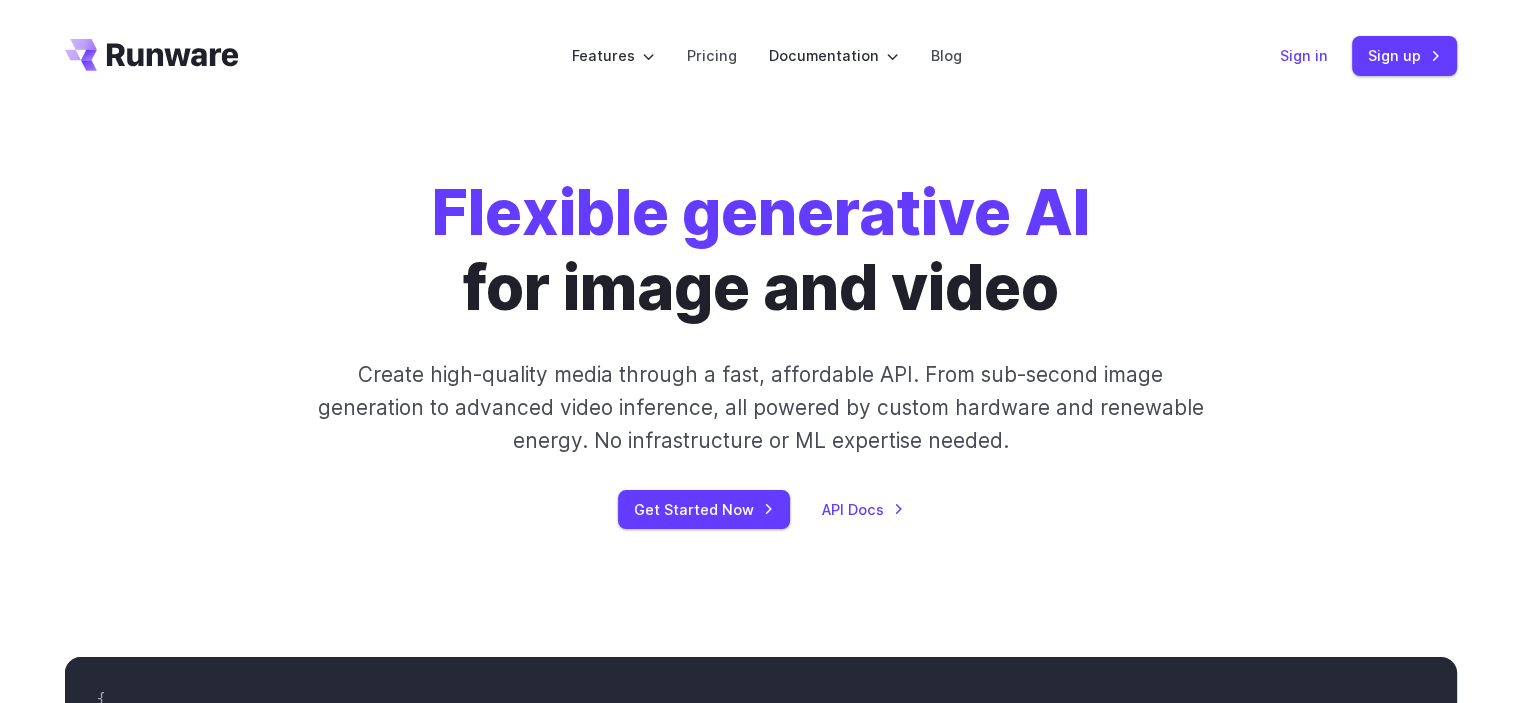 click on "Sign in" at bounding box center (1304, 55) 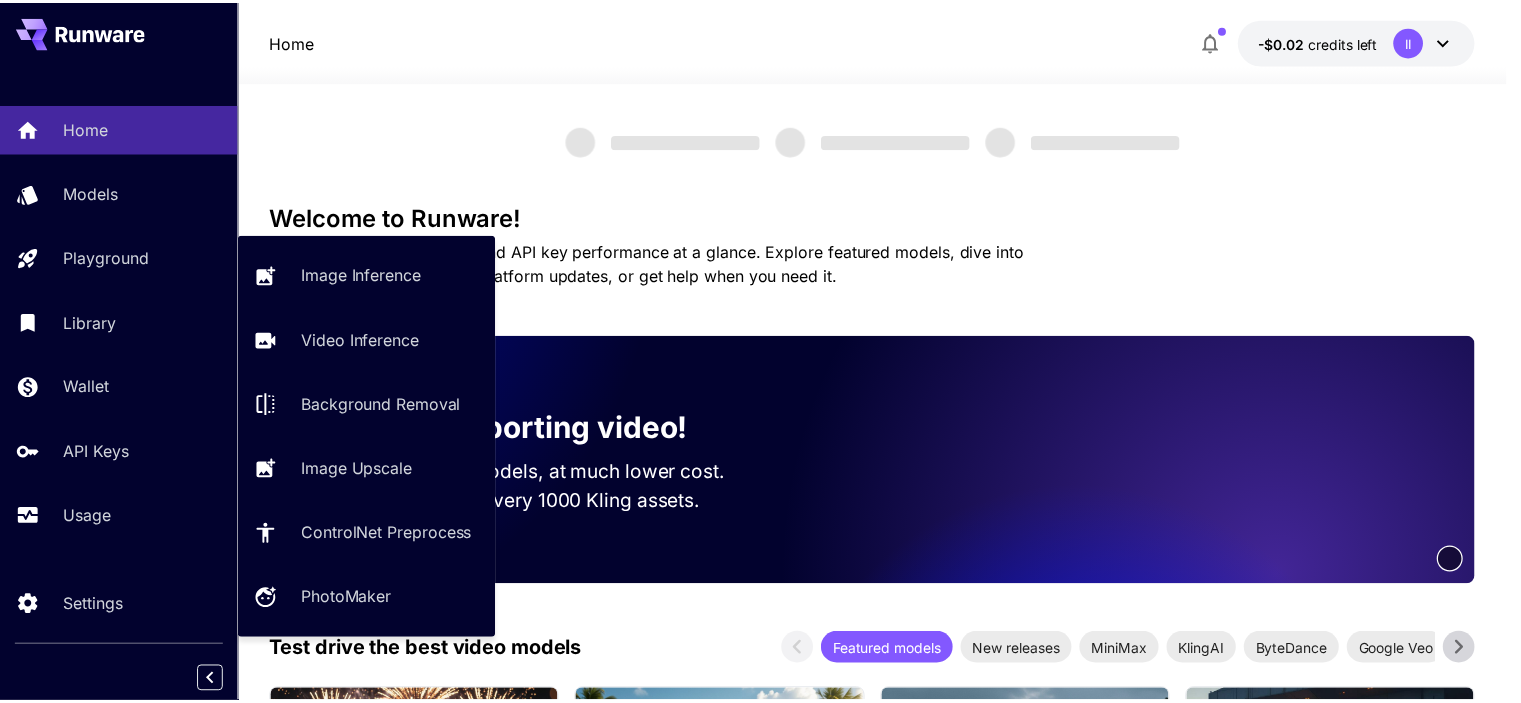 scroll, scrollTop: 0, scrollLeft: 0, axis: both 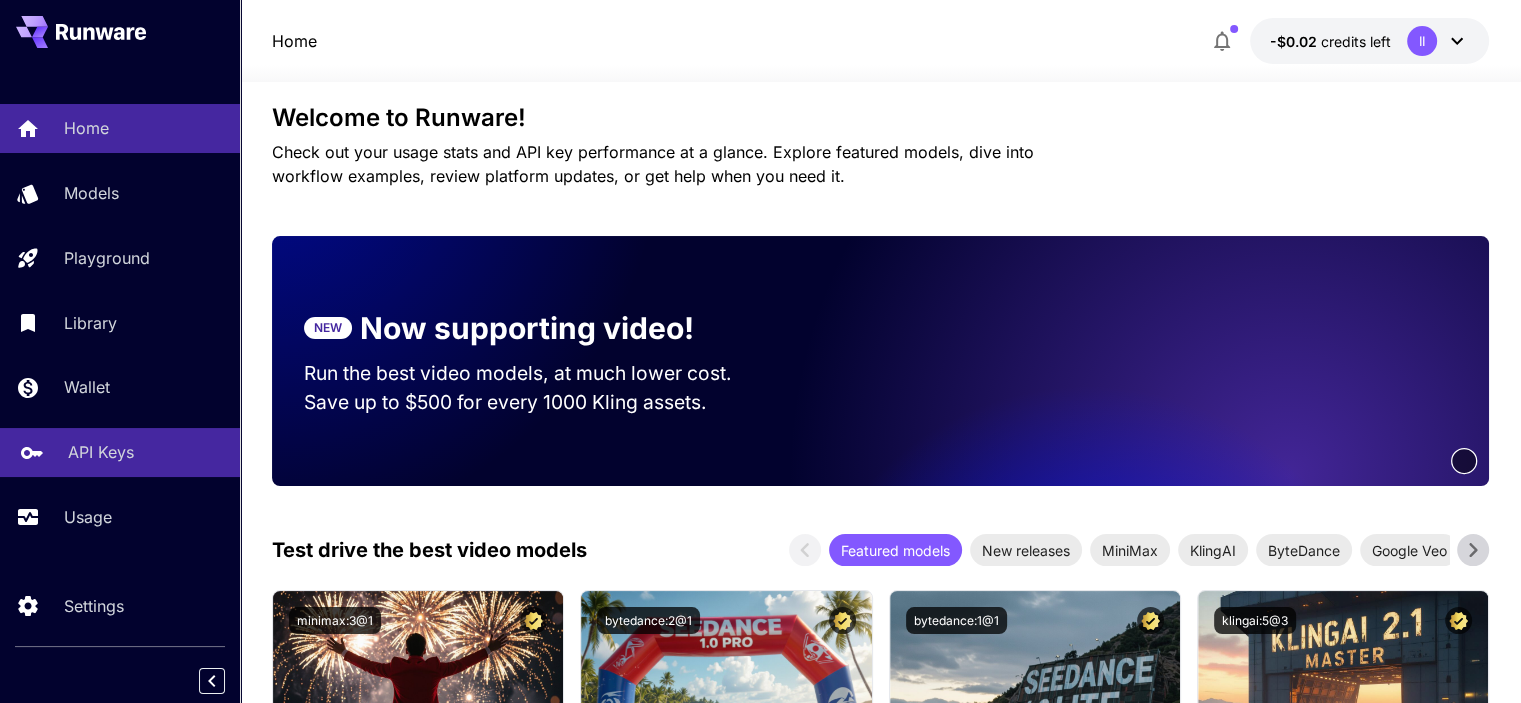 click on "API Keys" at bounding box center (101, 452) 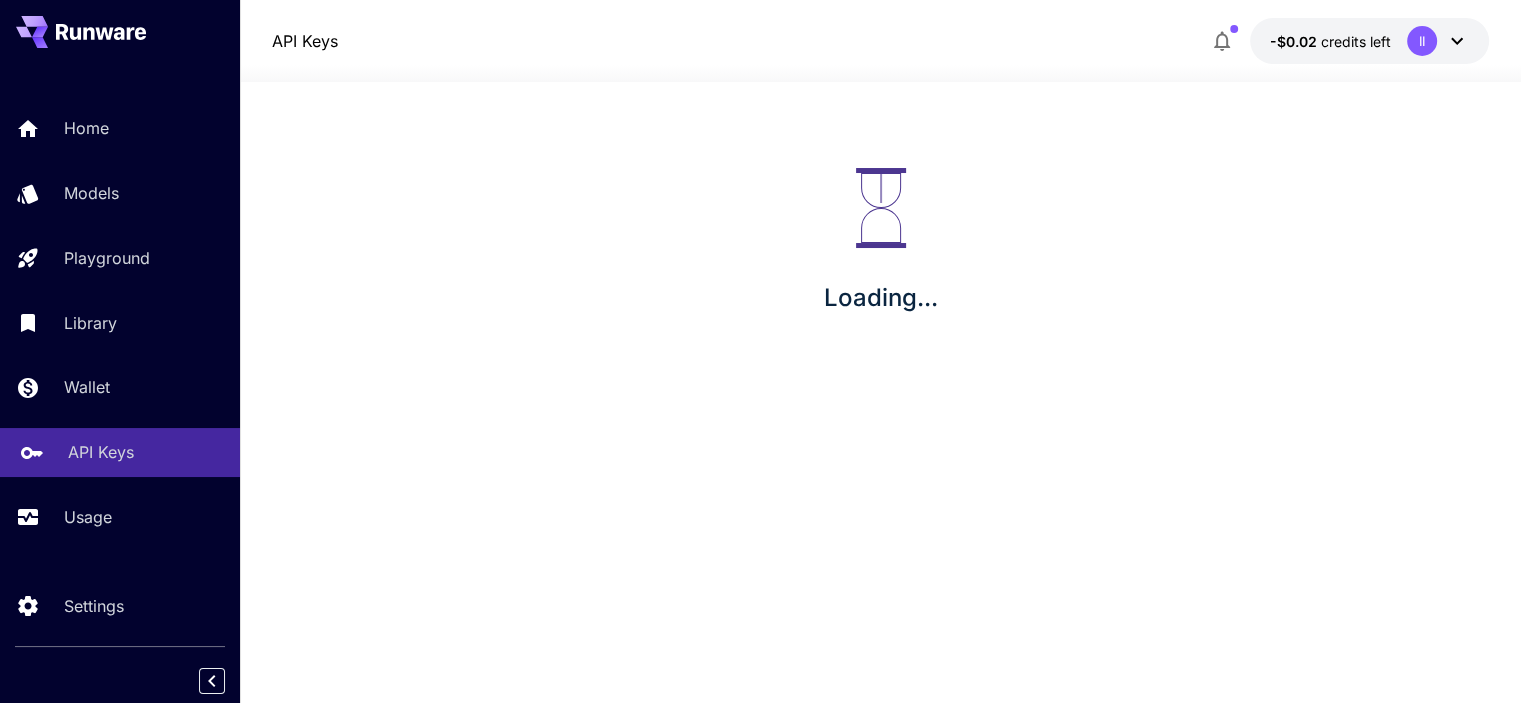 scroll, scrollTop: 0, scrollLeft: 0, axis: both 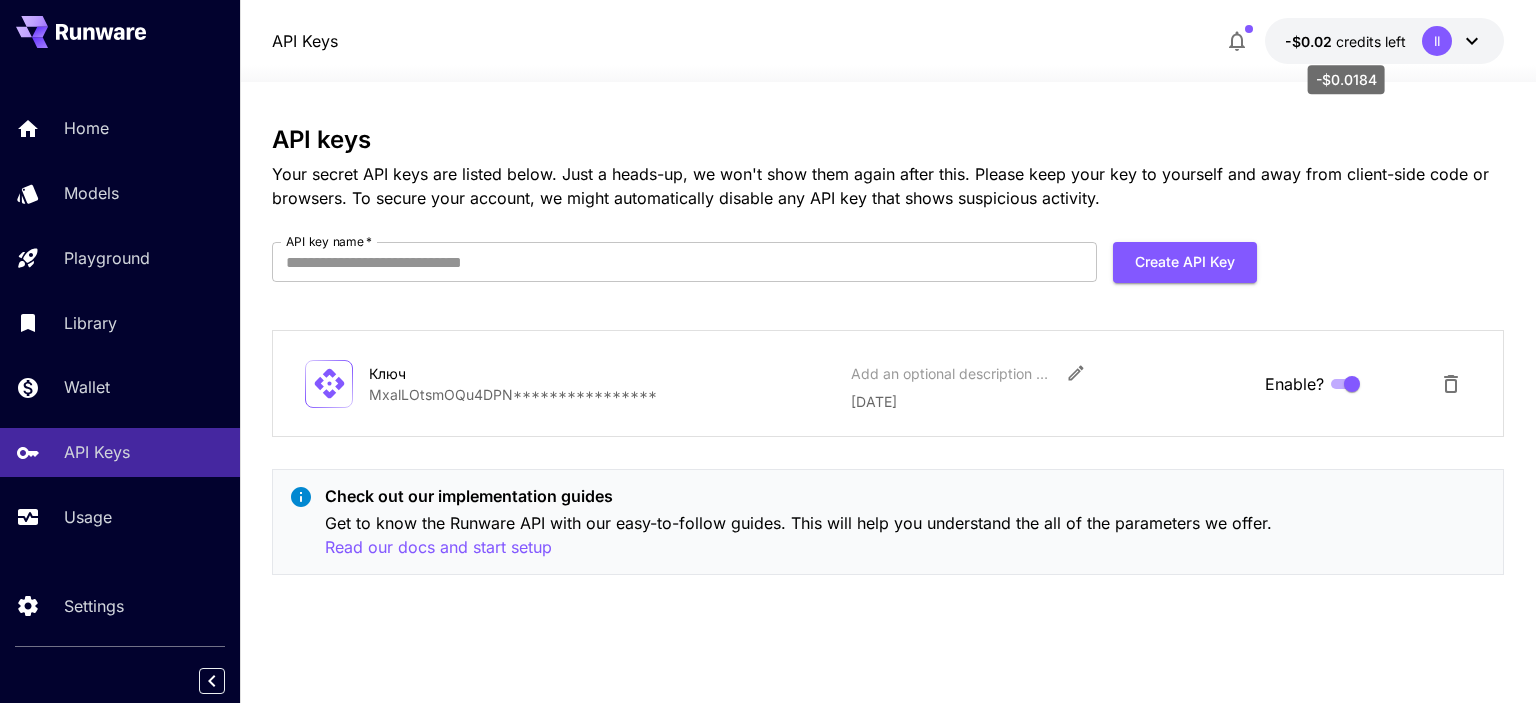 click on "-$0.02" at bounding box center [1310, 41] 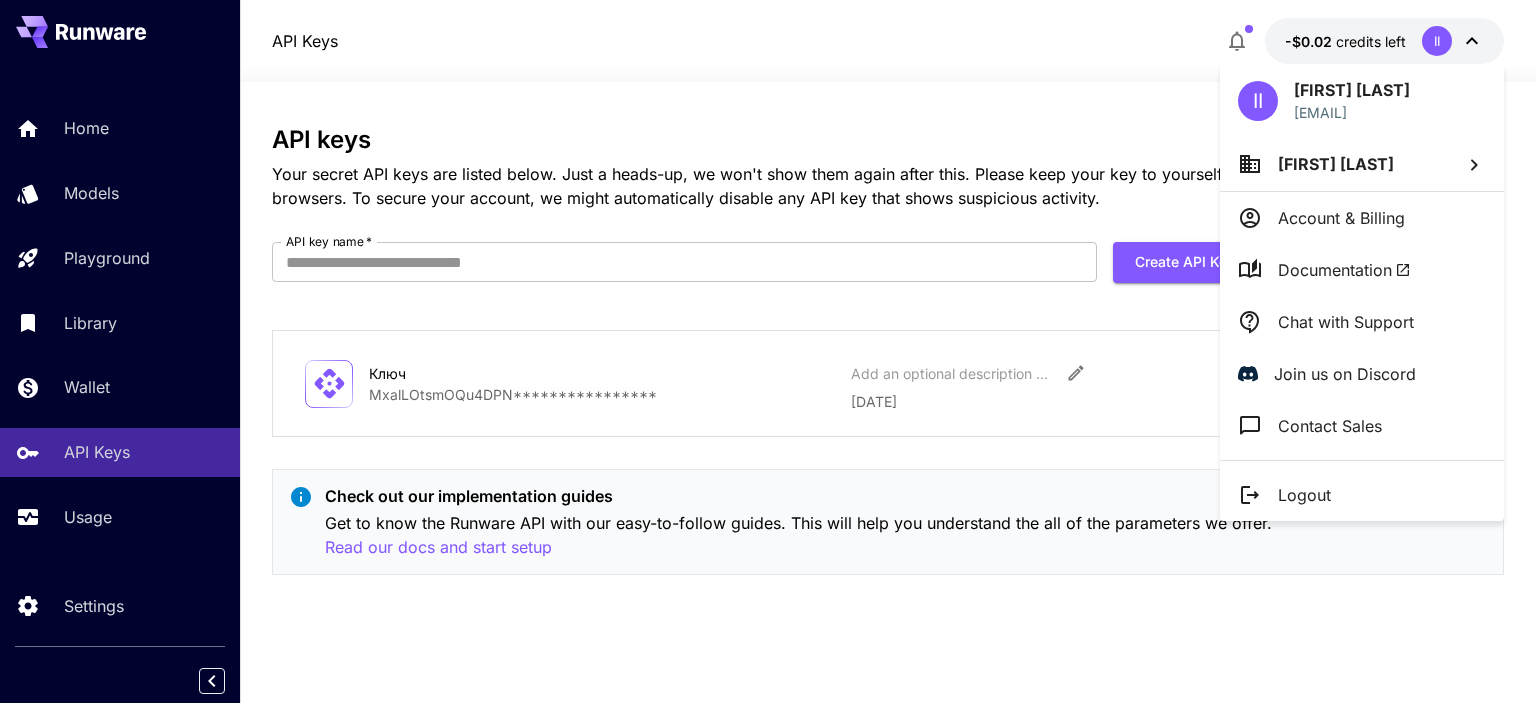 click on "Account & Billing" at bounding box center (1362, 218) 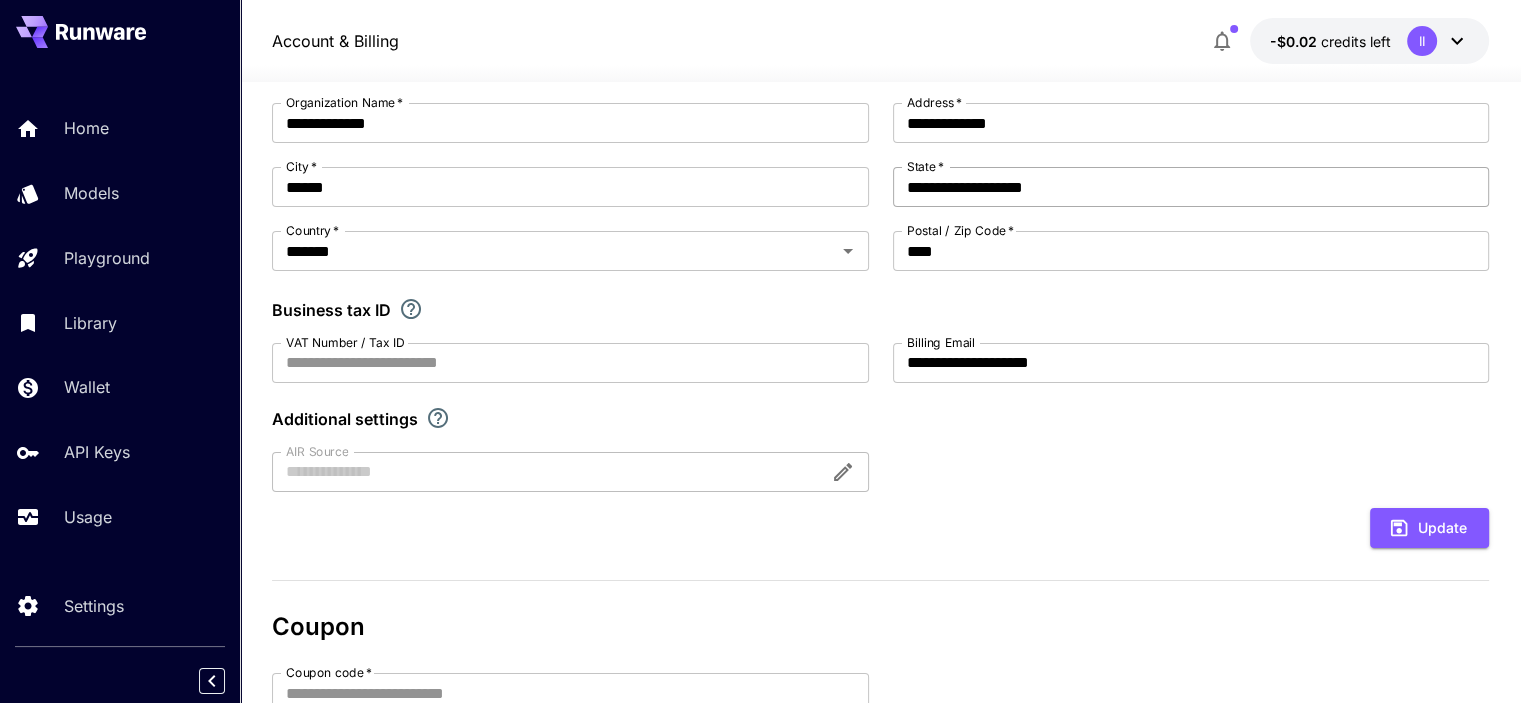 scroll, scrollTop: 0, scrollLeft: 0, axis: both 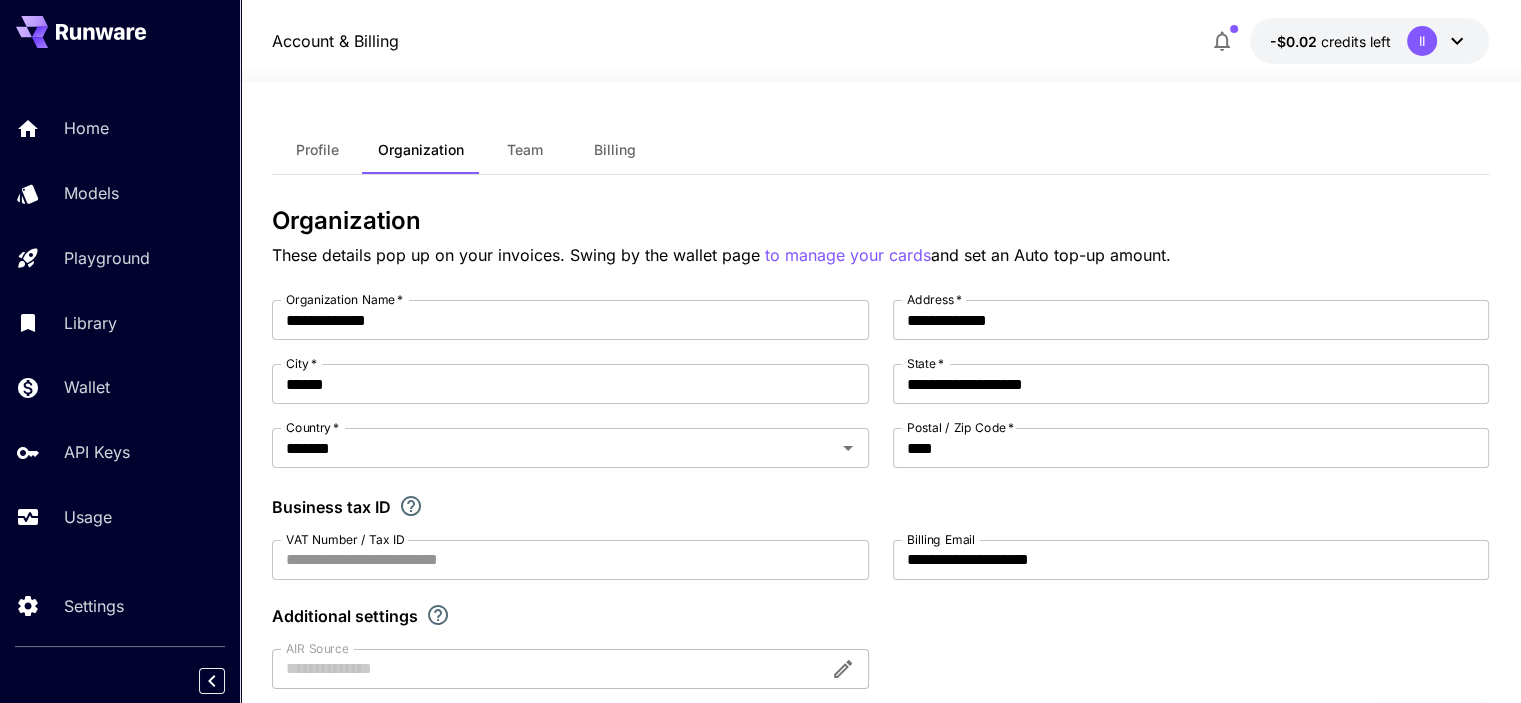 click on "Billing" at bounding box center (615, 150) 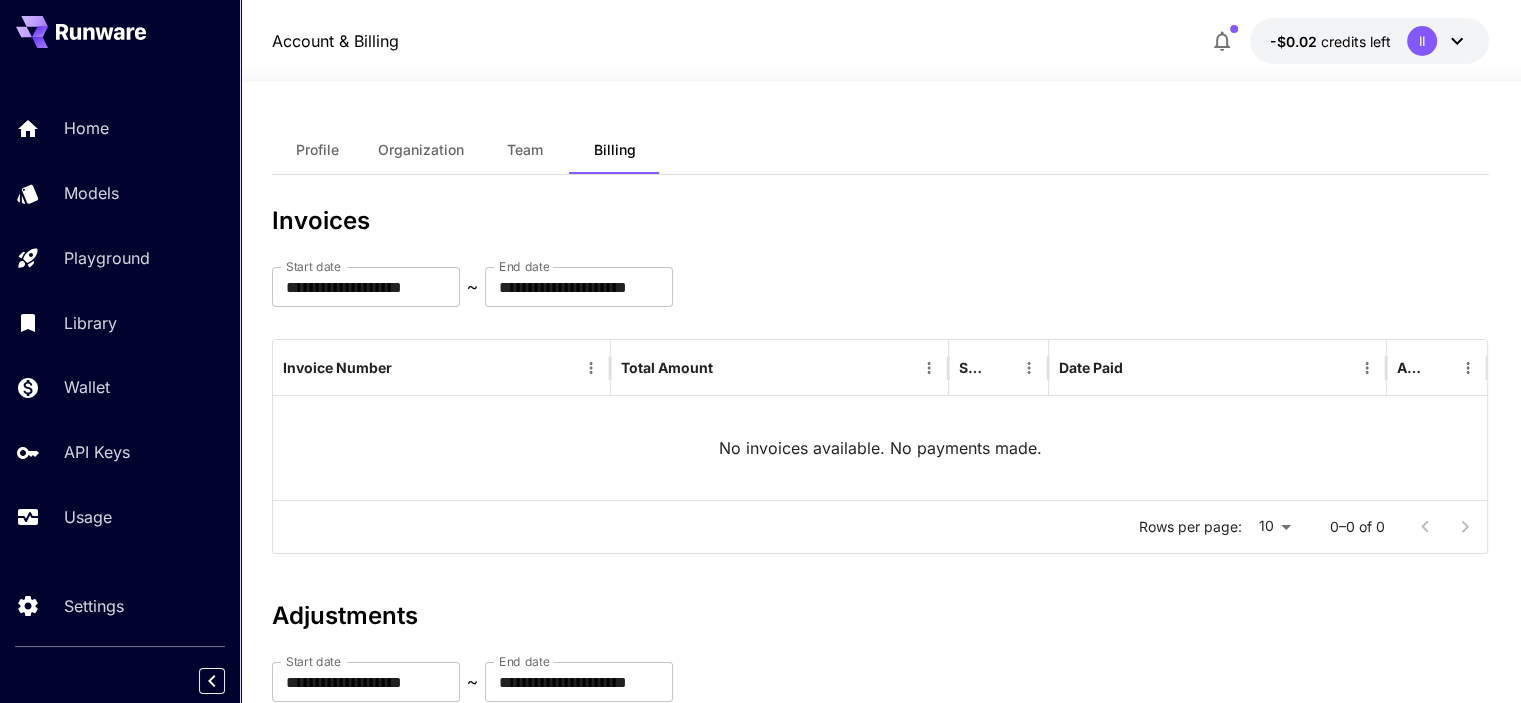 scroll, scrollTop: 252, scrollLeft: 0, axis: vertical 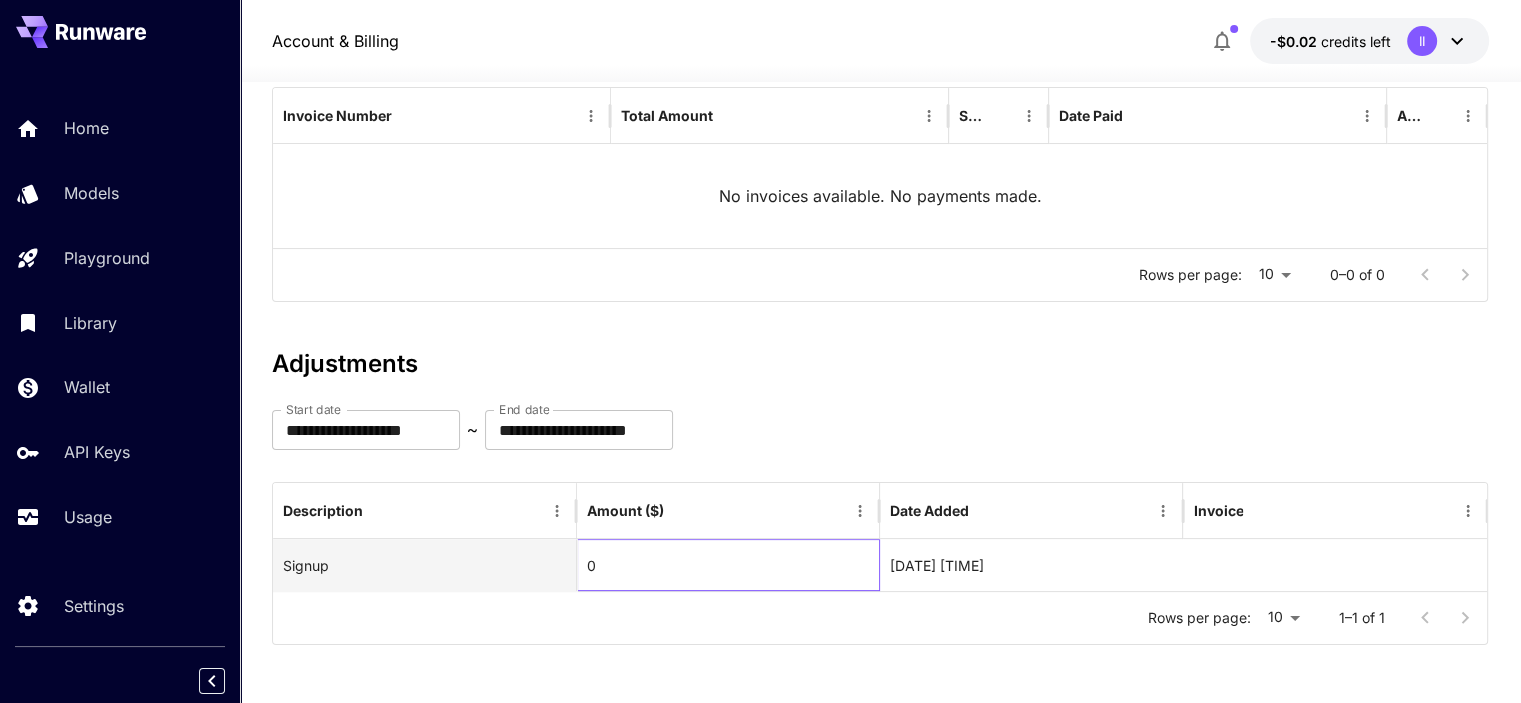 click on "0" at bounding box center [728, 565] 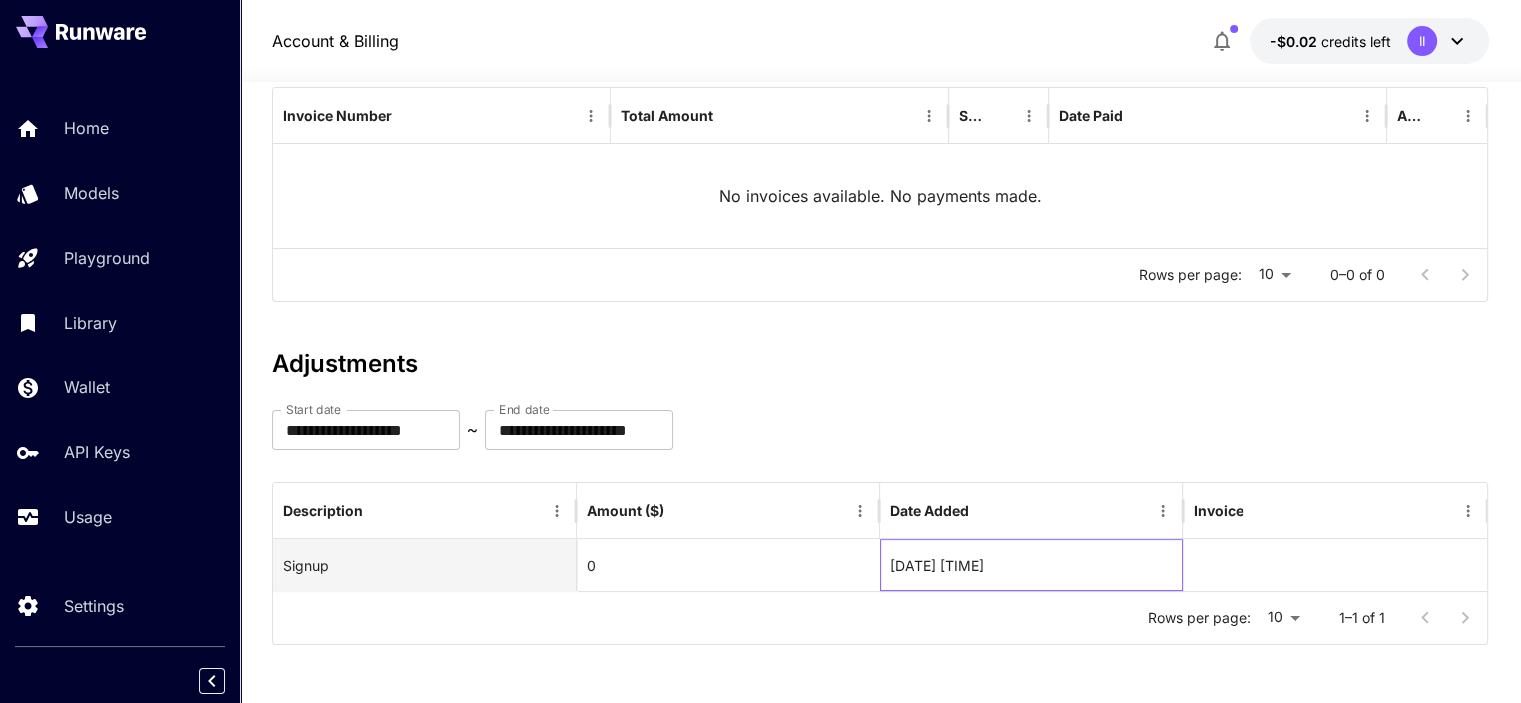 click on "[DATE] [TIME]" at bounding box center (1031, 565) 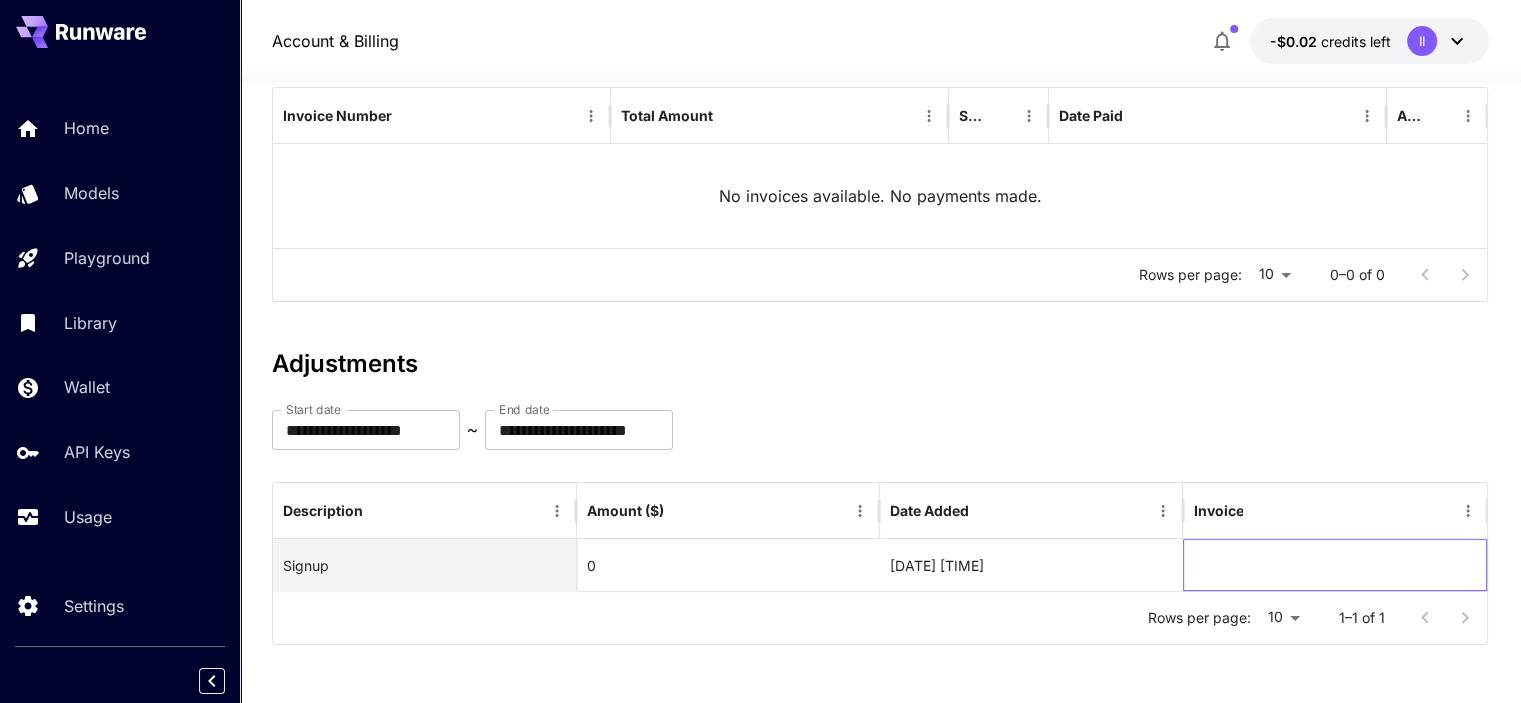 click at bounding box center (1334, 565) 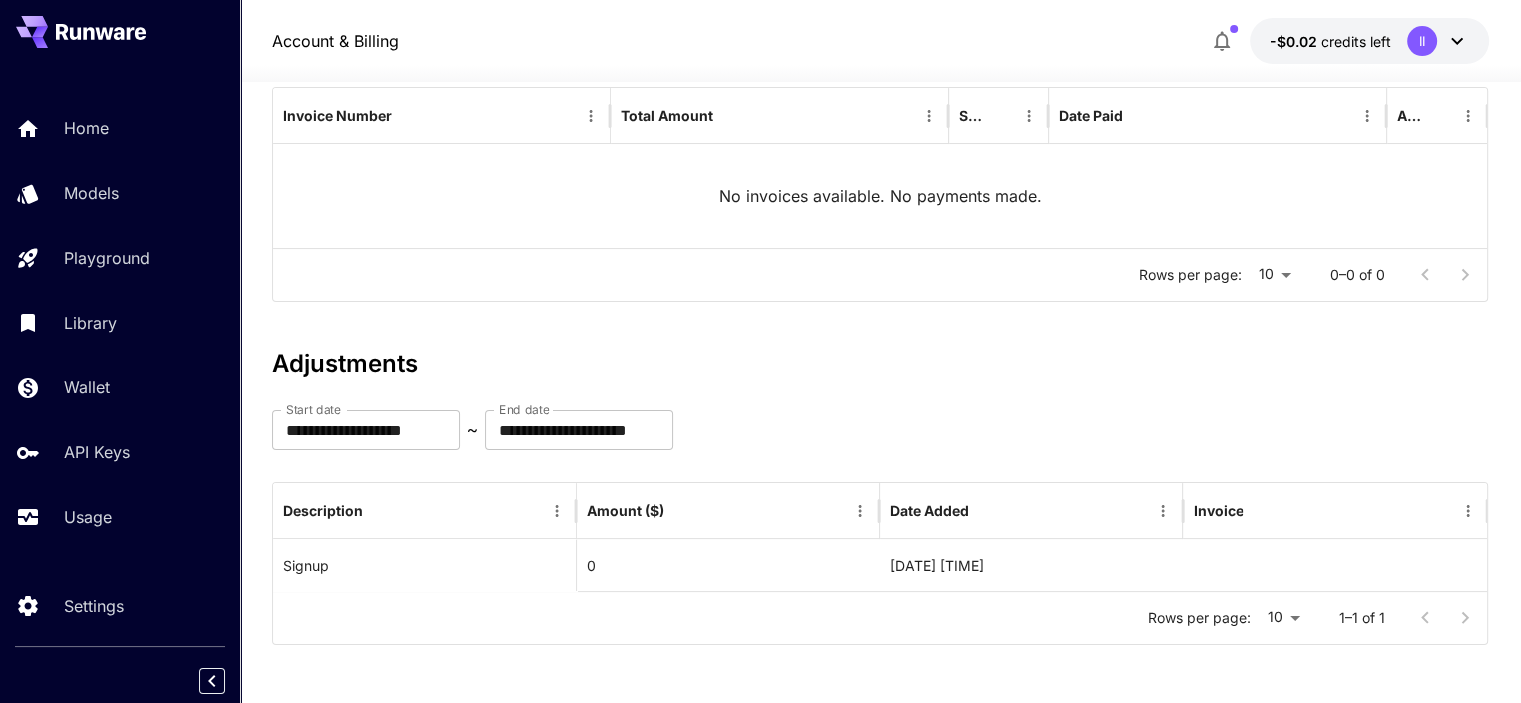 click on "**********" at bounding box center [760, 226] 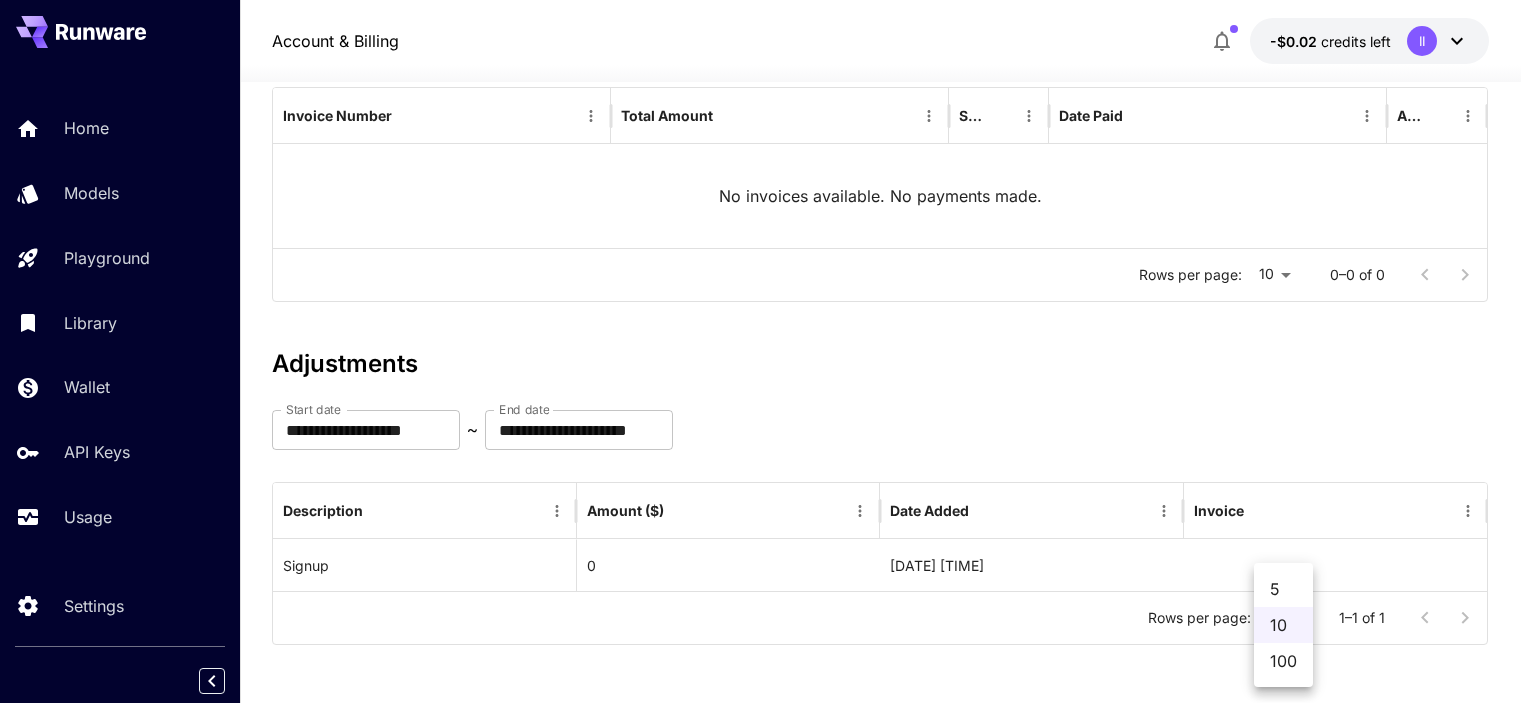 click on "5" at bounding box center [1283, 589] 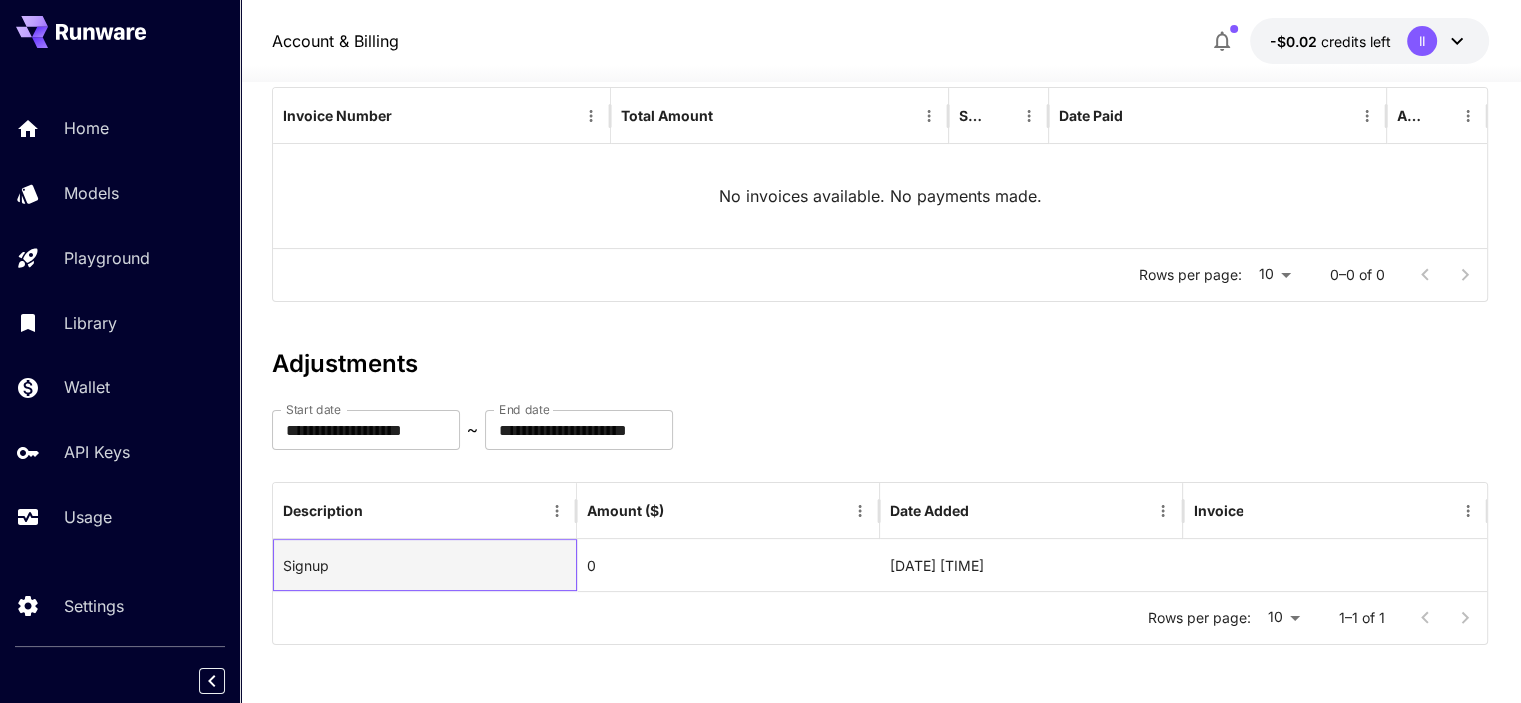click on "Signup" at bounding box center (424, 565) 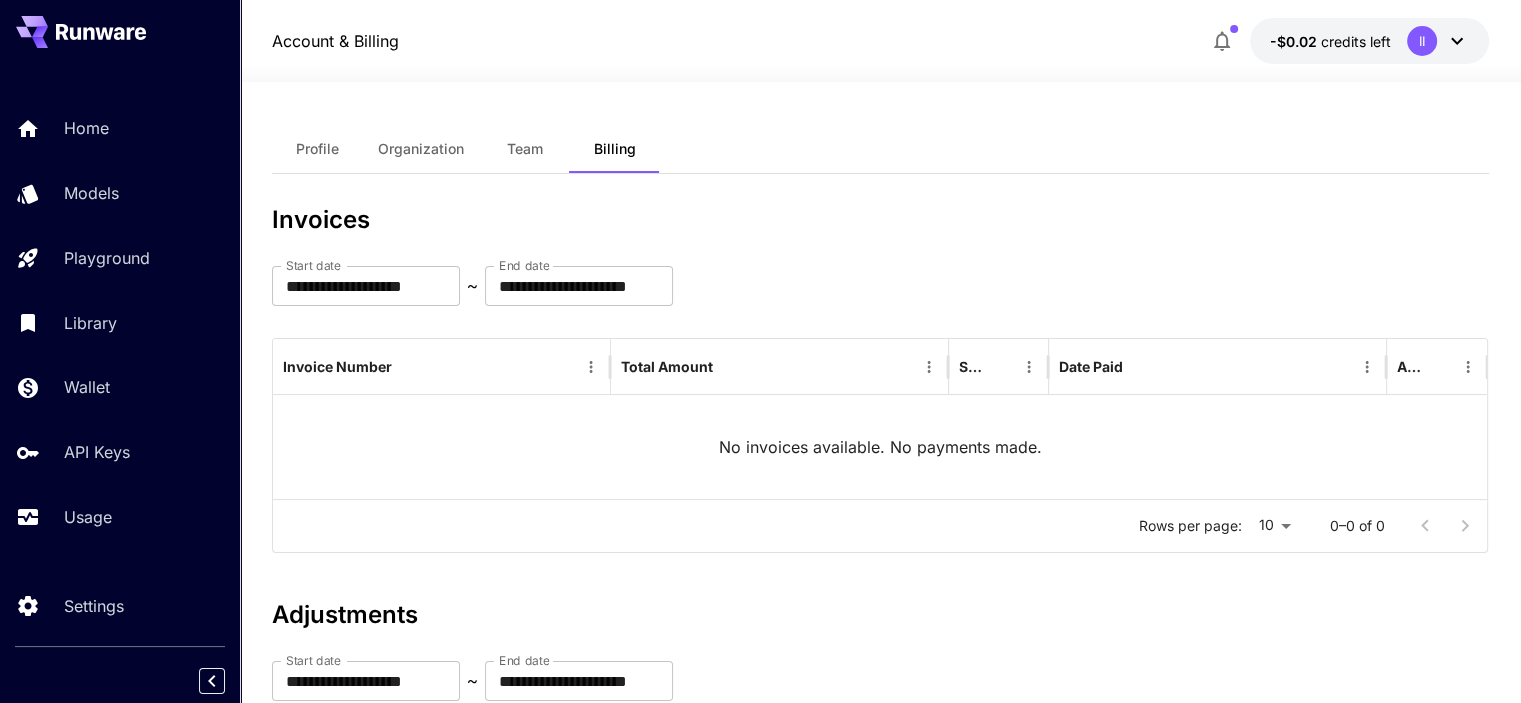 scroll, scrollTop: 0, scrollLeft: 0, axis: both 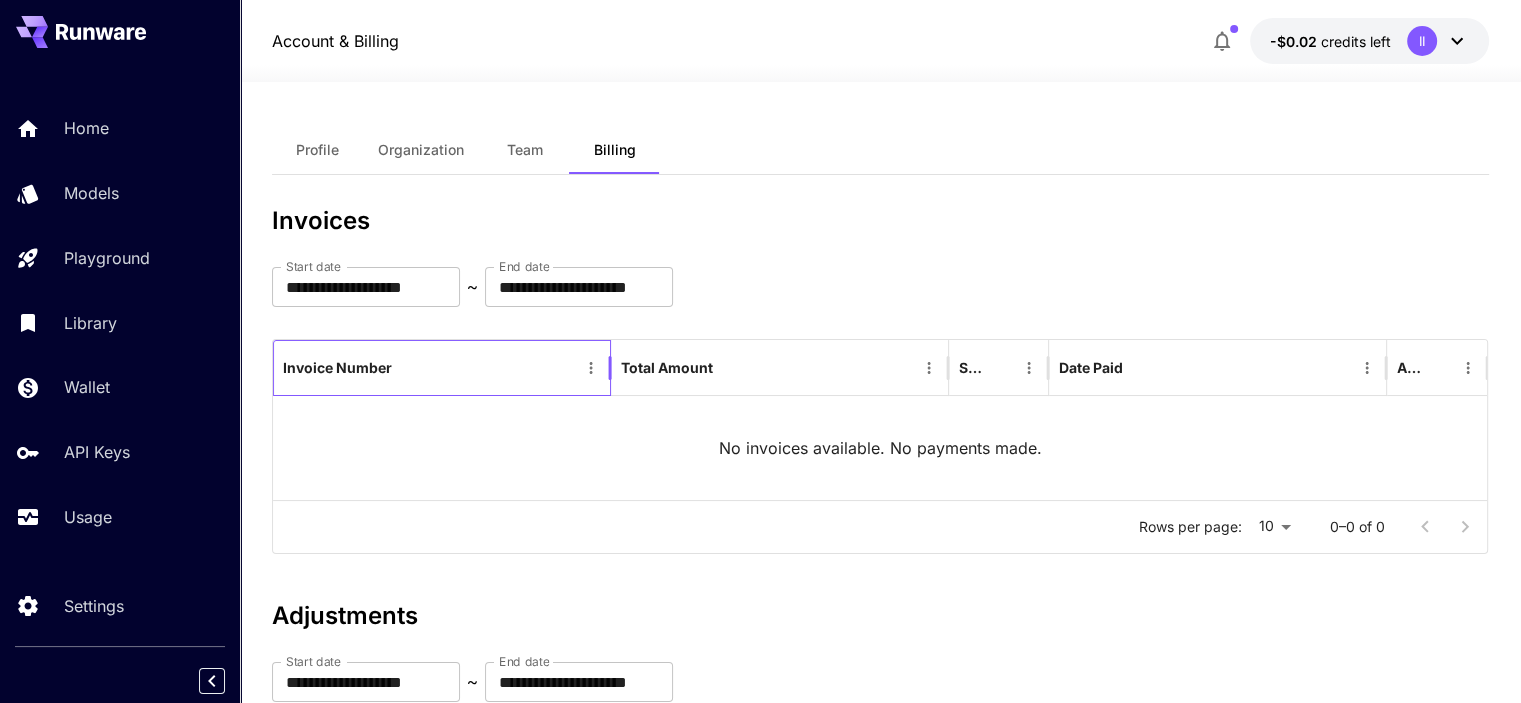 click on "Invoice Number" at bounding box center (337, 367) 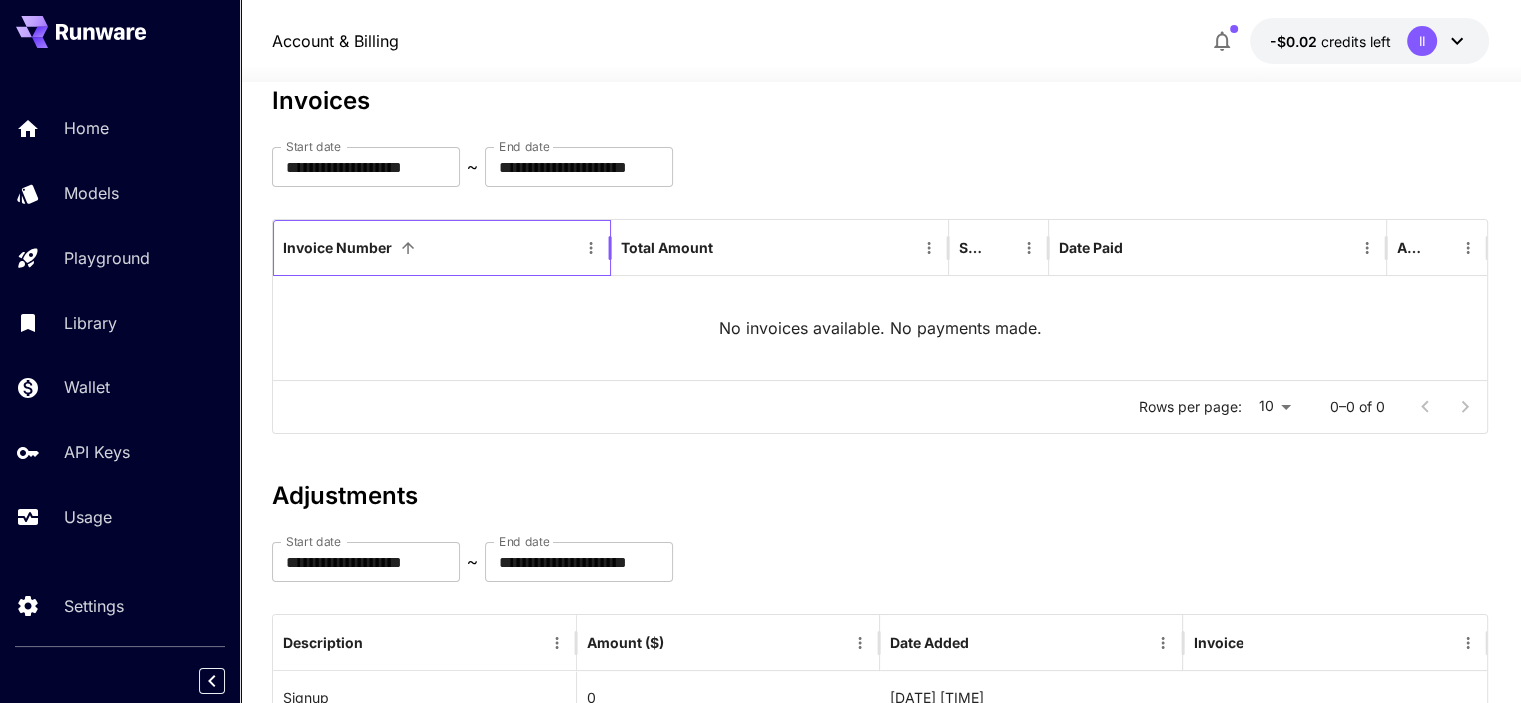 scroll, scrollTop: 0, scrollLeft: 0, axis: both 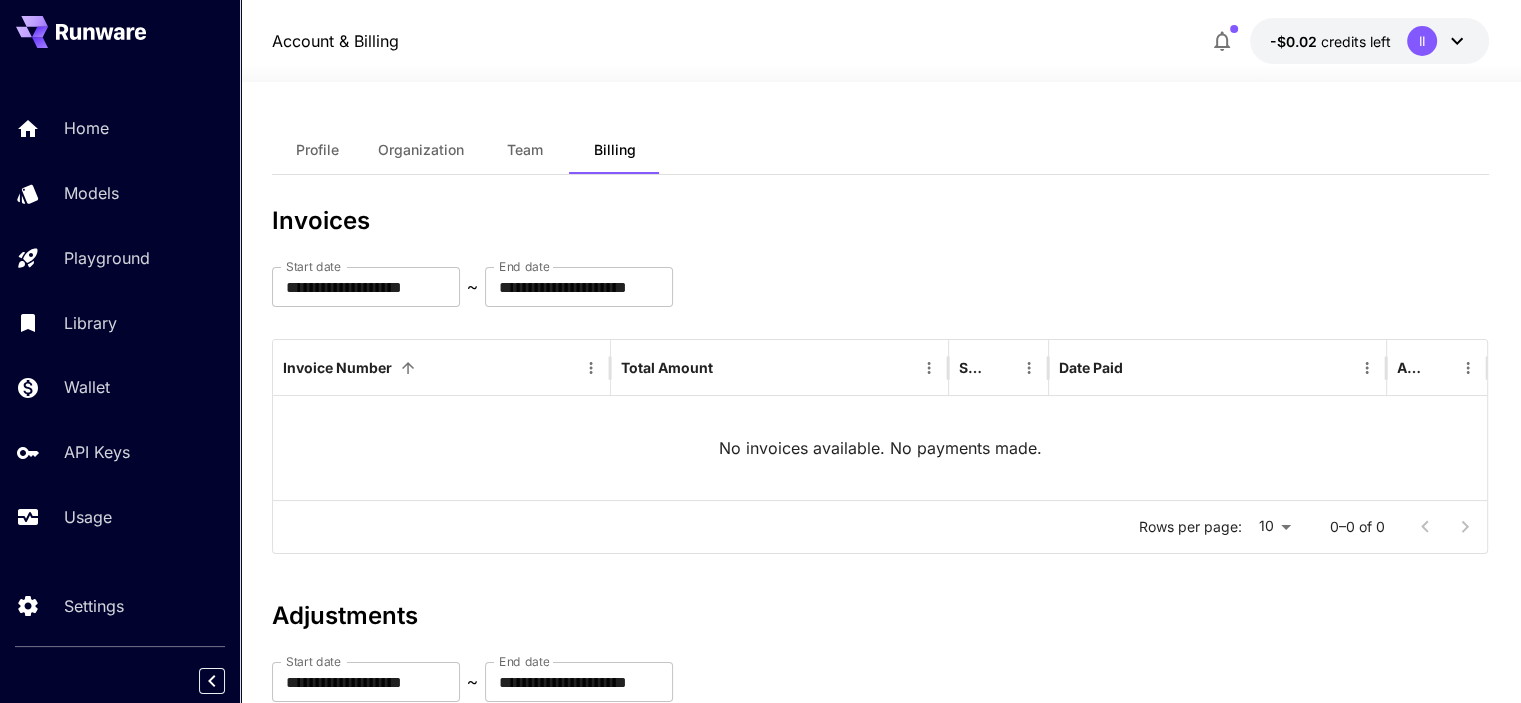 click on "II" at bounding box center (1422, 41) 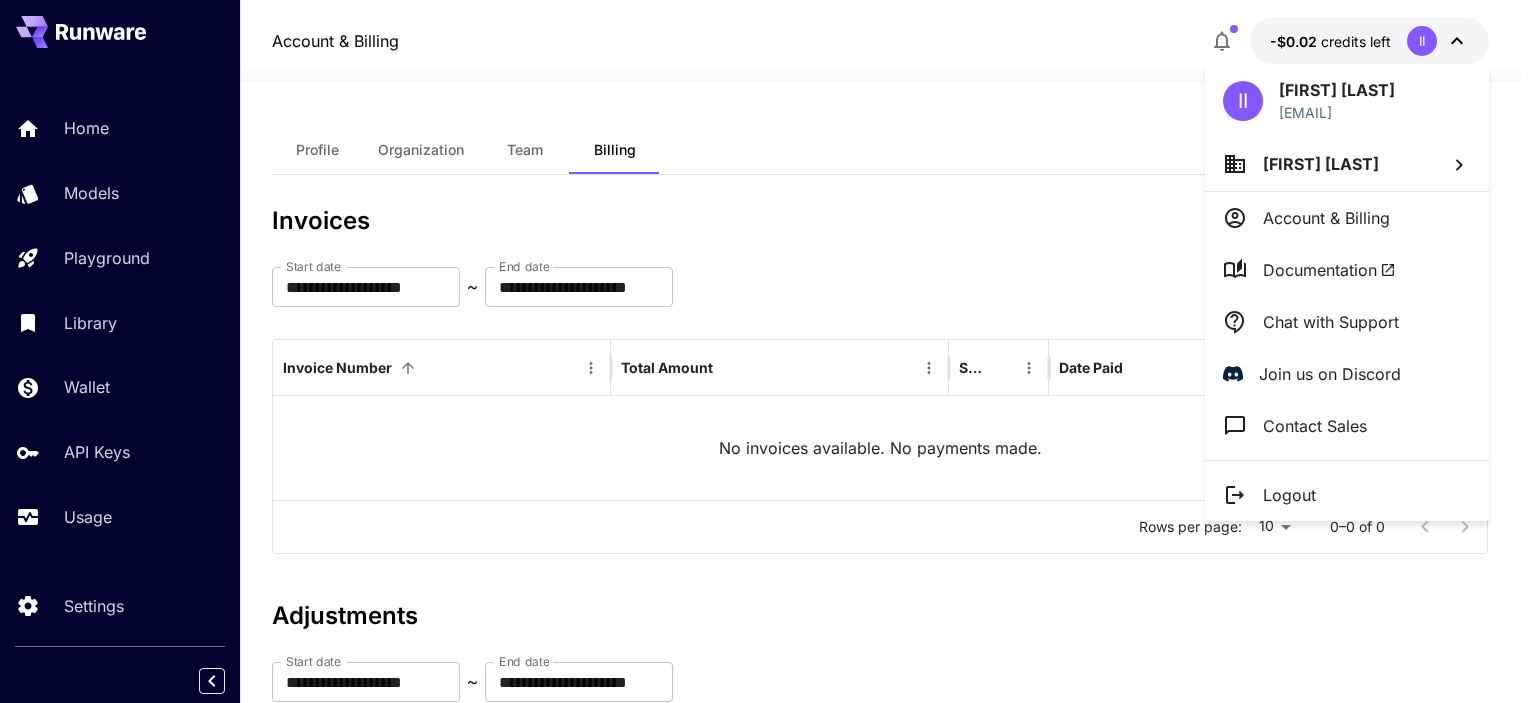 click on "Account & Billing" at bounding box center (1326, 218) 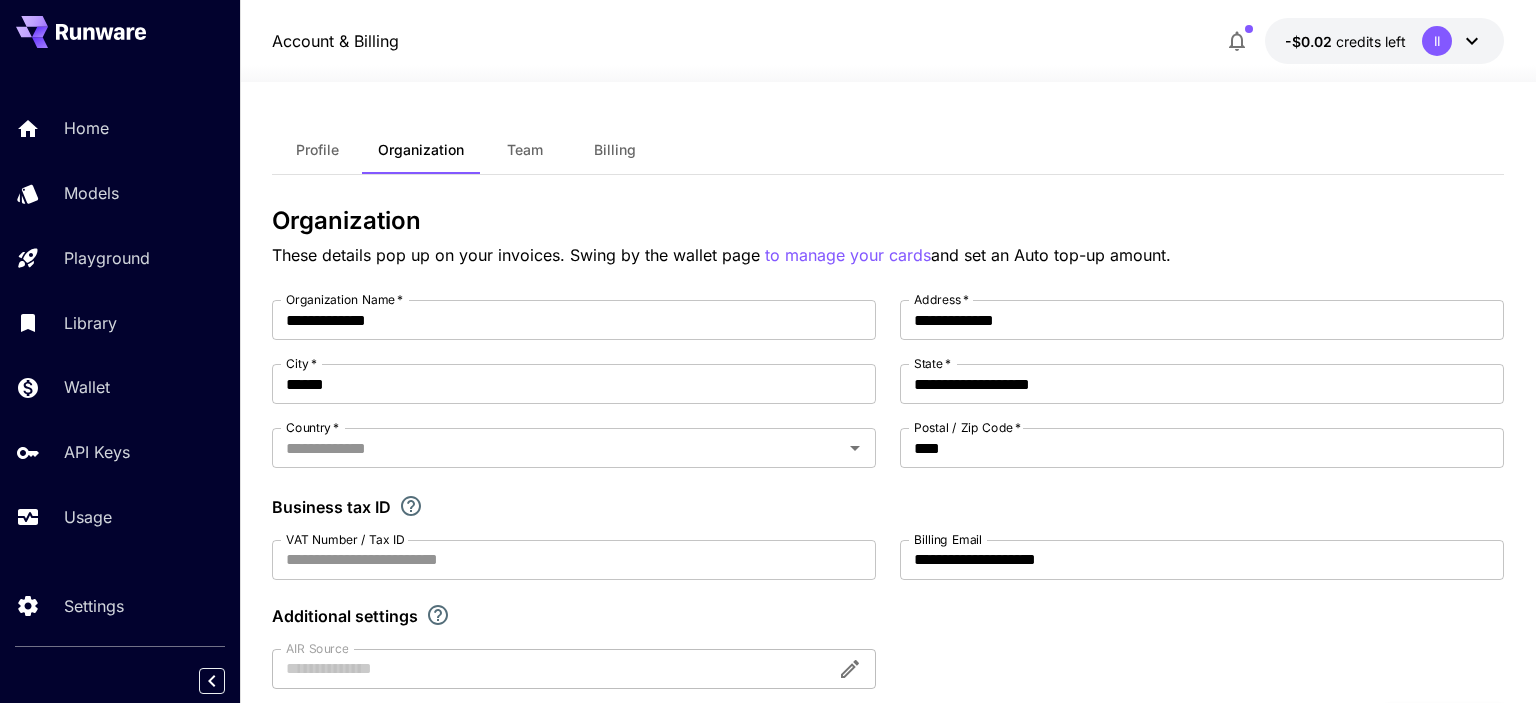 type on "*******" 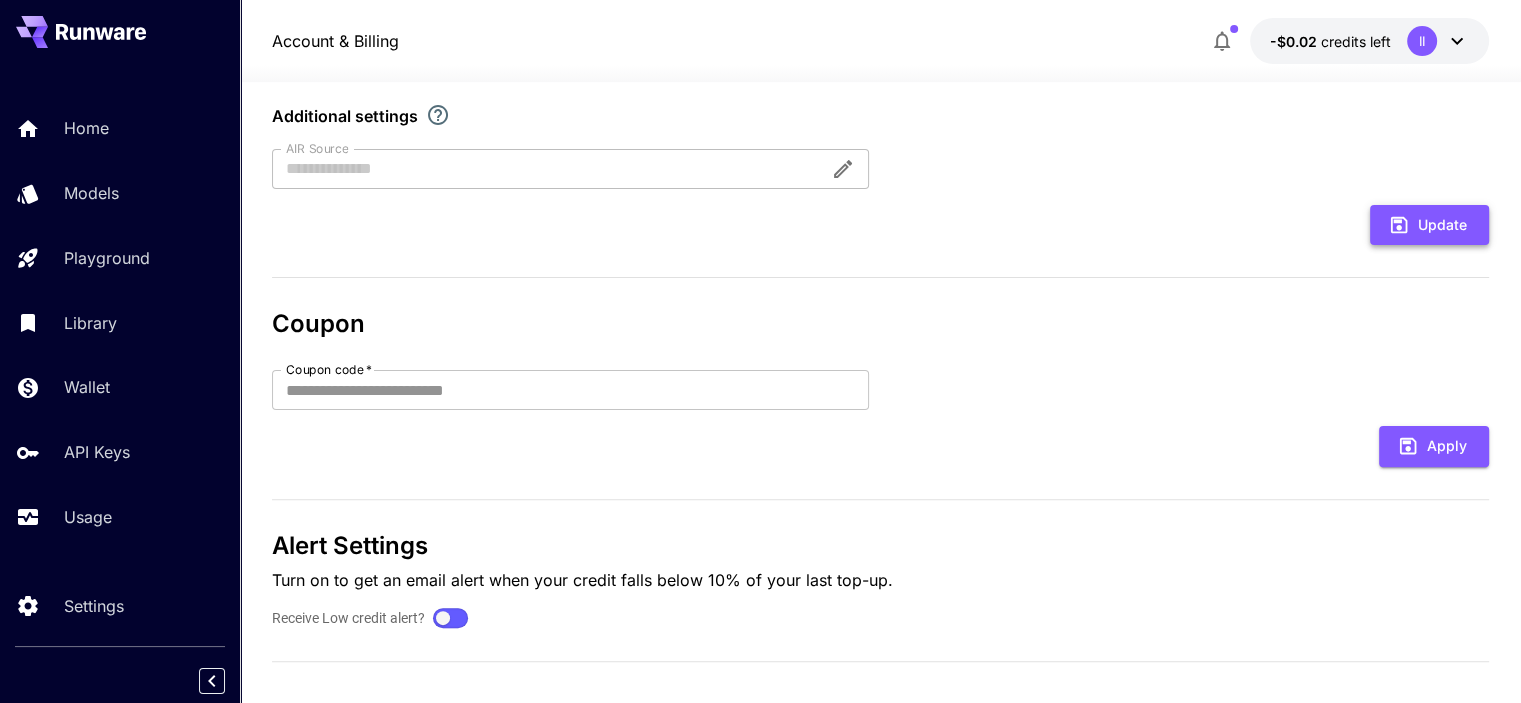 scroll, scrollTop: 517, scrollLeft: 0, axis: vertical 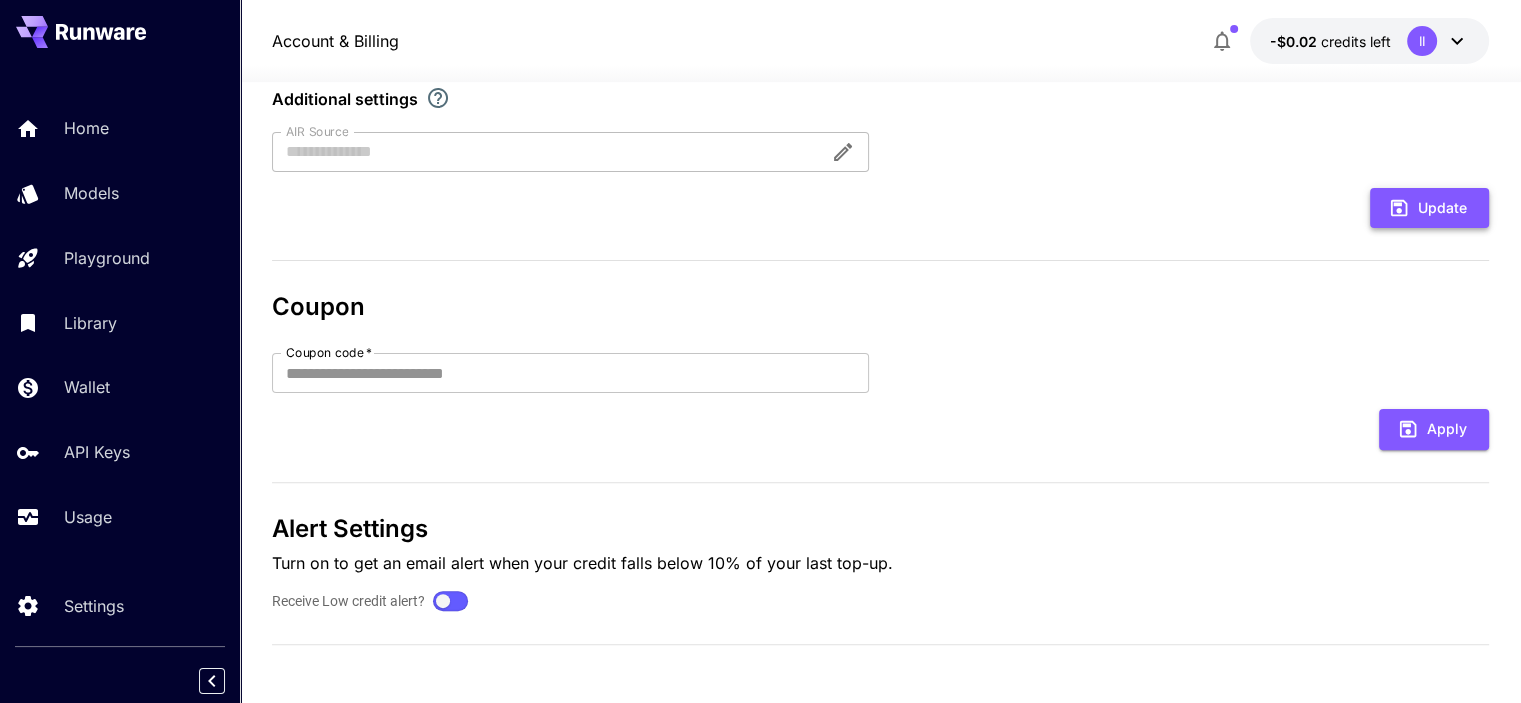 click on "Update" at bounding box center [1429, 208] 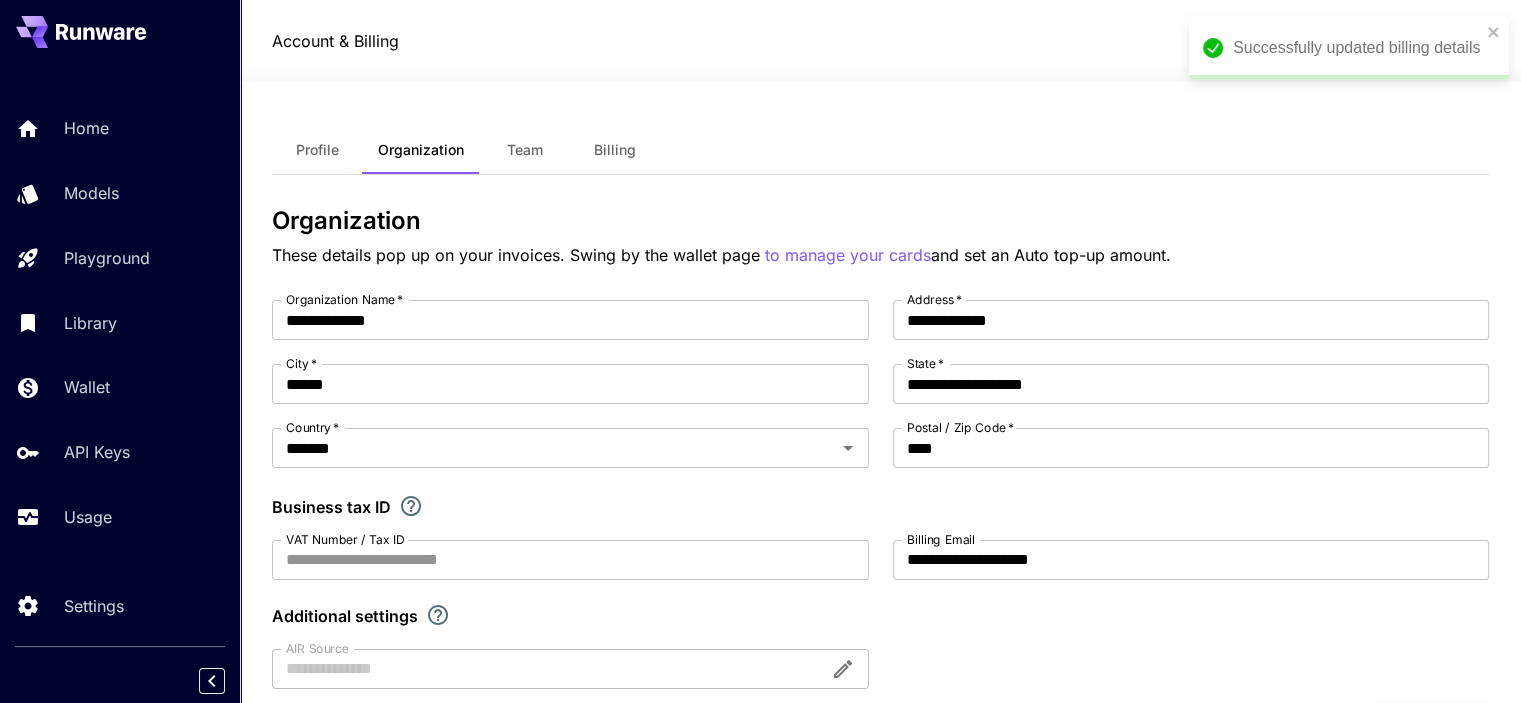 scroll, scrollTop: 0, scrollLeft: 0, axis: both 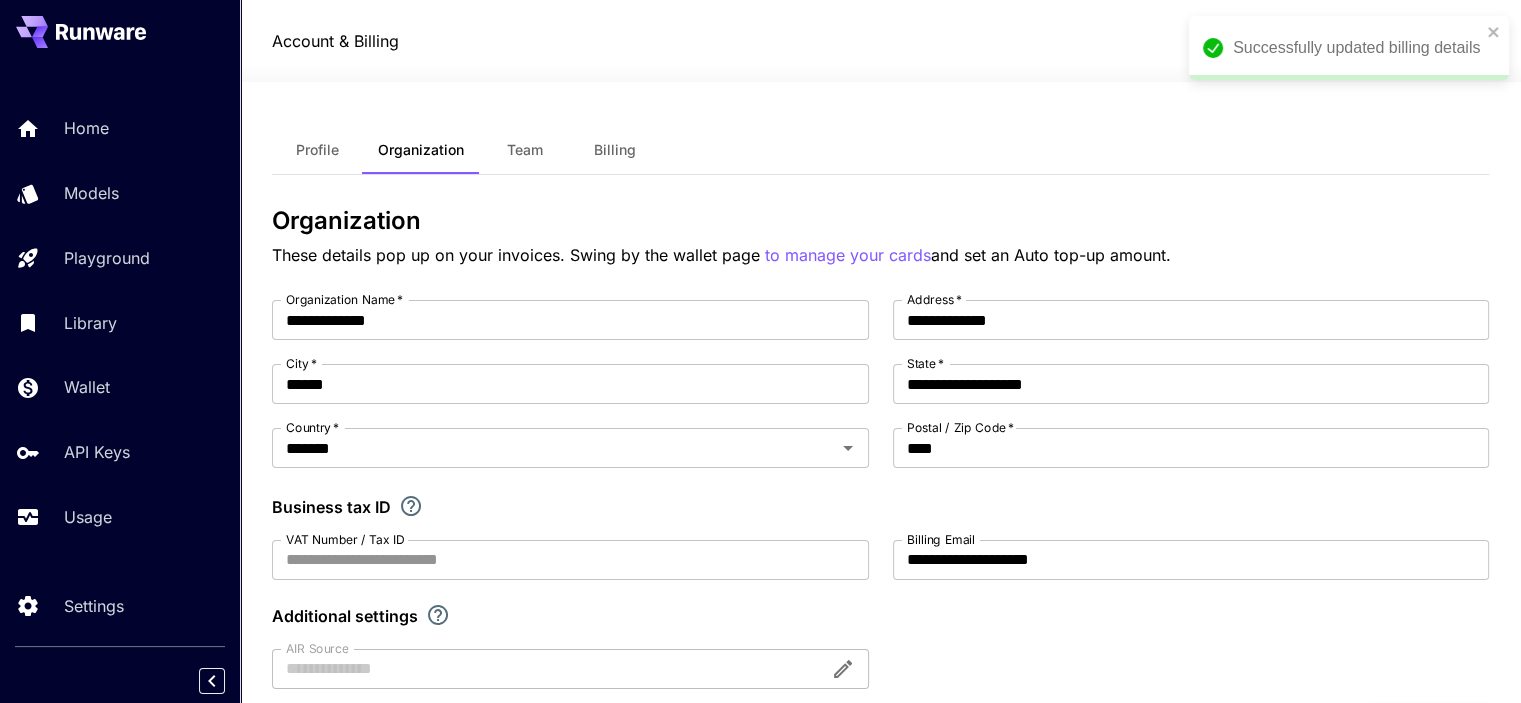 click on "Billing" at bounding box center (615, 150) 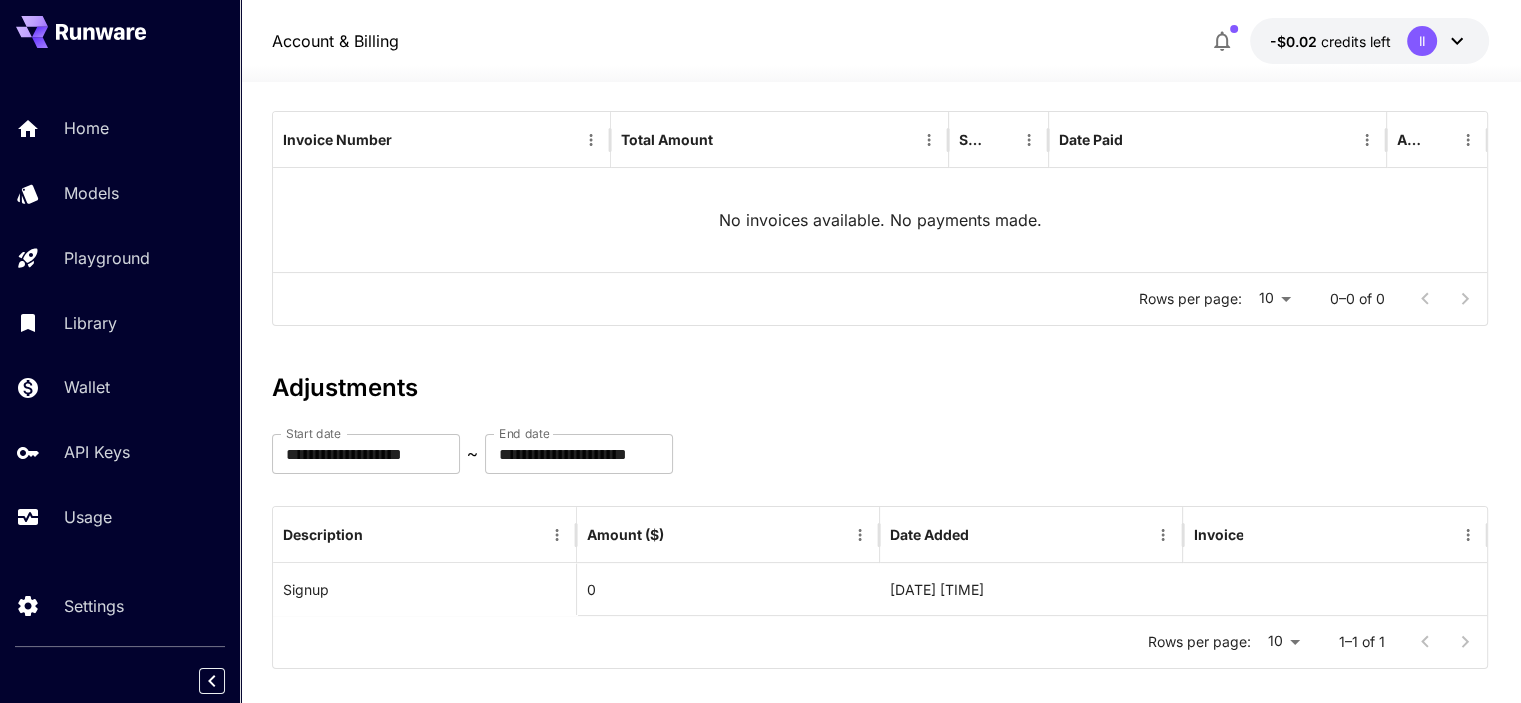 scroll, scrollTop: 252, scrollLeft: 0, axis: vertical 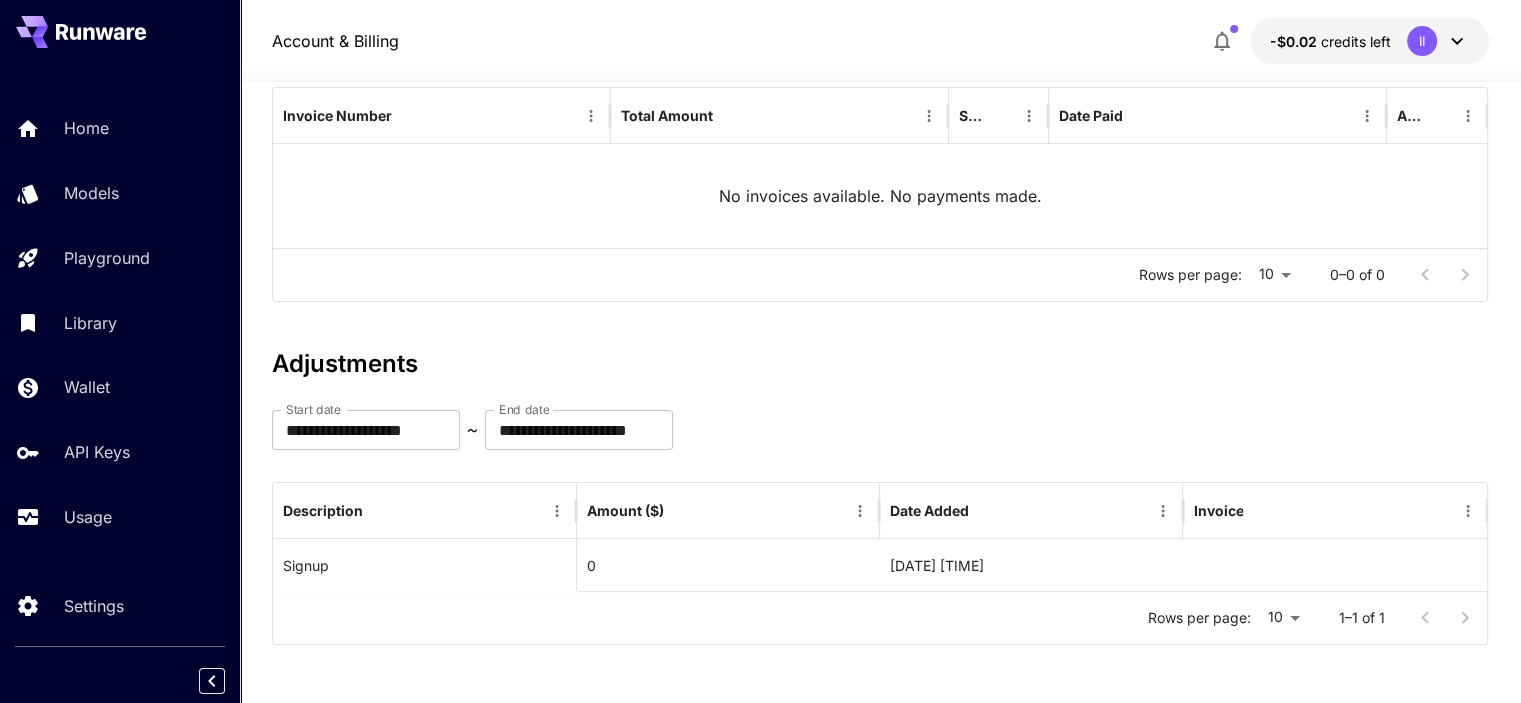 click on "No invoices available. No payments made." at bounding box center [879, 196] 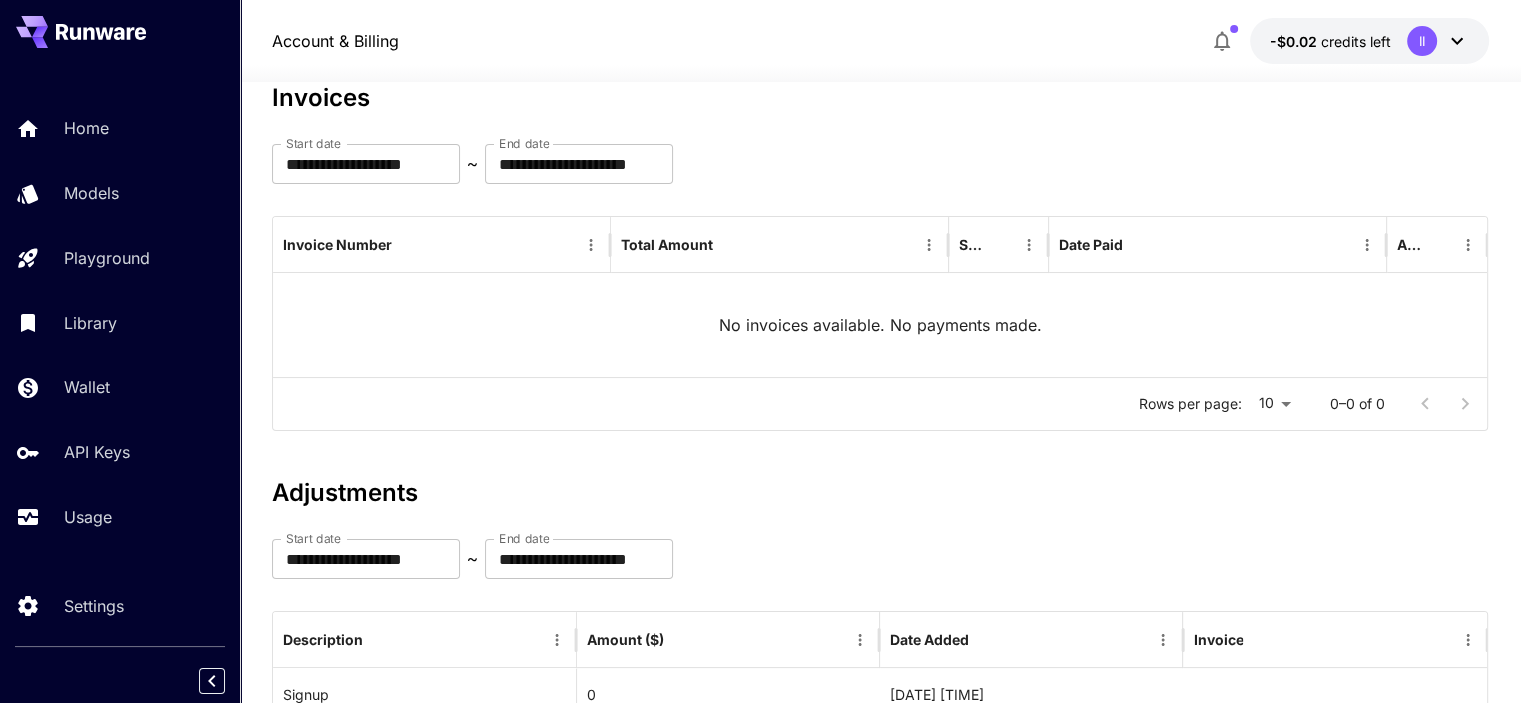 scroll, scrollTop: 252, scrollLeft: 0, axis: vertical 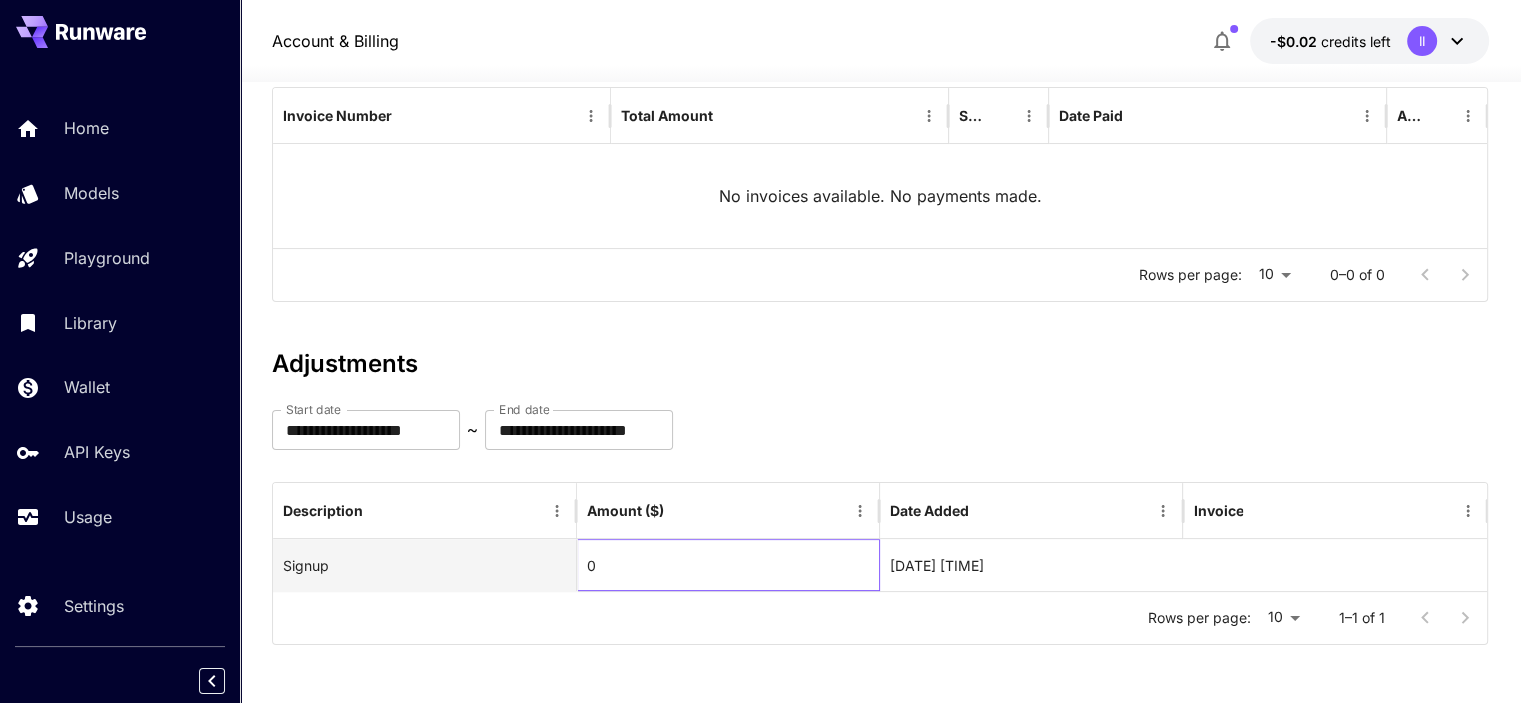 click on "0" at bounding box center [728, 565] 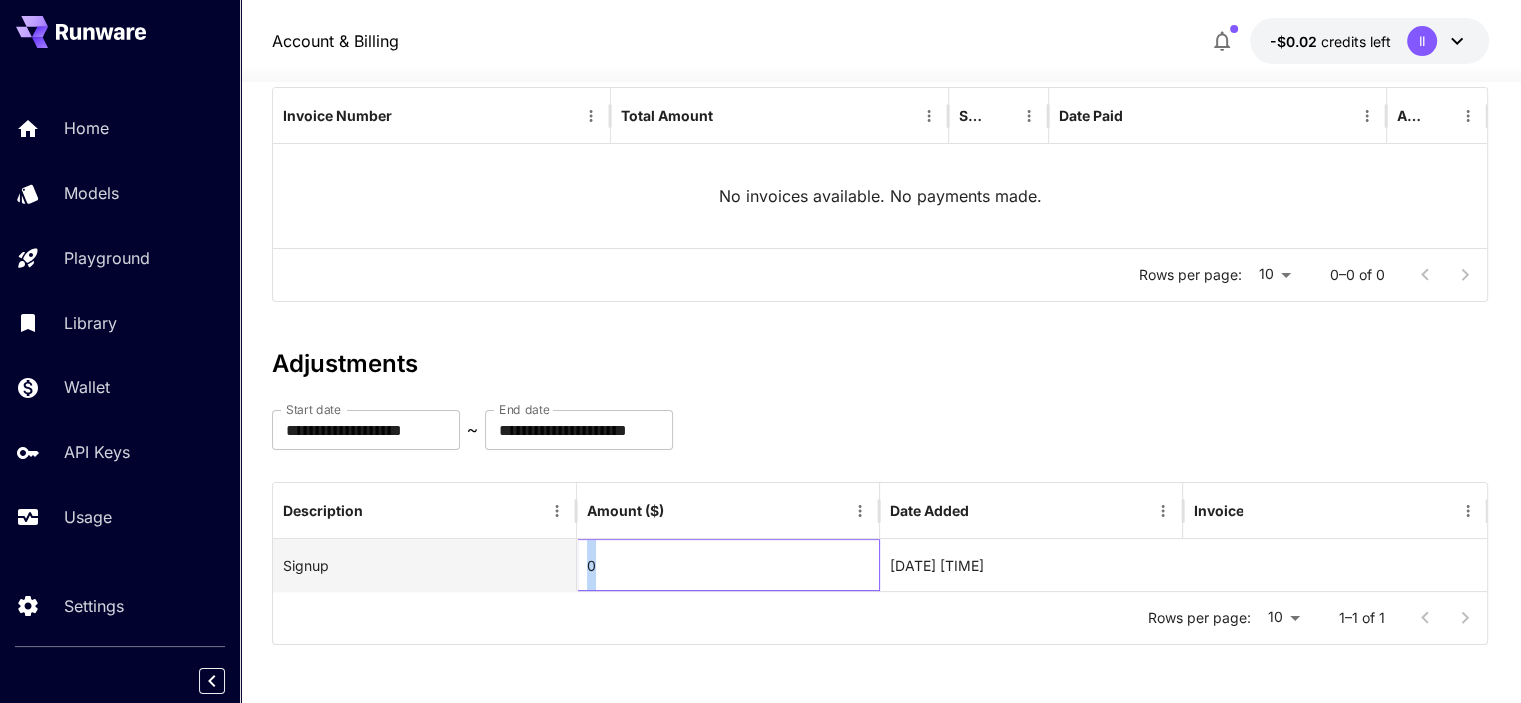 click on "0" at bounding box center [728, 565] 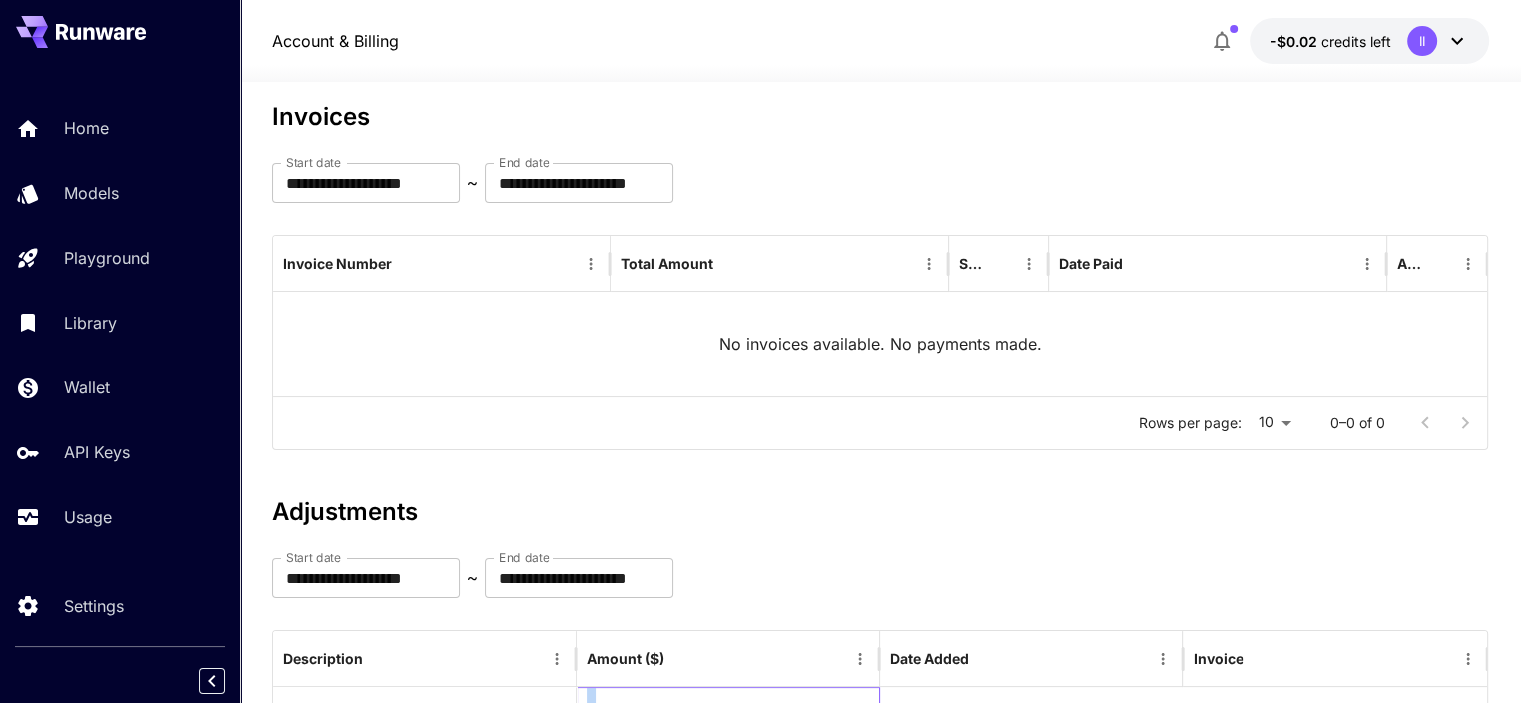 scroll, scrollTop: 0, scrollLeft: 0, axis: both 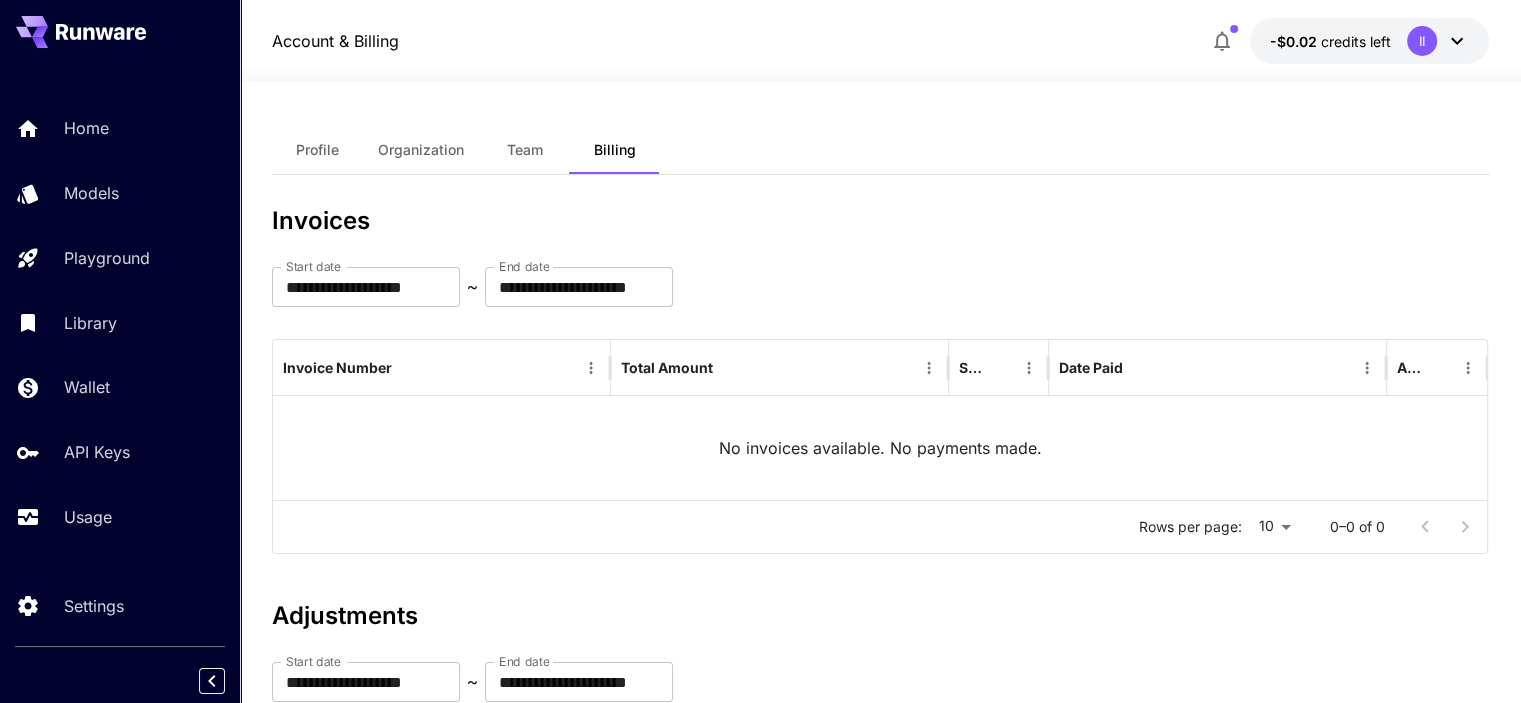 click on "Profile" at bounding box center [317, 150] 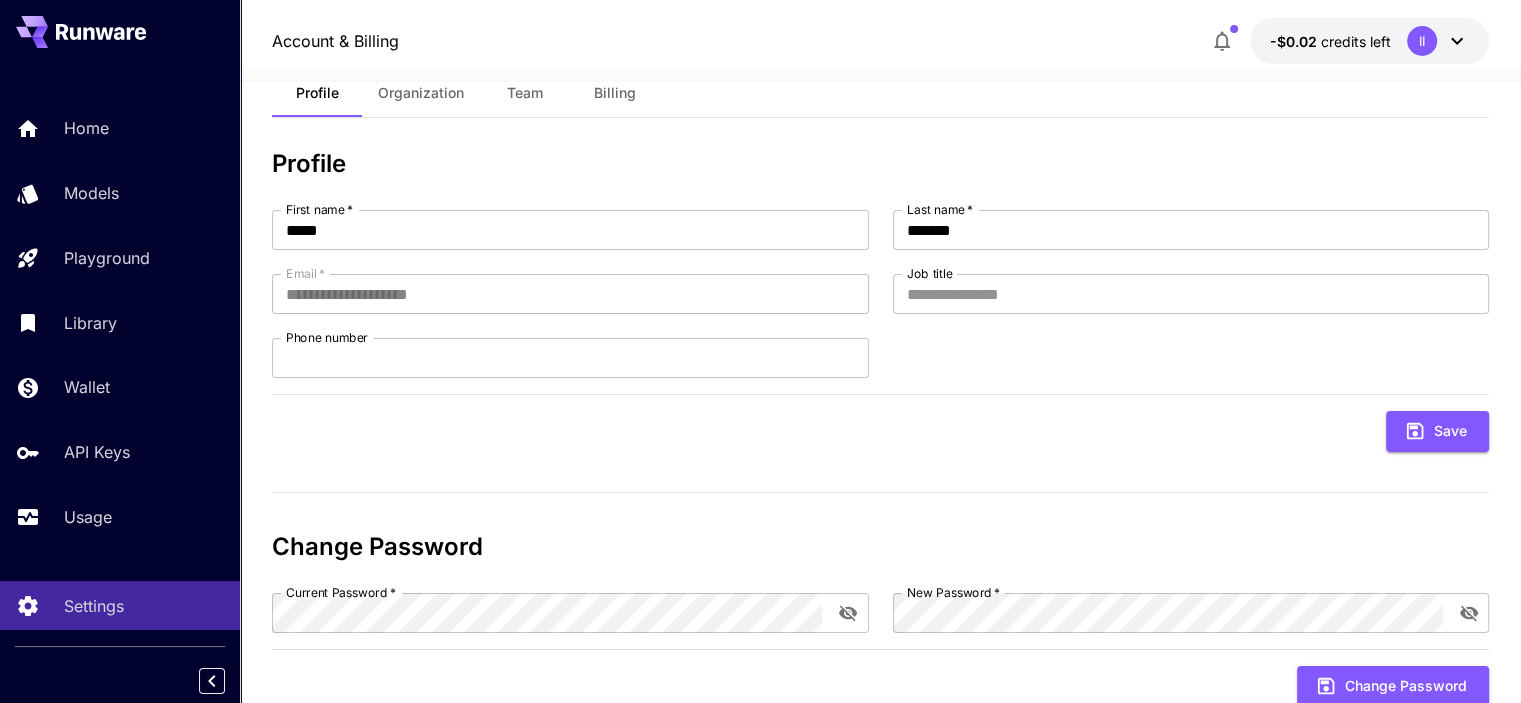 scroll, scrollTop: 0, scrollLeft: 0, axis: both 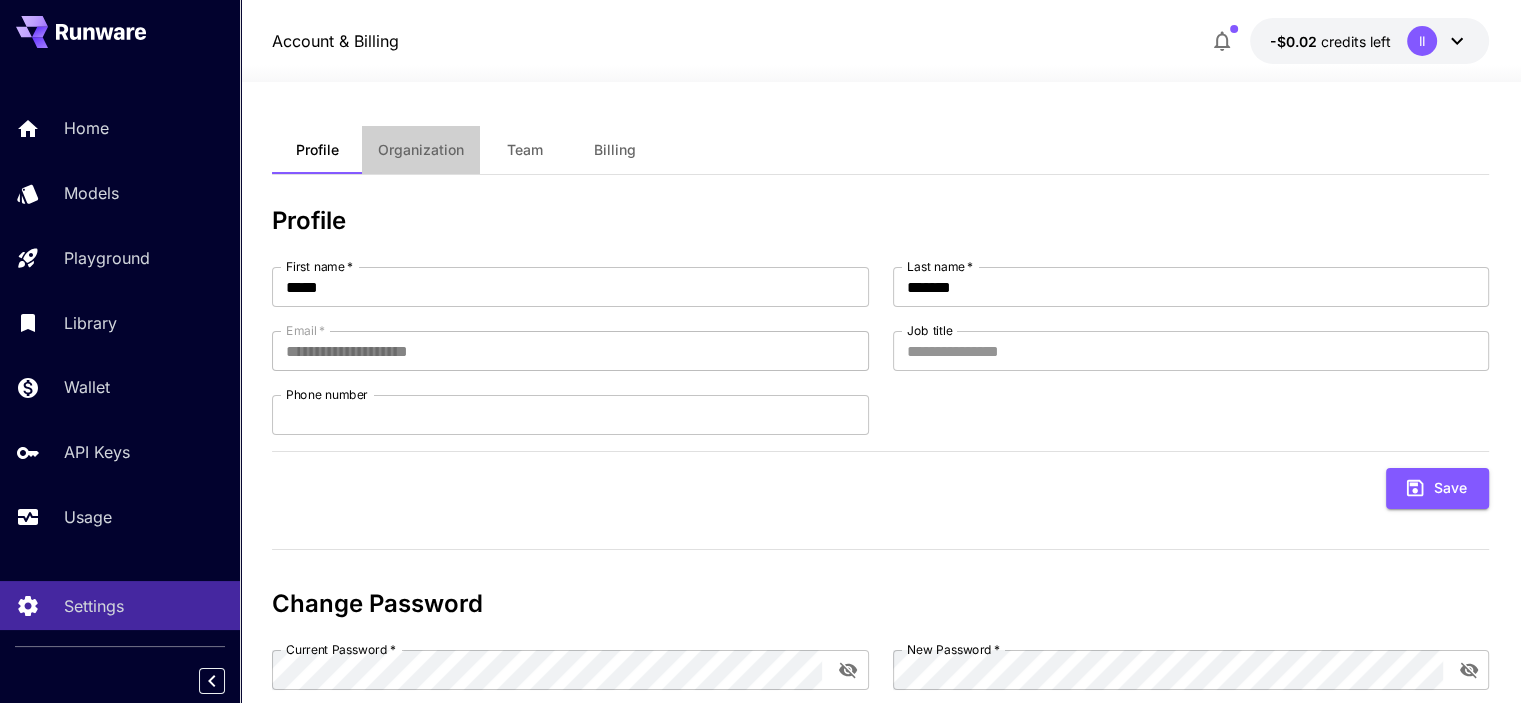 click on "Organization" at bounding box center (421, 150) 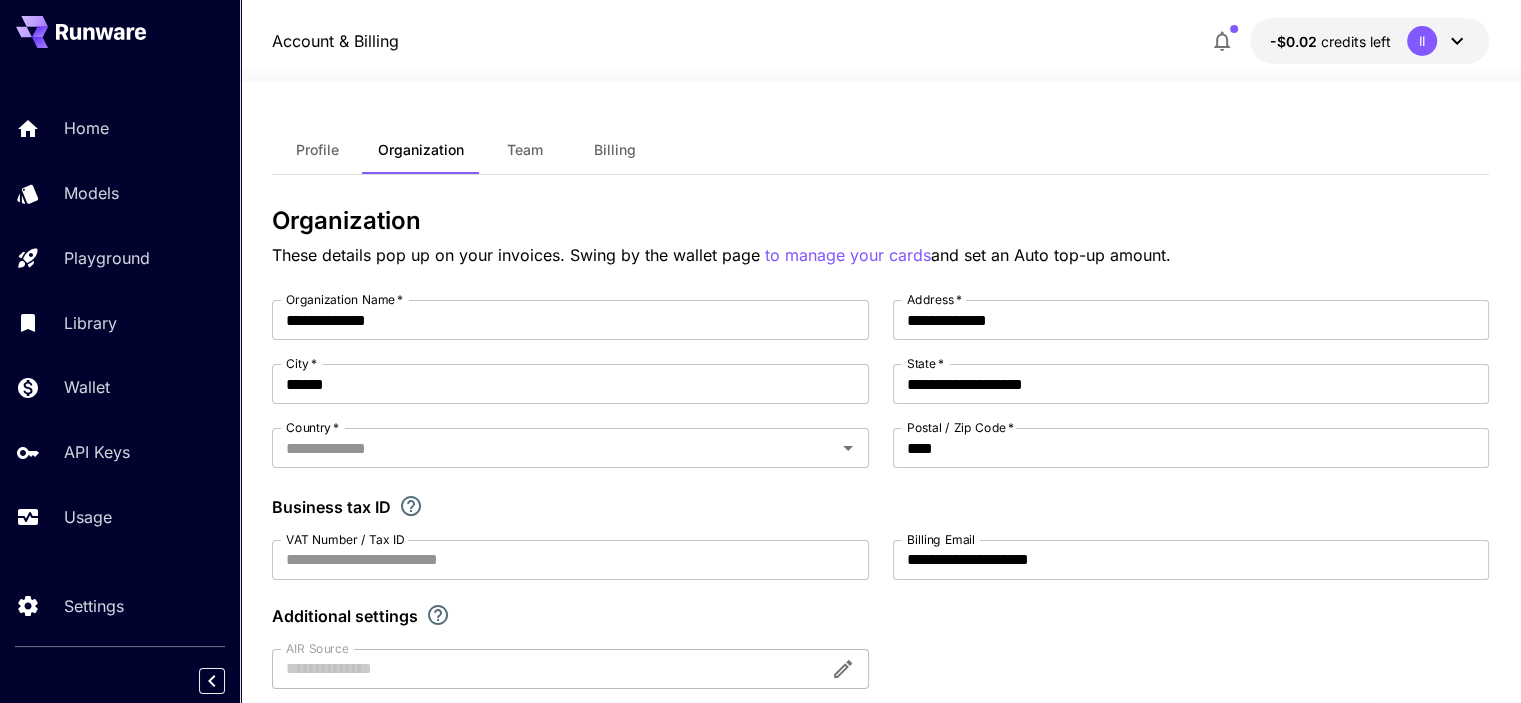 type on "*******" 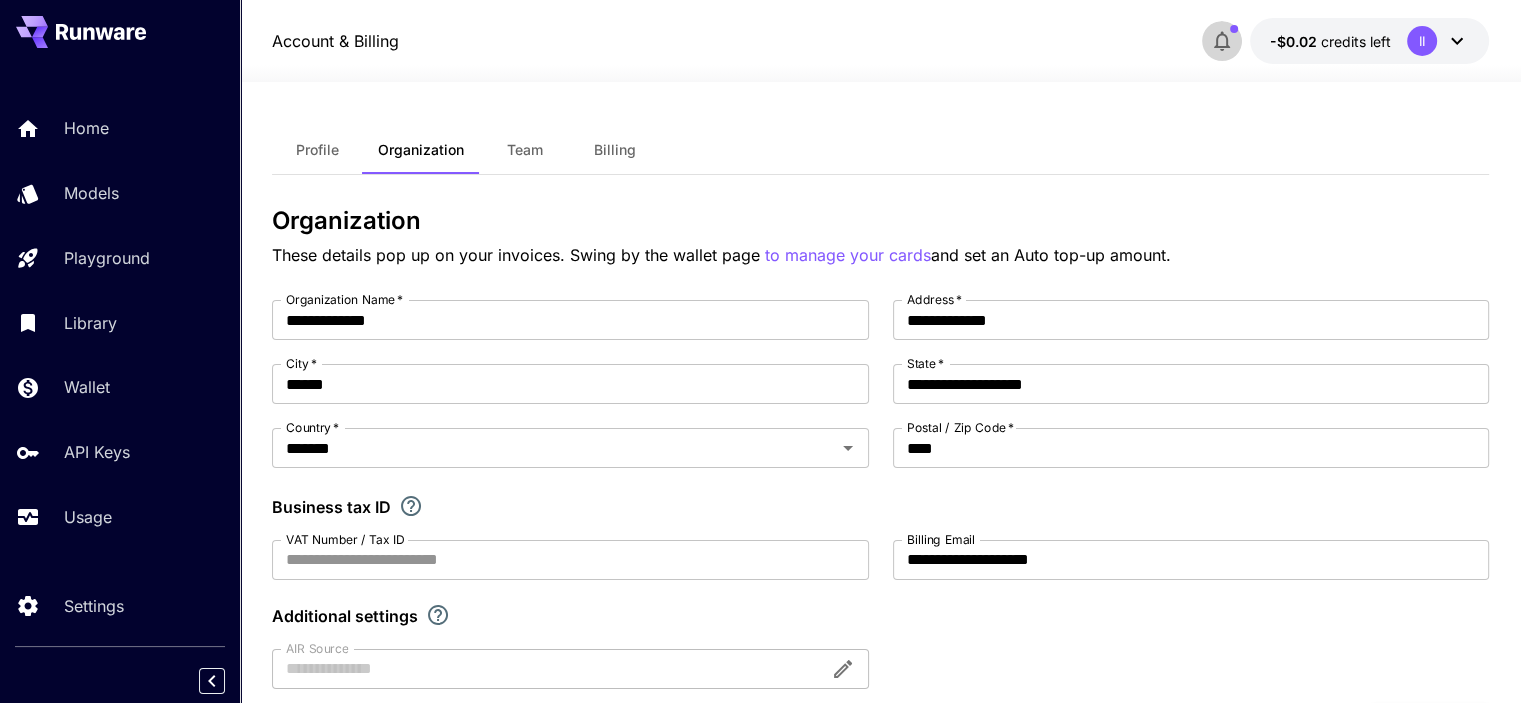 click 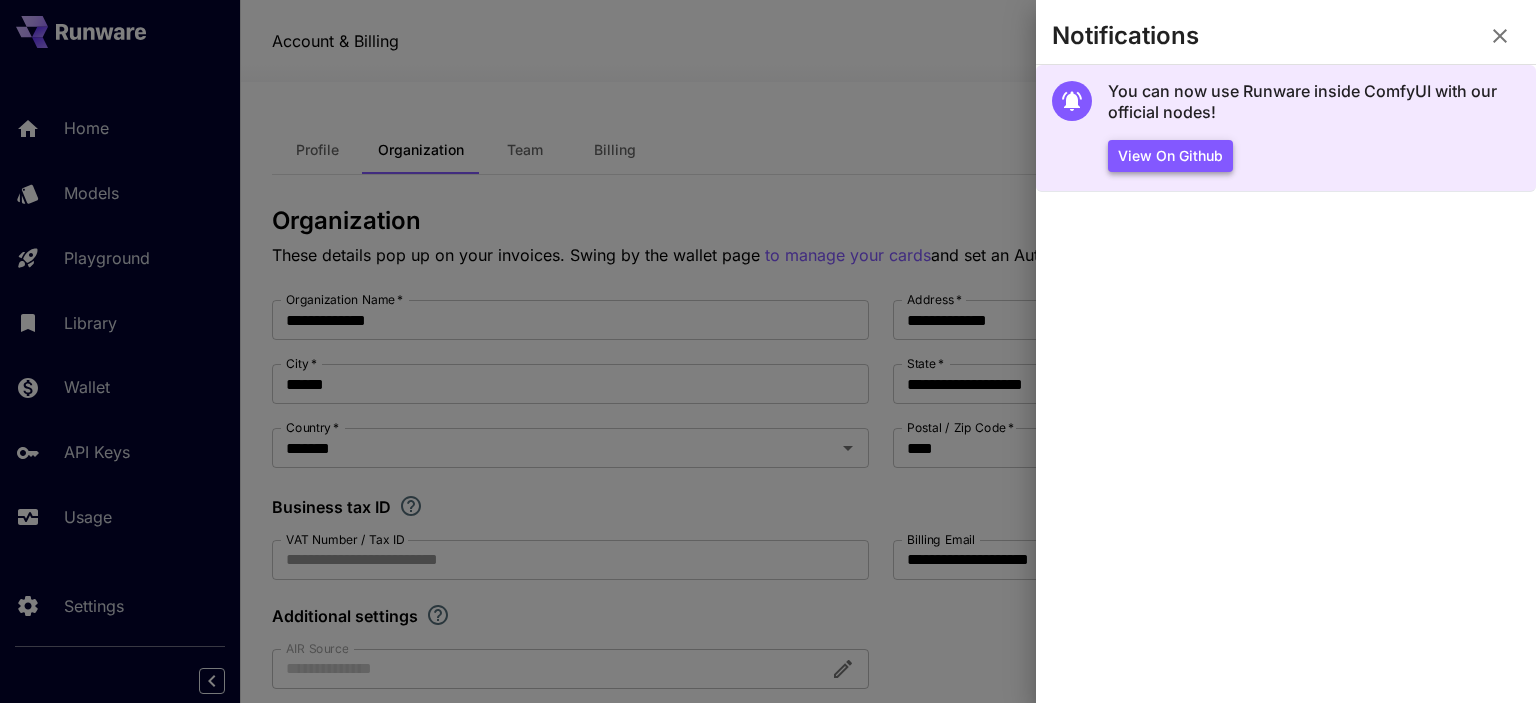 click on "View on Github" at bounding box center [1170, 156] 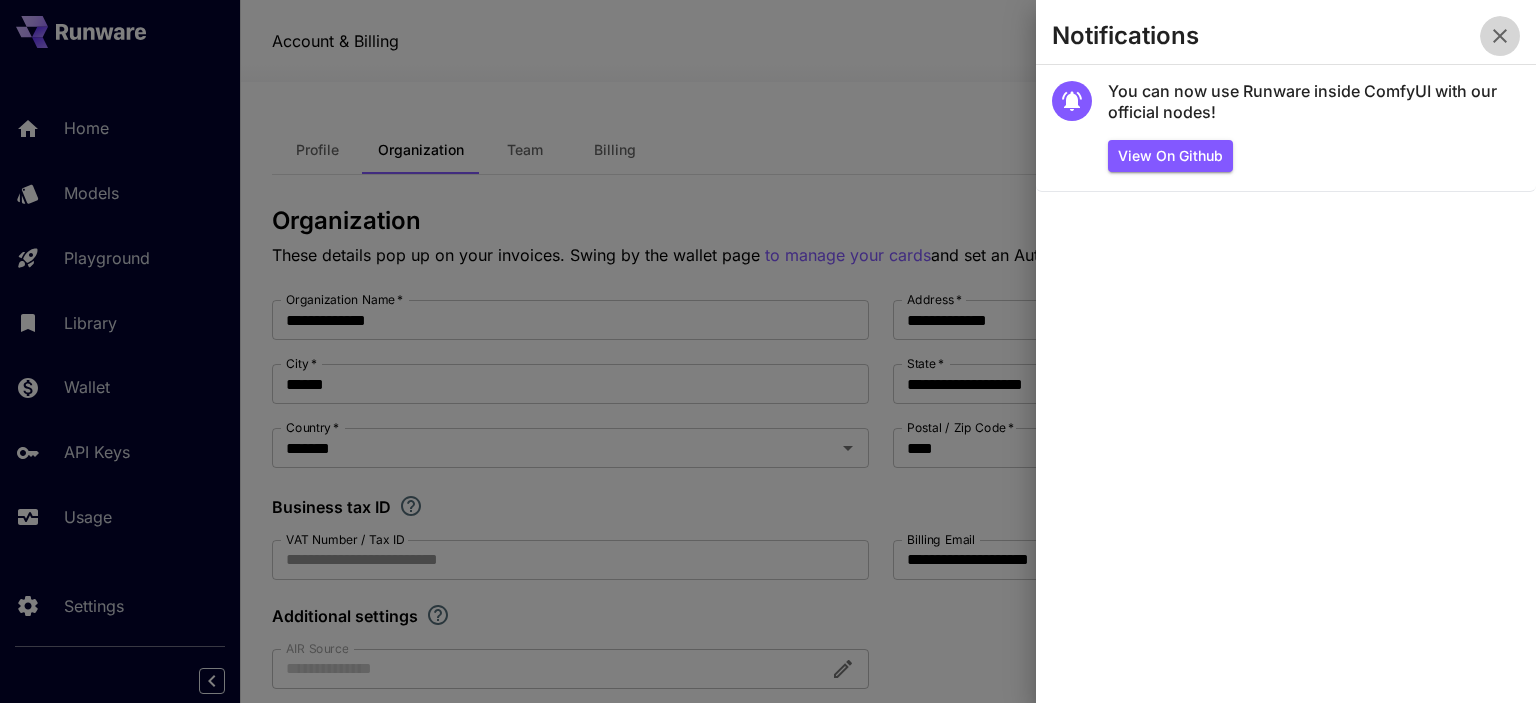 click 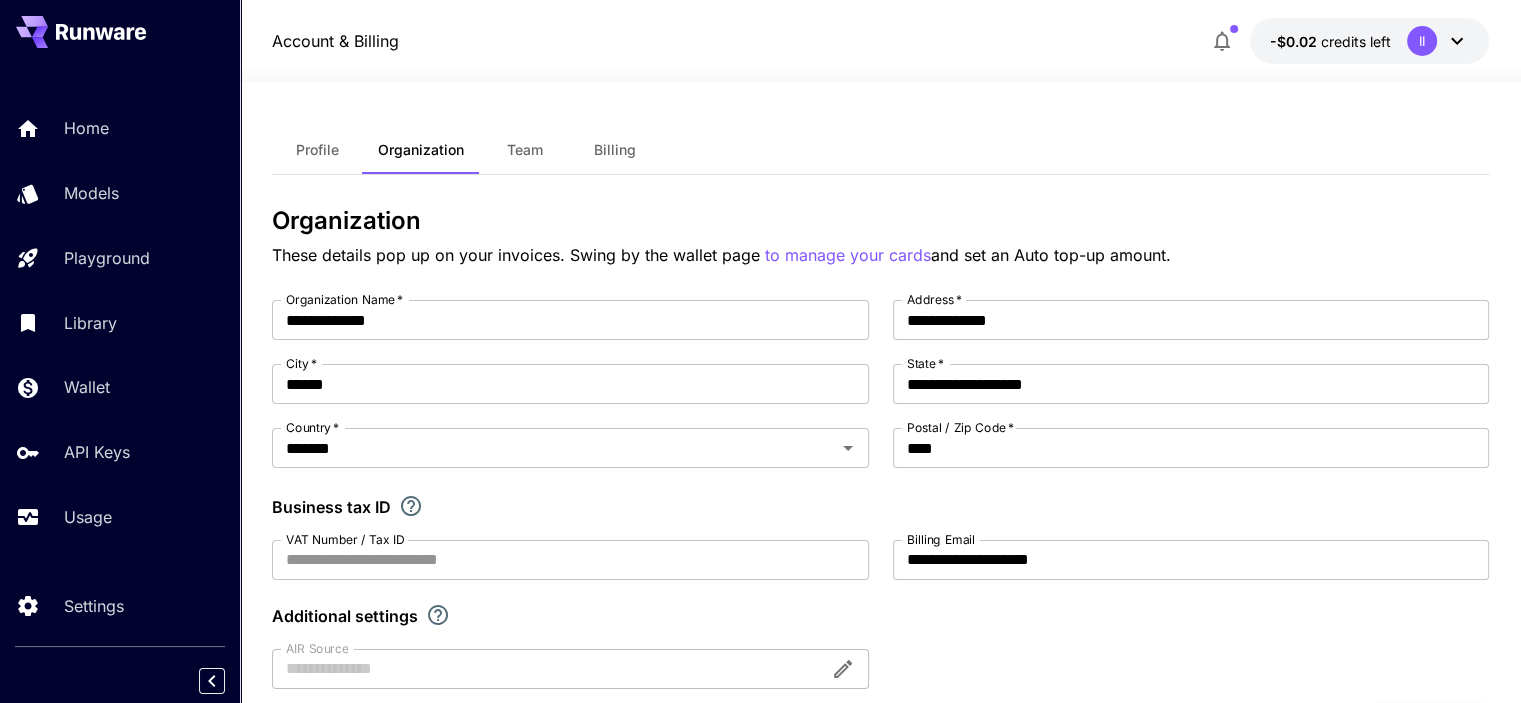 click 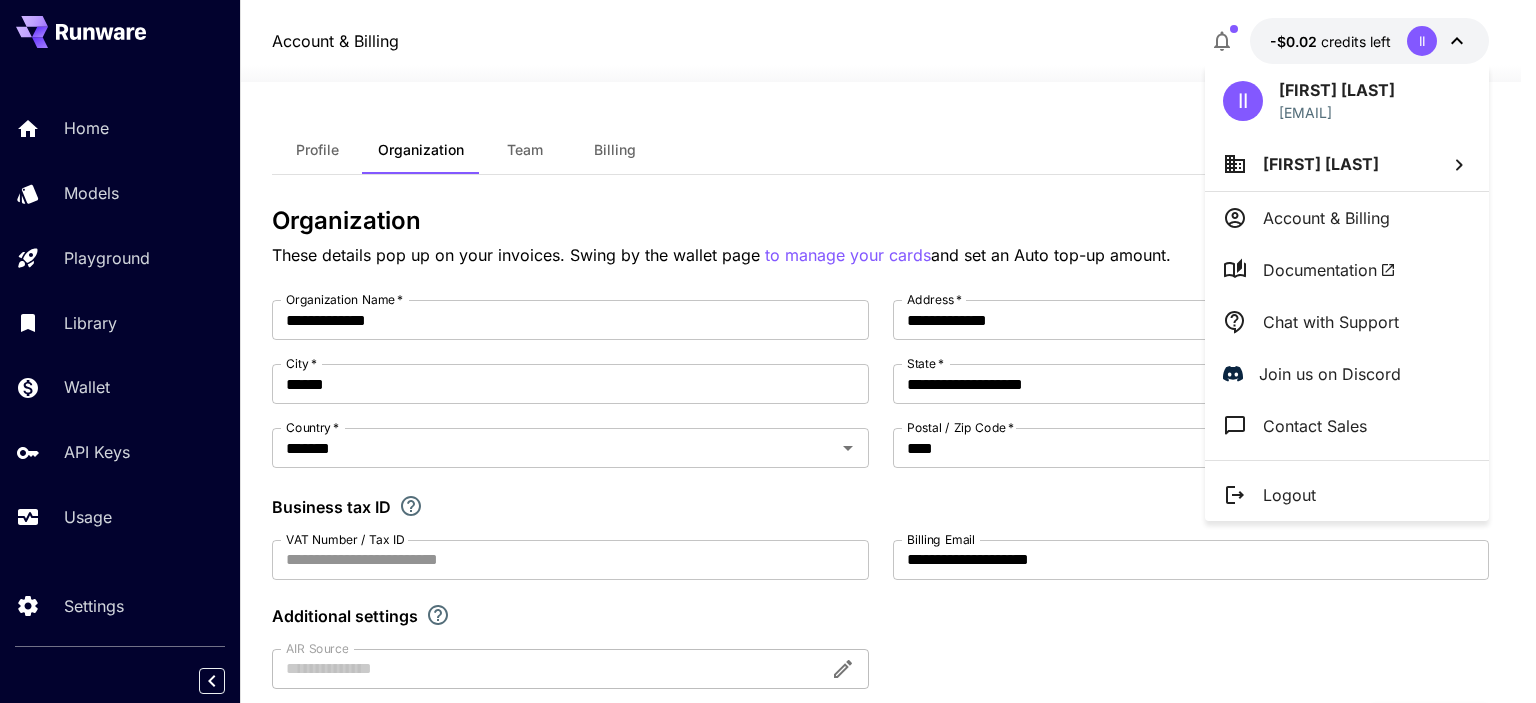 click at bounding box center [768, 351] 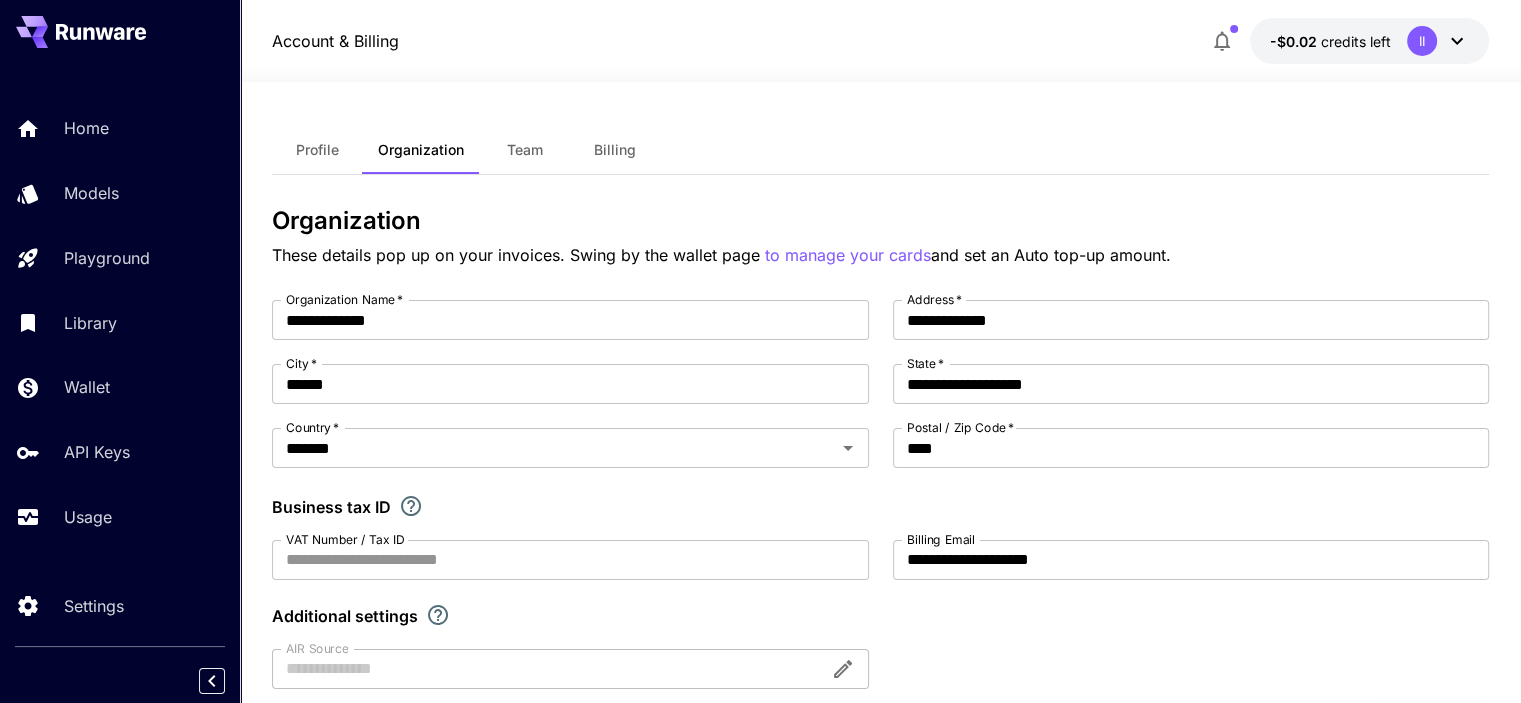 click on "Billing" at bounding box center [615, 150] 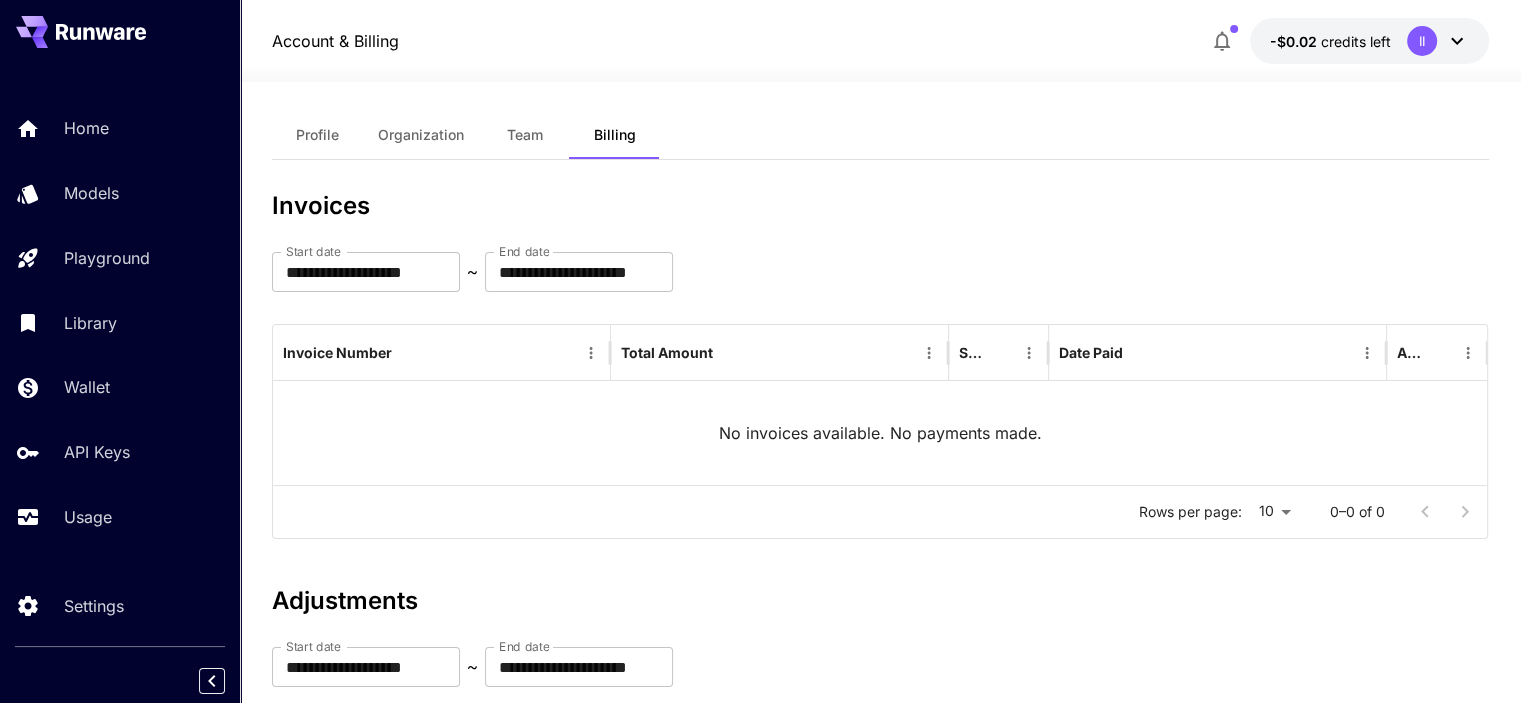 scroll, scrollTop: 0, scrollLeft: 0, axis: both 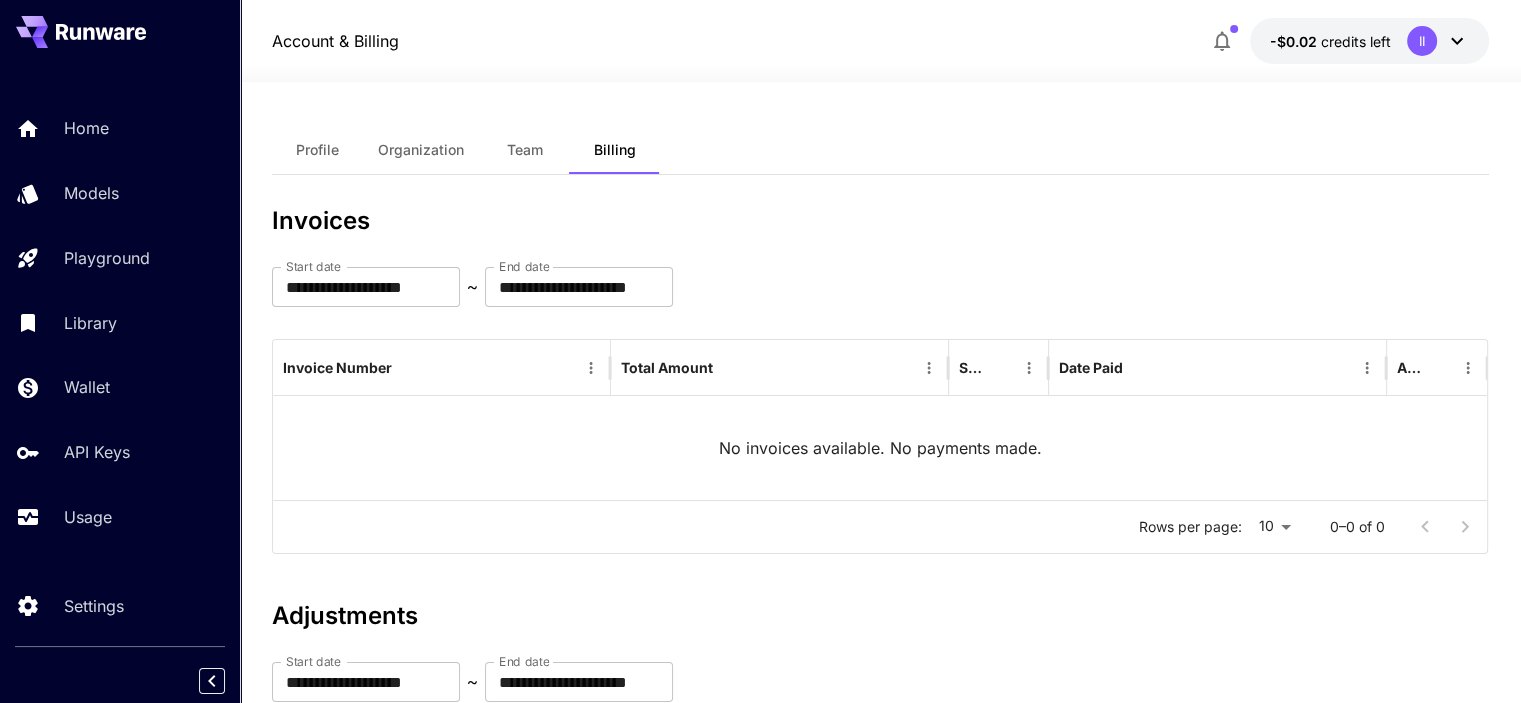click on "No invoices available. No payments made." at bounding box center (879, 448) 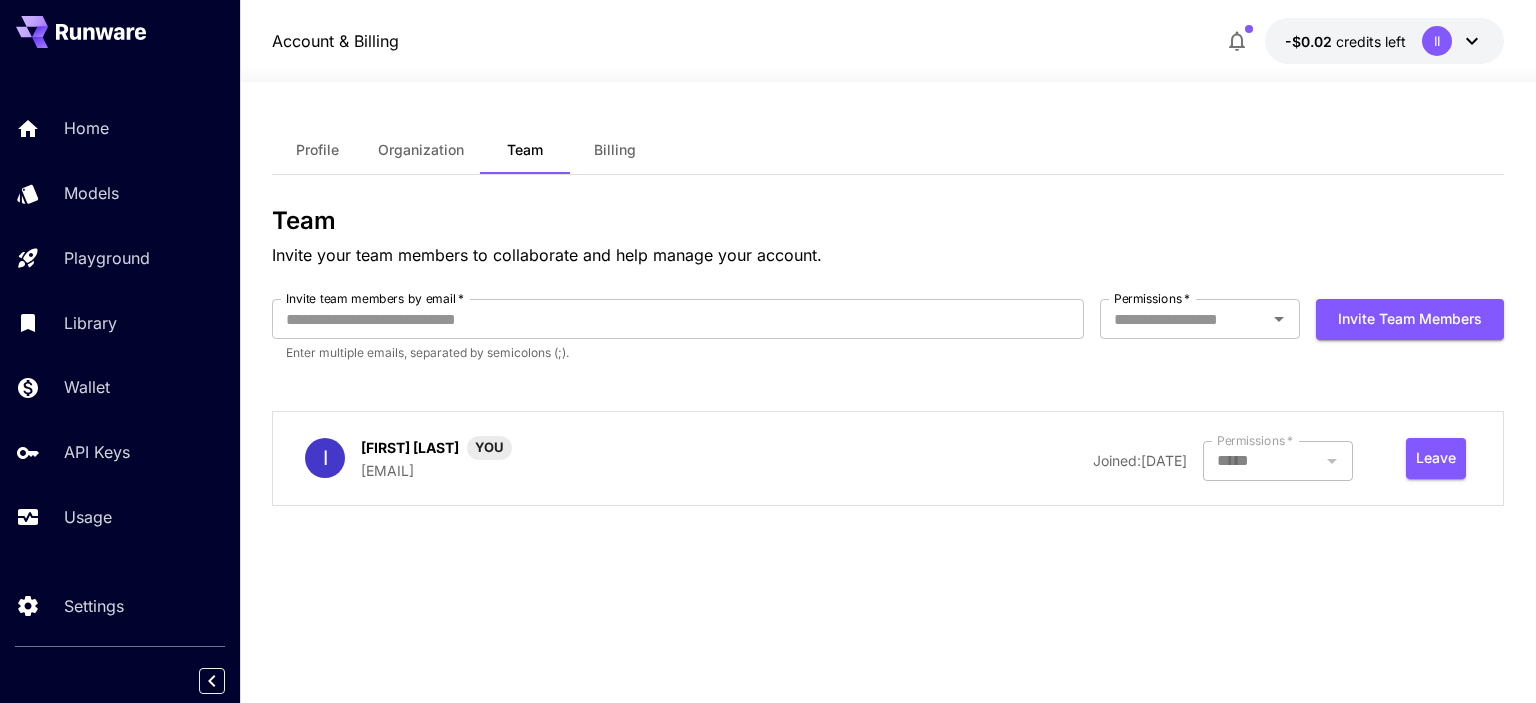 click on "II" at bounding box center [1437, 41] 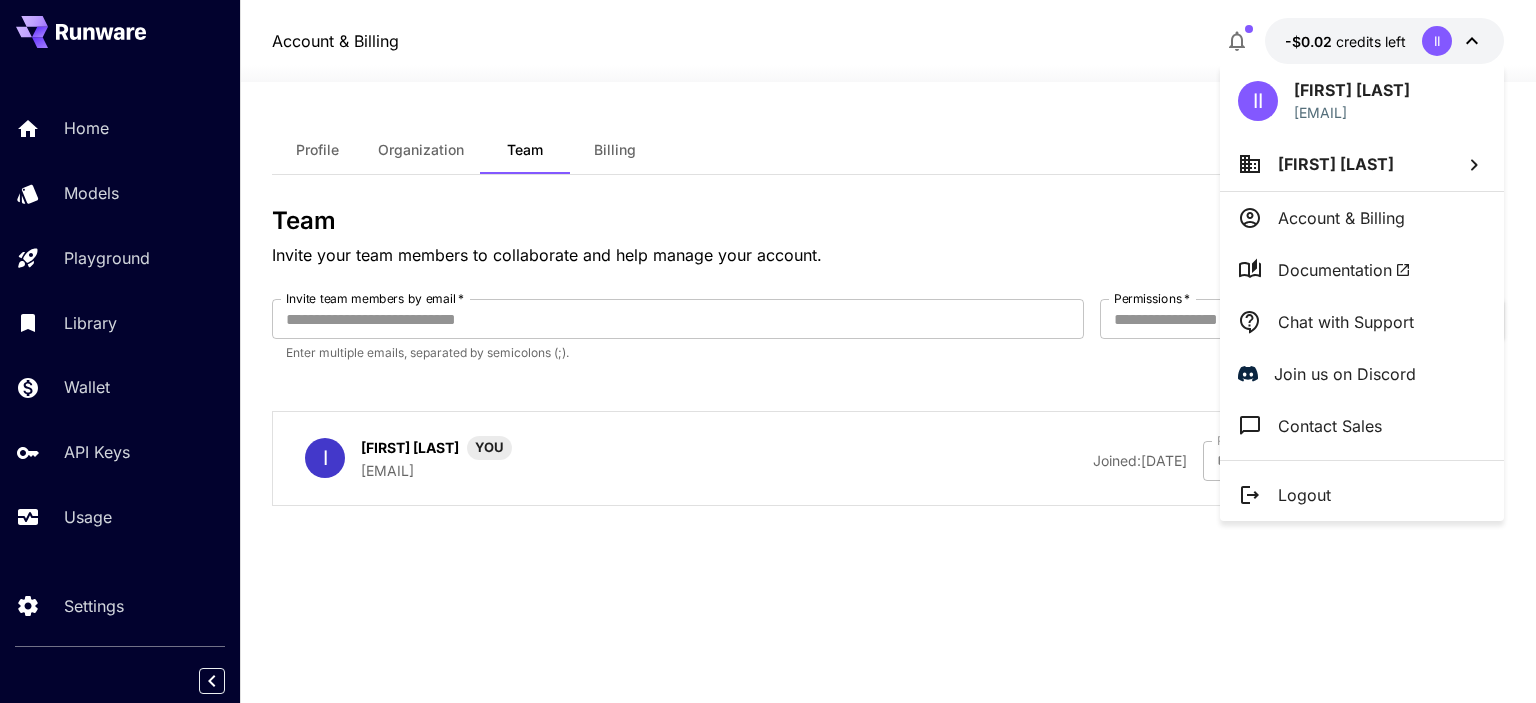 click at bounding box center [768, 351] 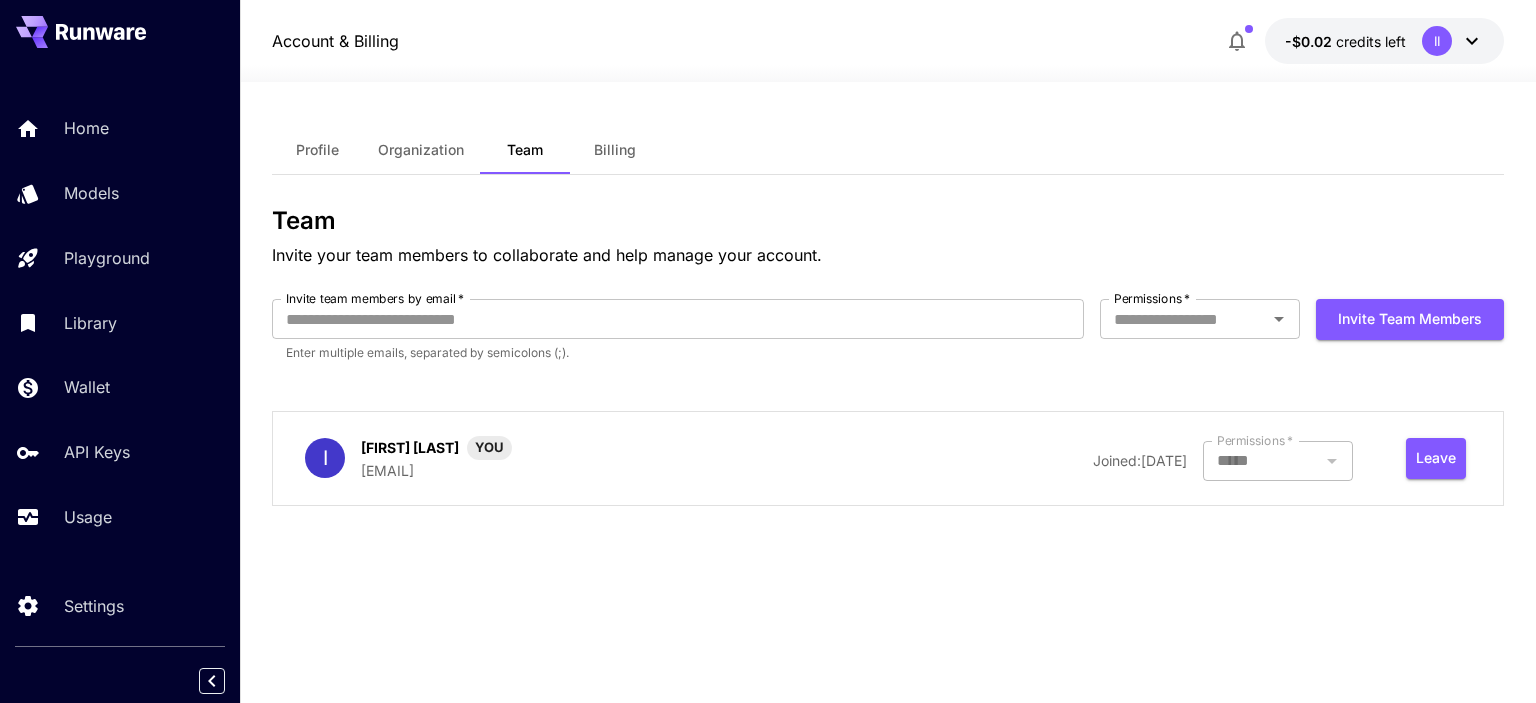 click on "II" at bounding box center [1437, 41] 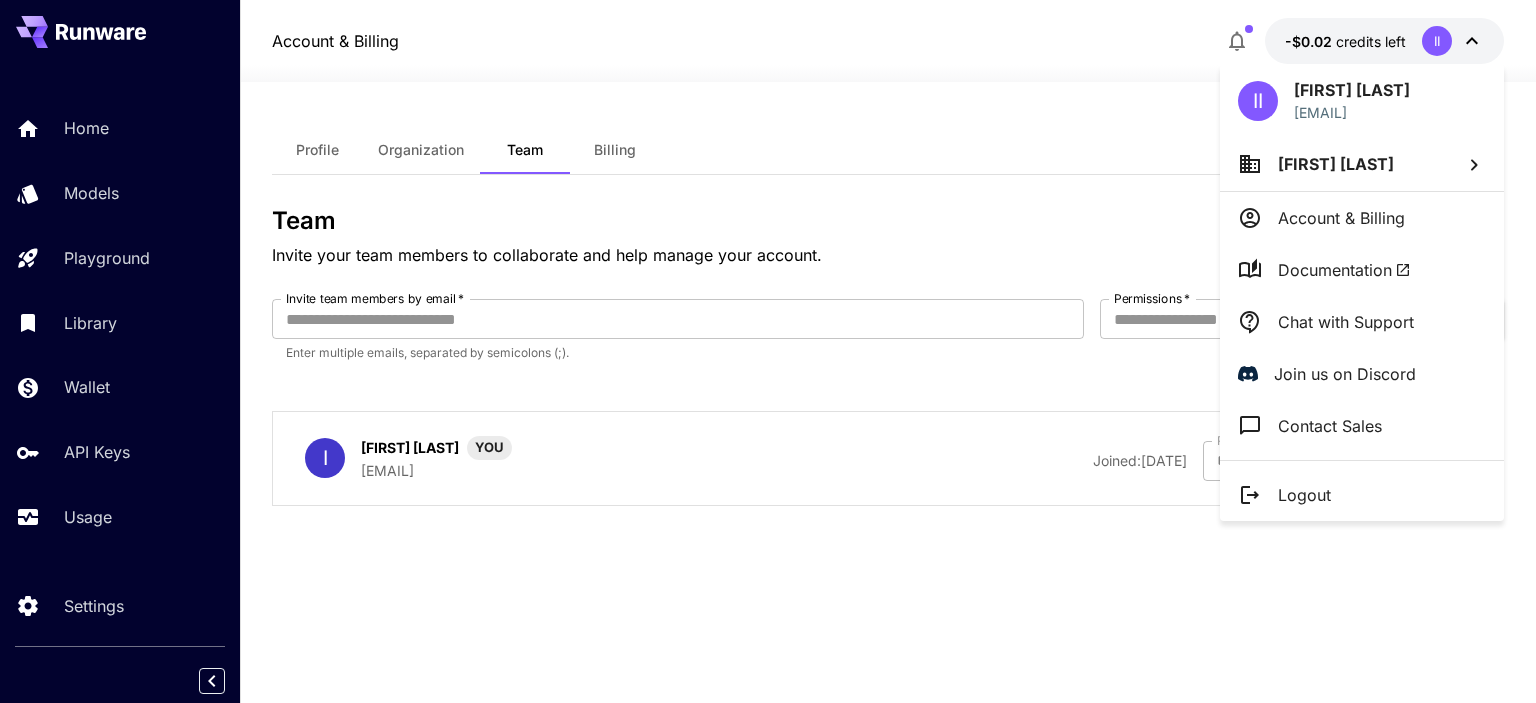 click at bounding box center [768, 351] 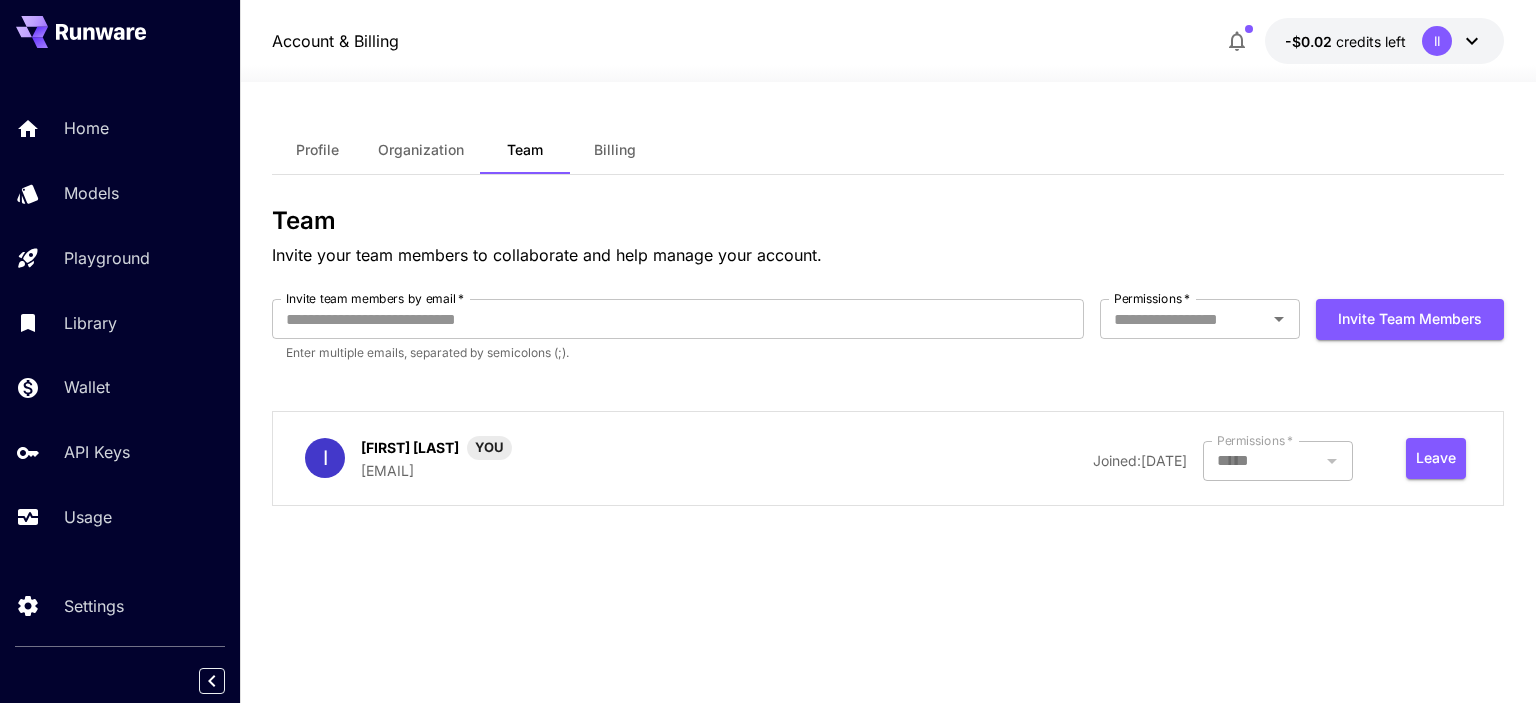 click on "Profile" at bounding box center [317, 150] 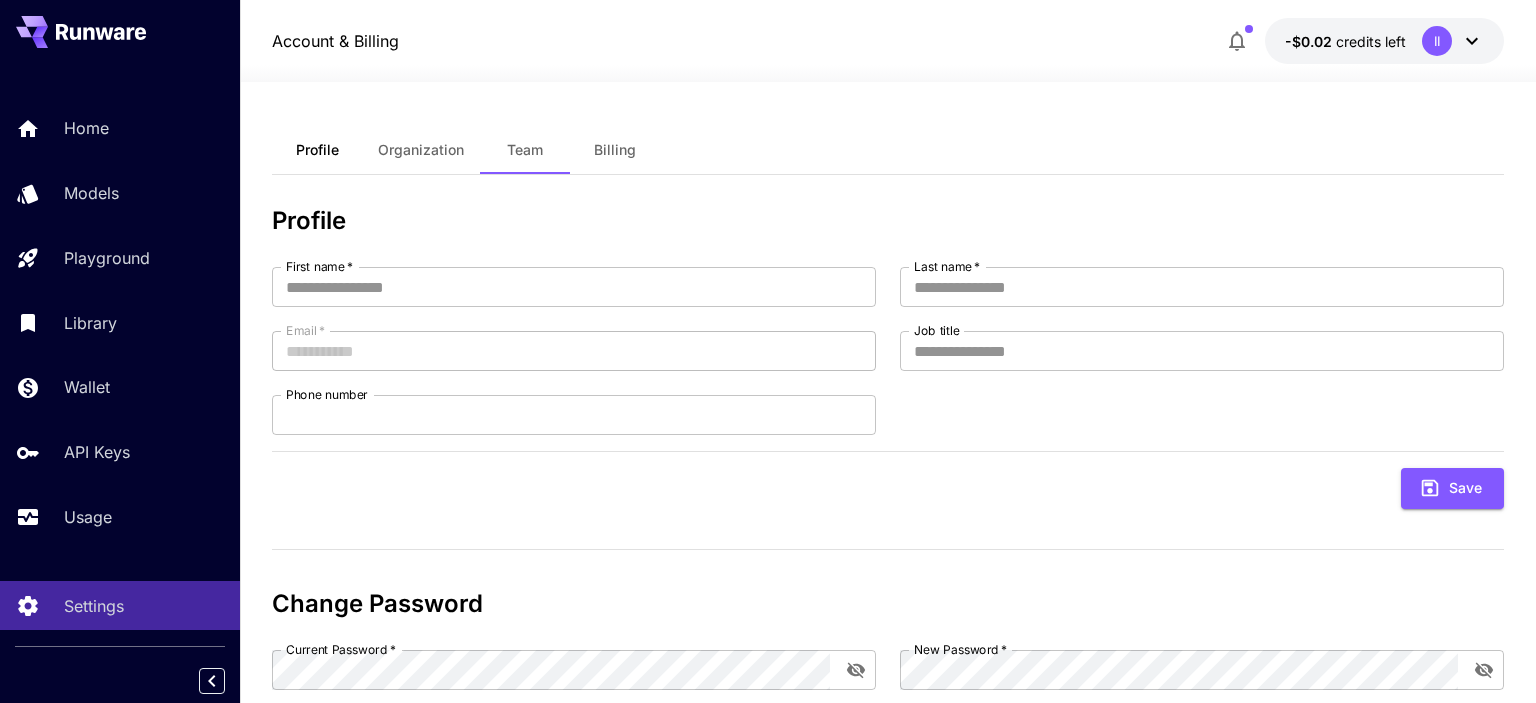 type on "*****" 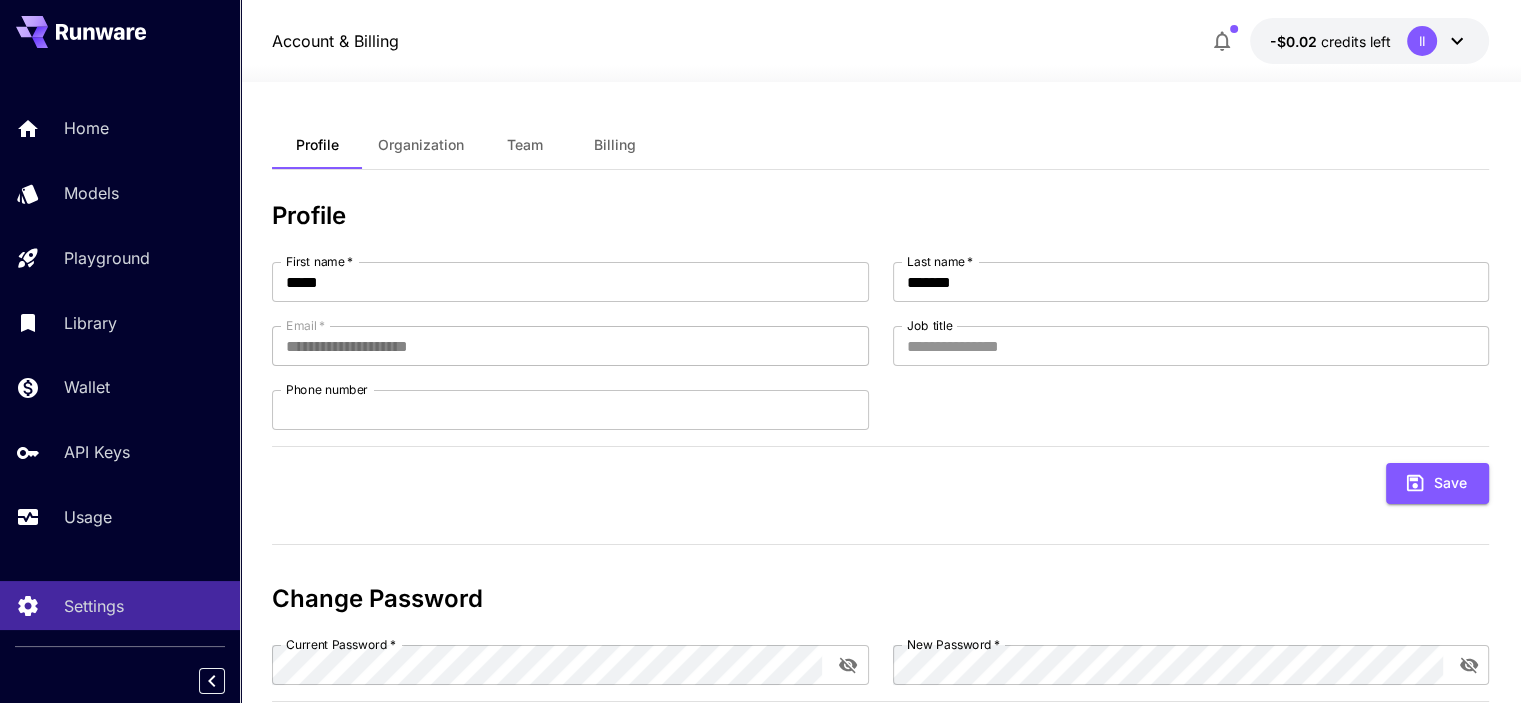scroll, scrollTop: 0, scrollLeft: 0, axis: both 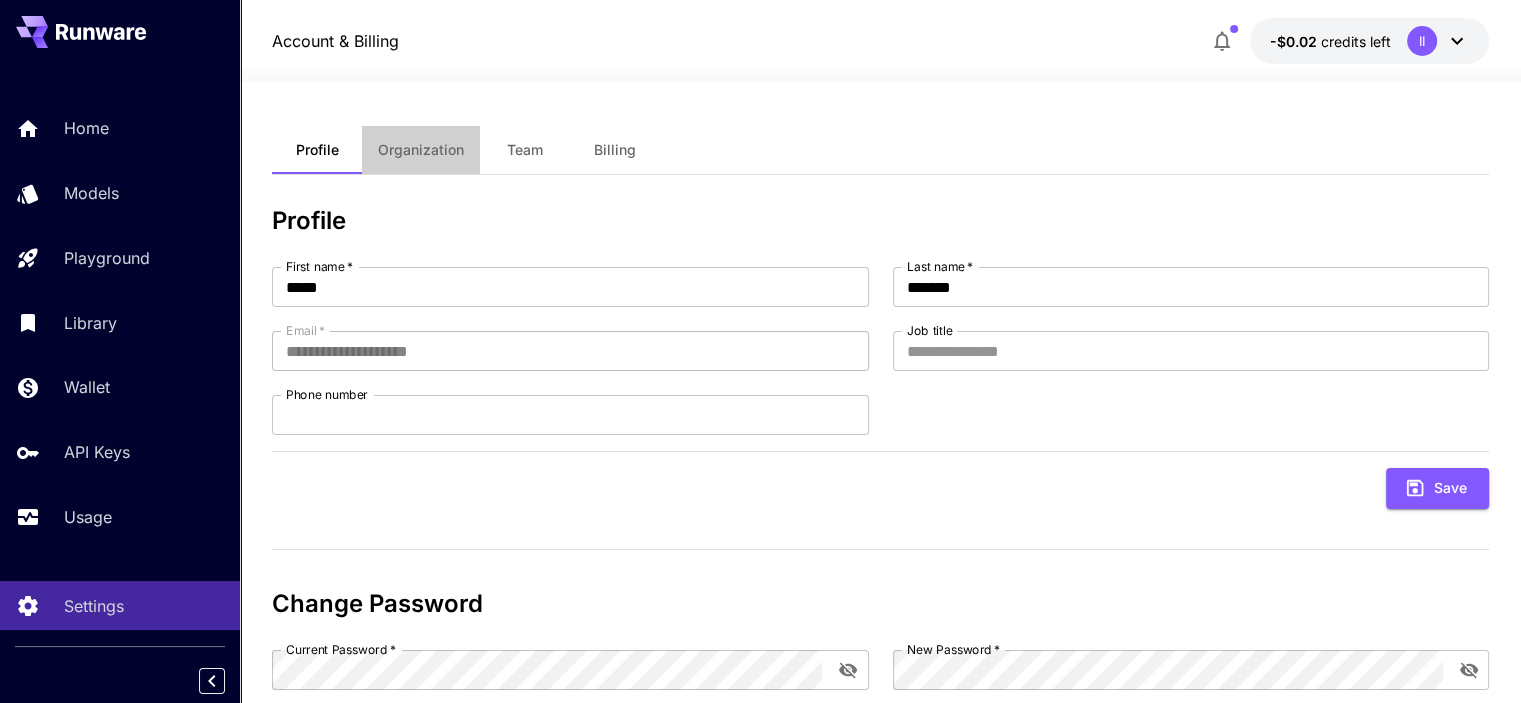 click on "Organization" at bounding box center [421, 150] 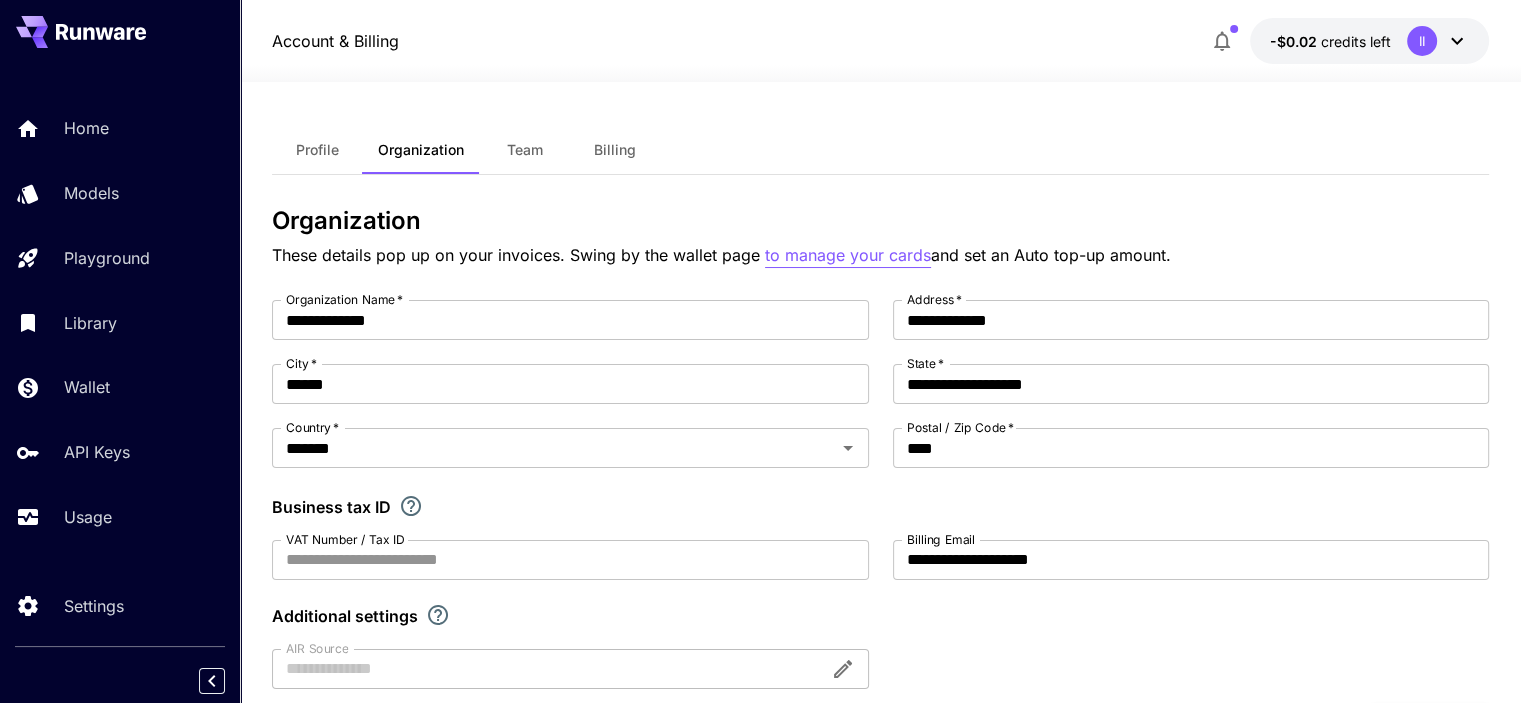click on "to manage your cards" at bounding box center [848, 255] 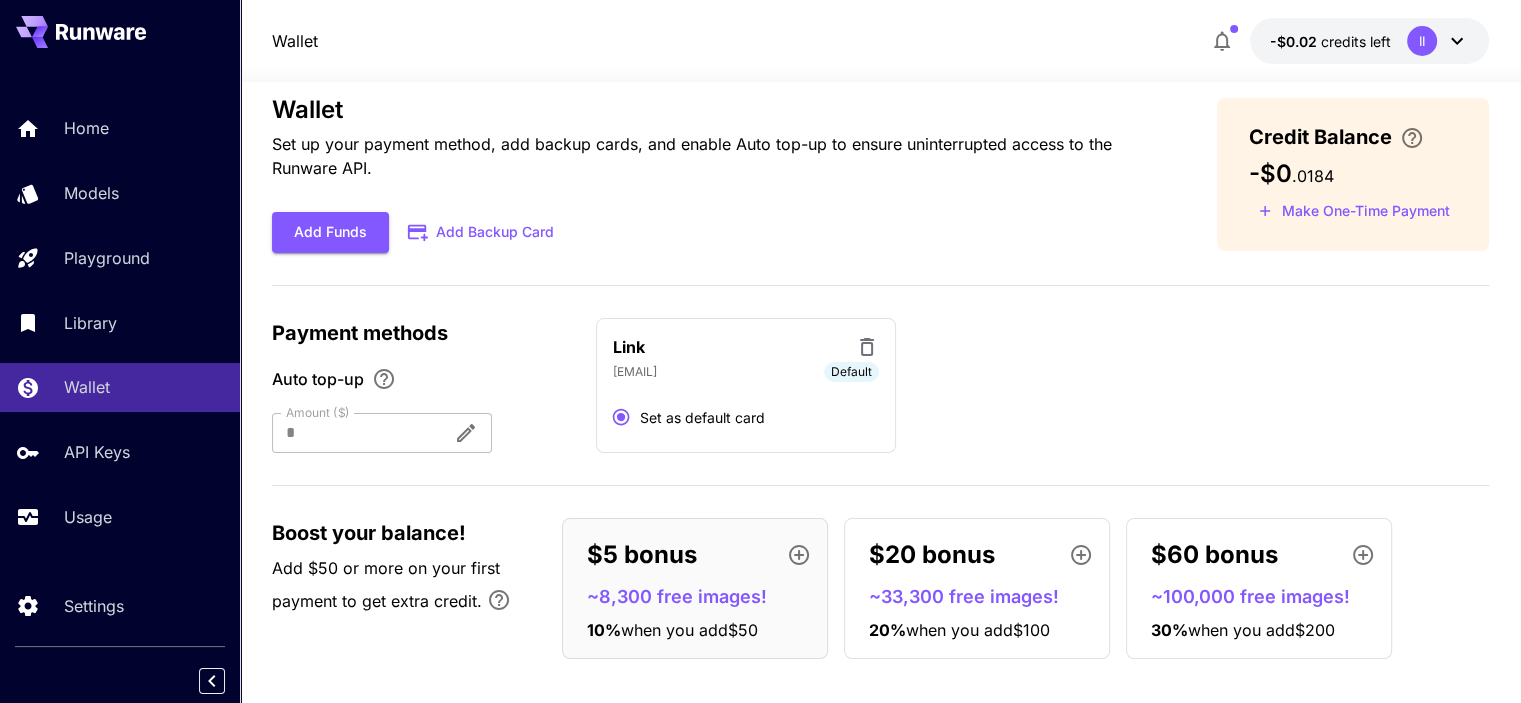 scroll, scrollTop: 45, scrollLeft: 0, axis: vertical 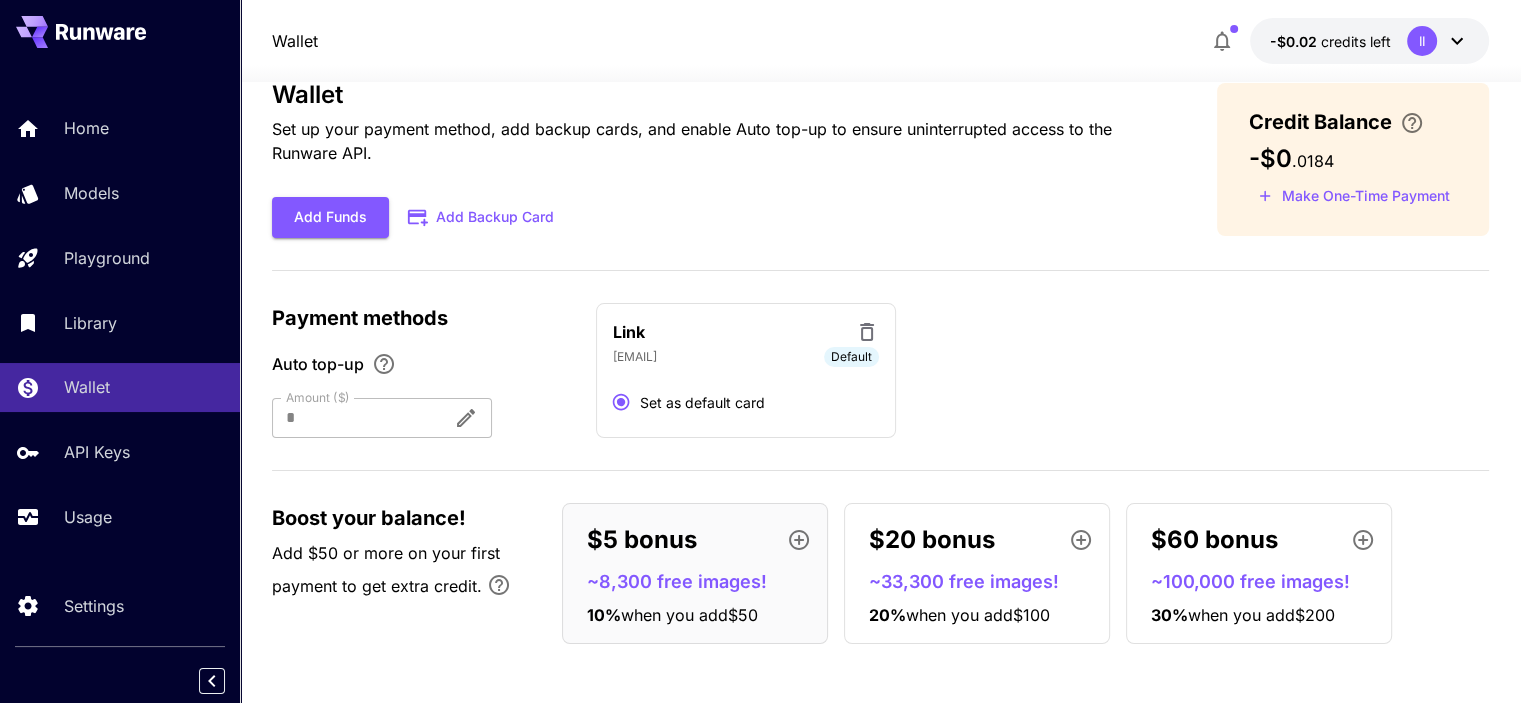 click at bounding box center (354, 418) 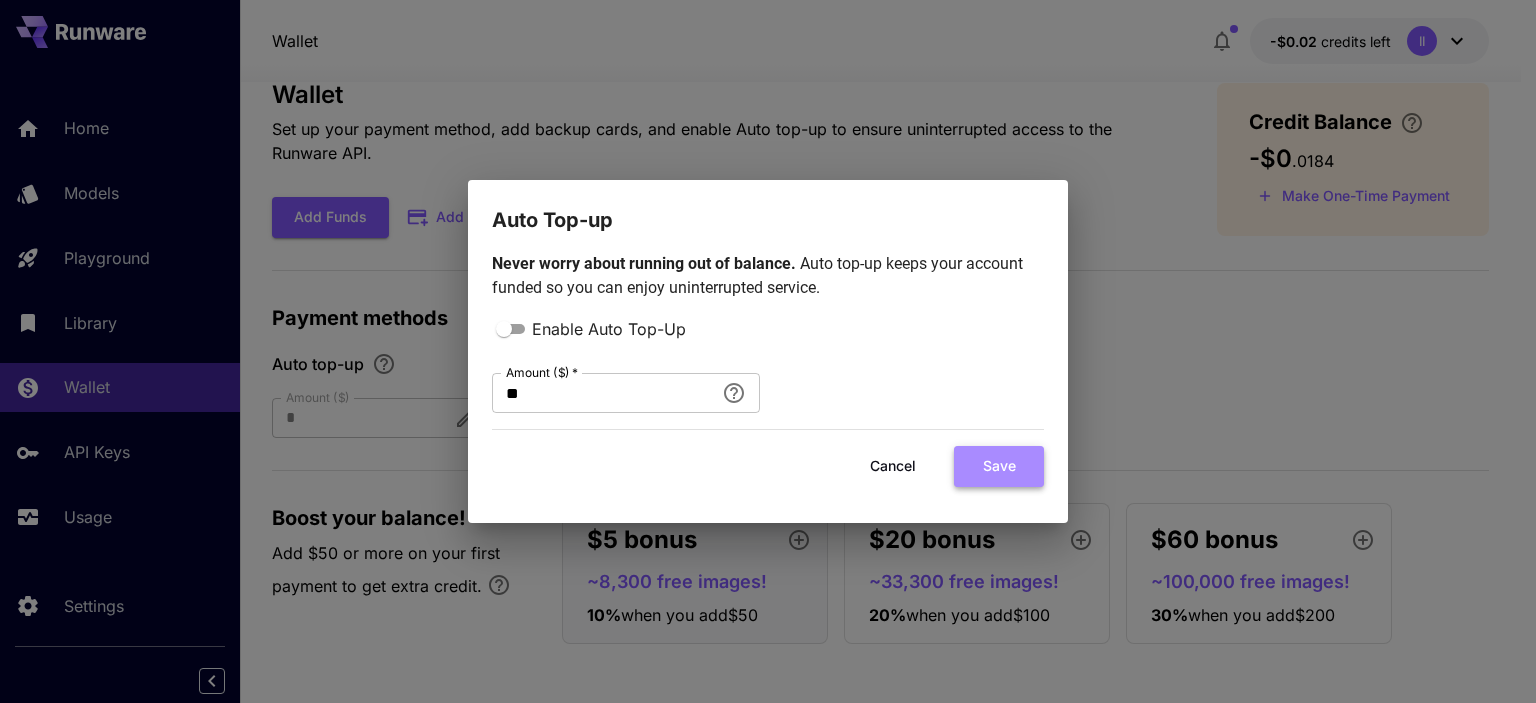 click on "Save" at bounding box center (999, 466) 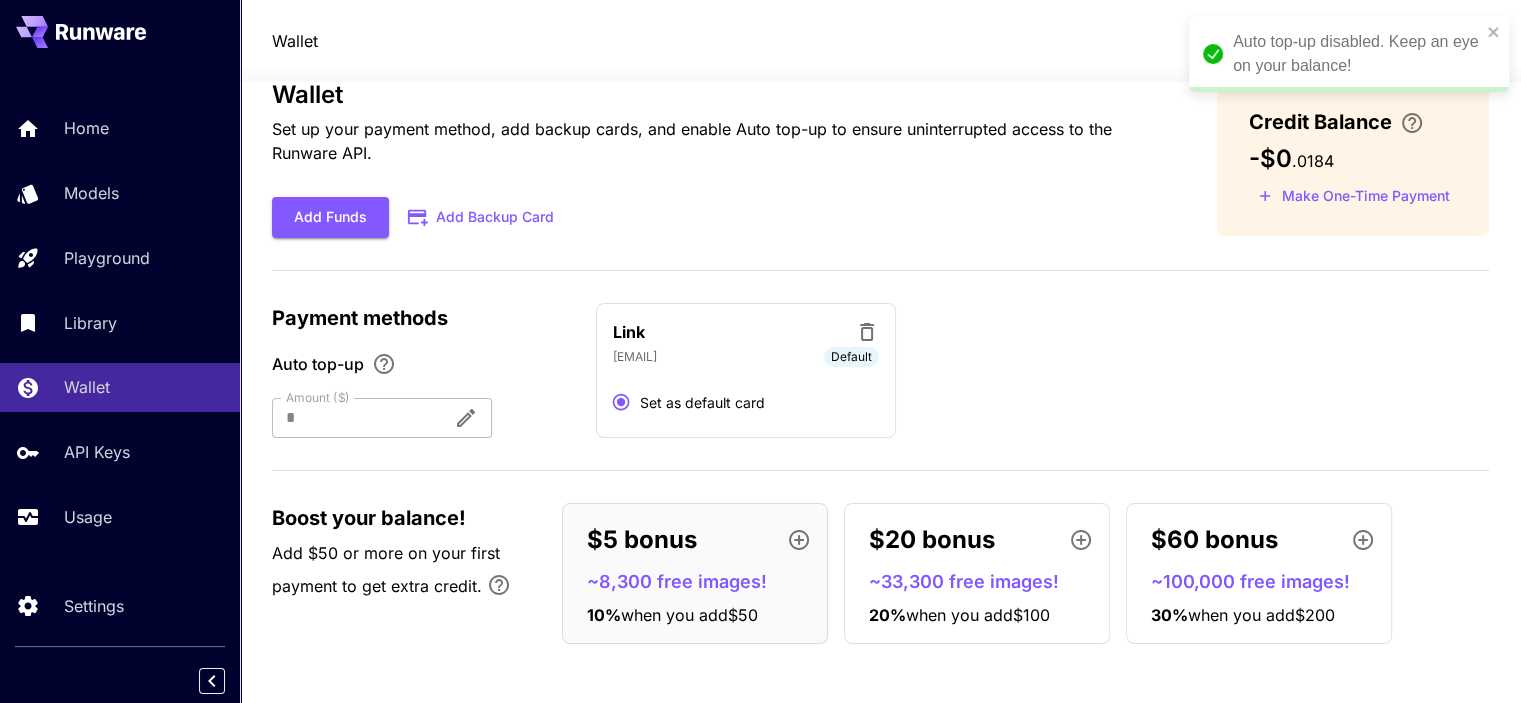 click on "Link [EMAIL] Default Set as default card" at bounding box center (1042, 371) 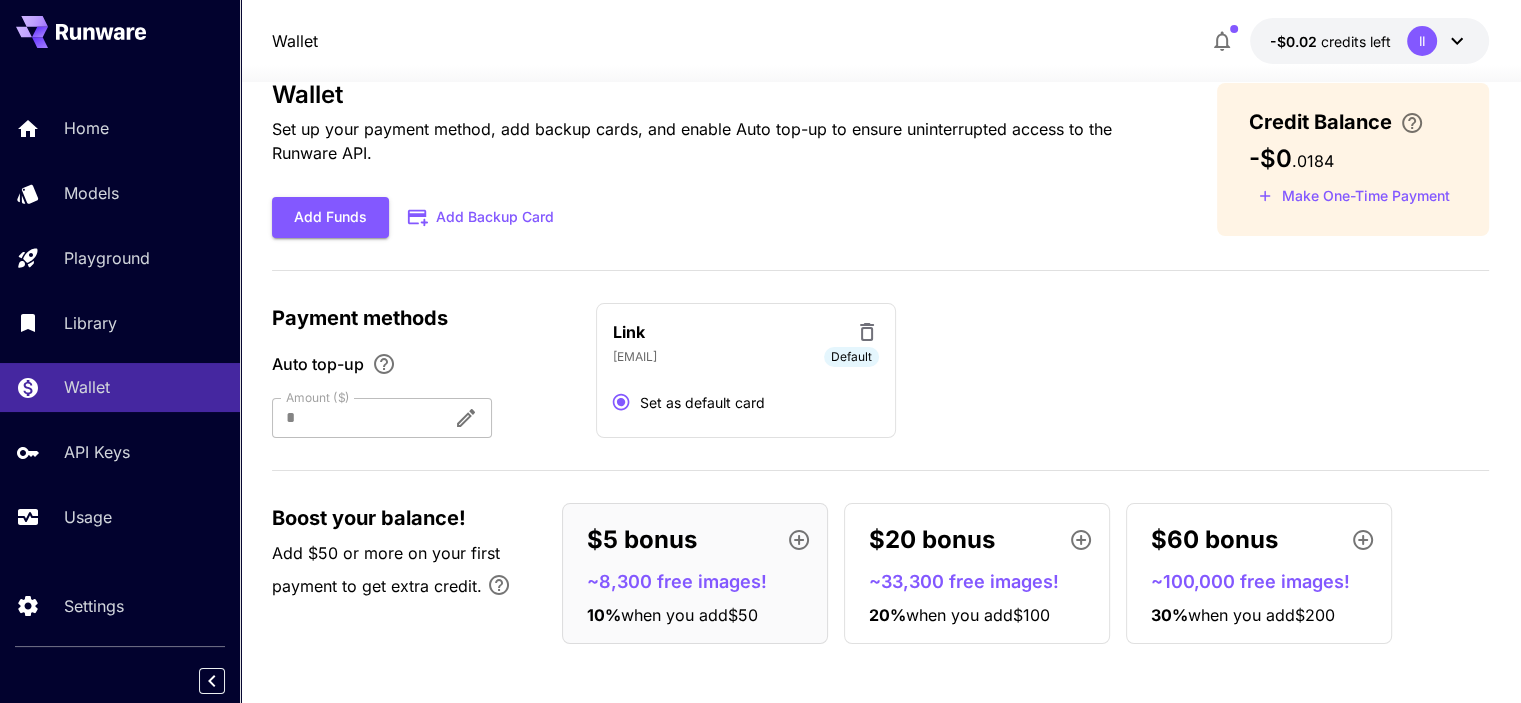 click on "$5 bonus ~8,300 free images!   10 %  when you add  $50" at bounding box center (695, 573) 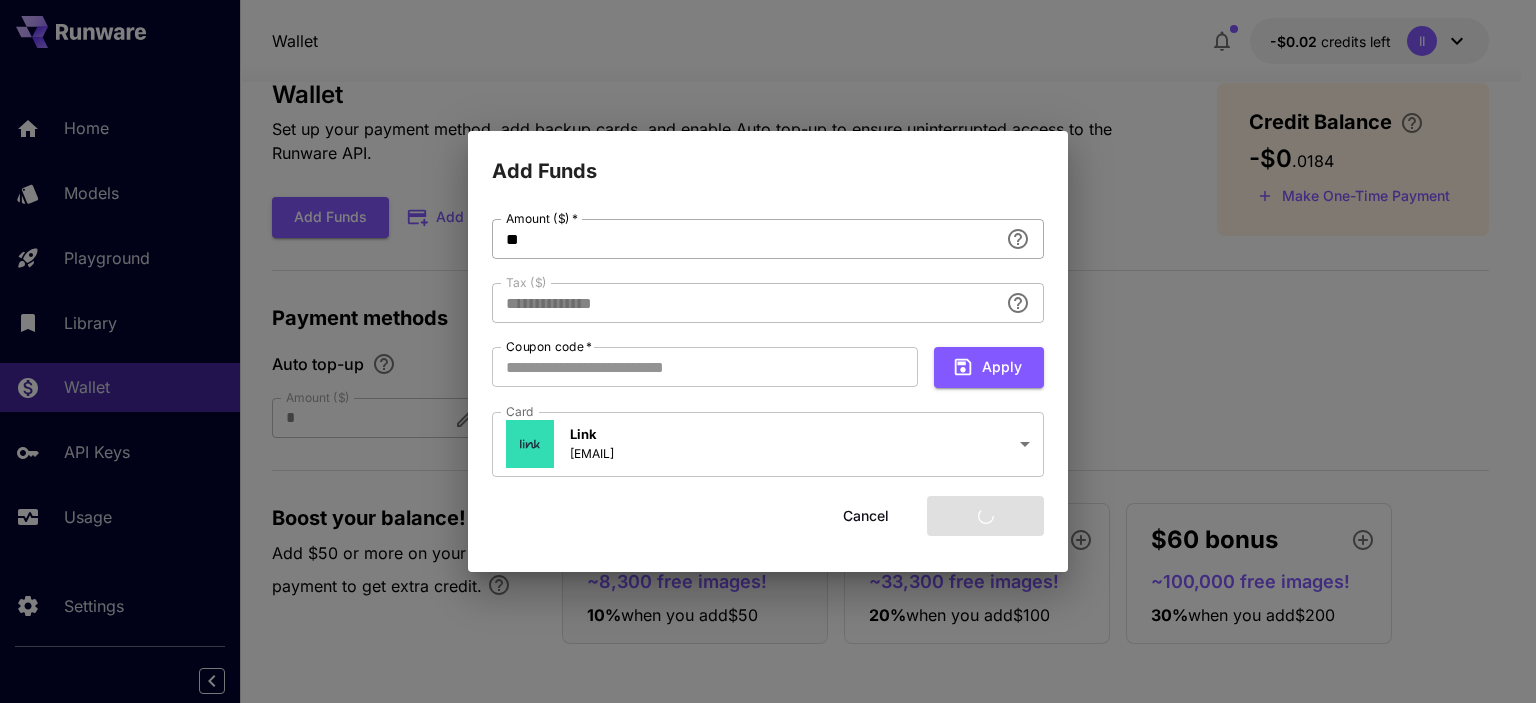 type on "*****" 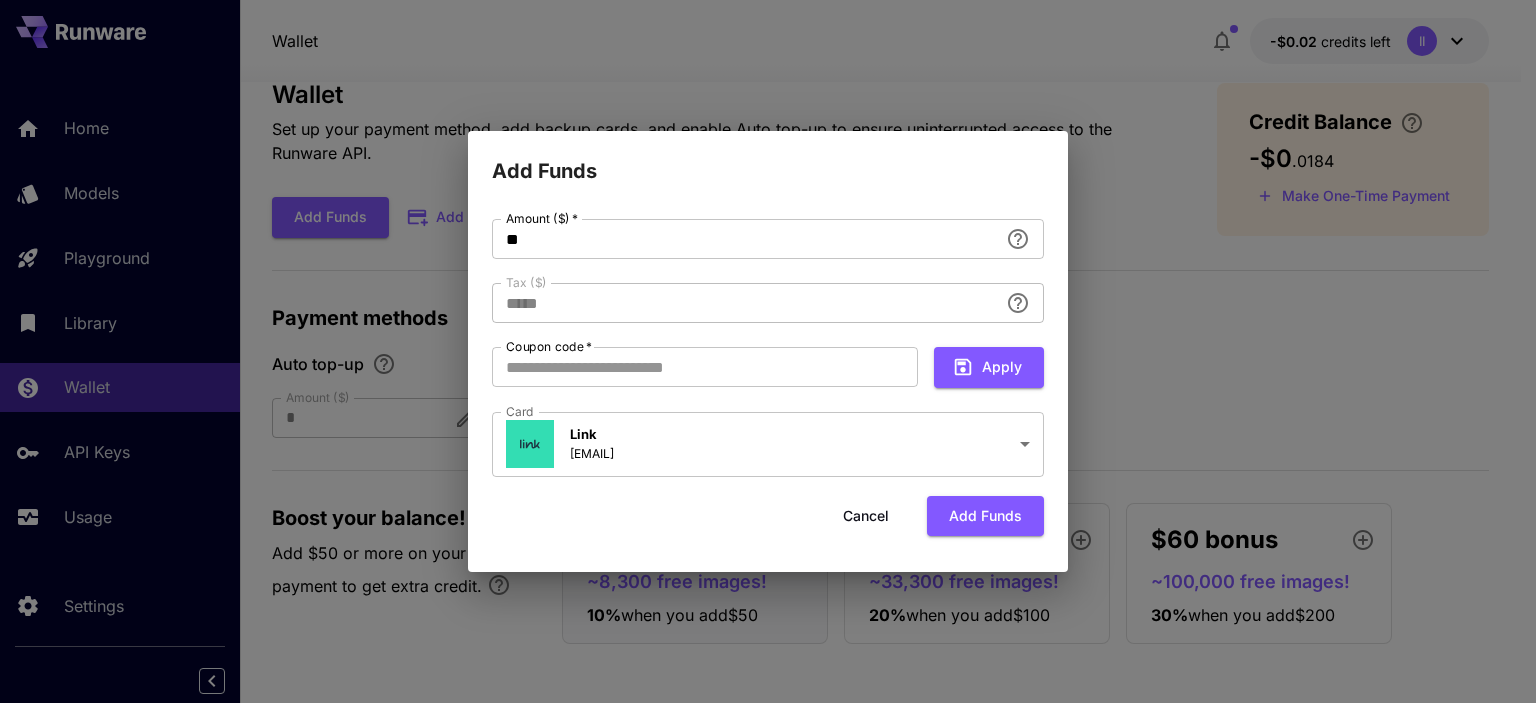 click on "**********" at bounding box center [768, 351] 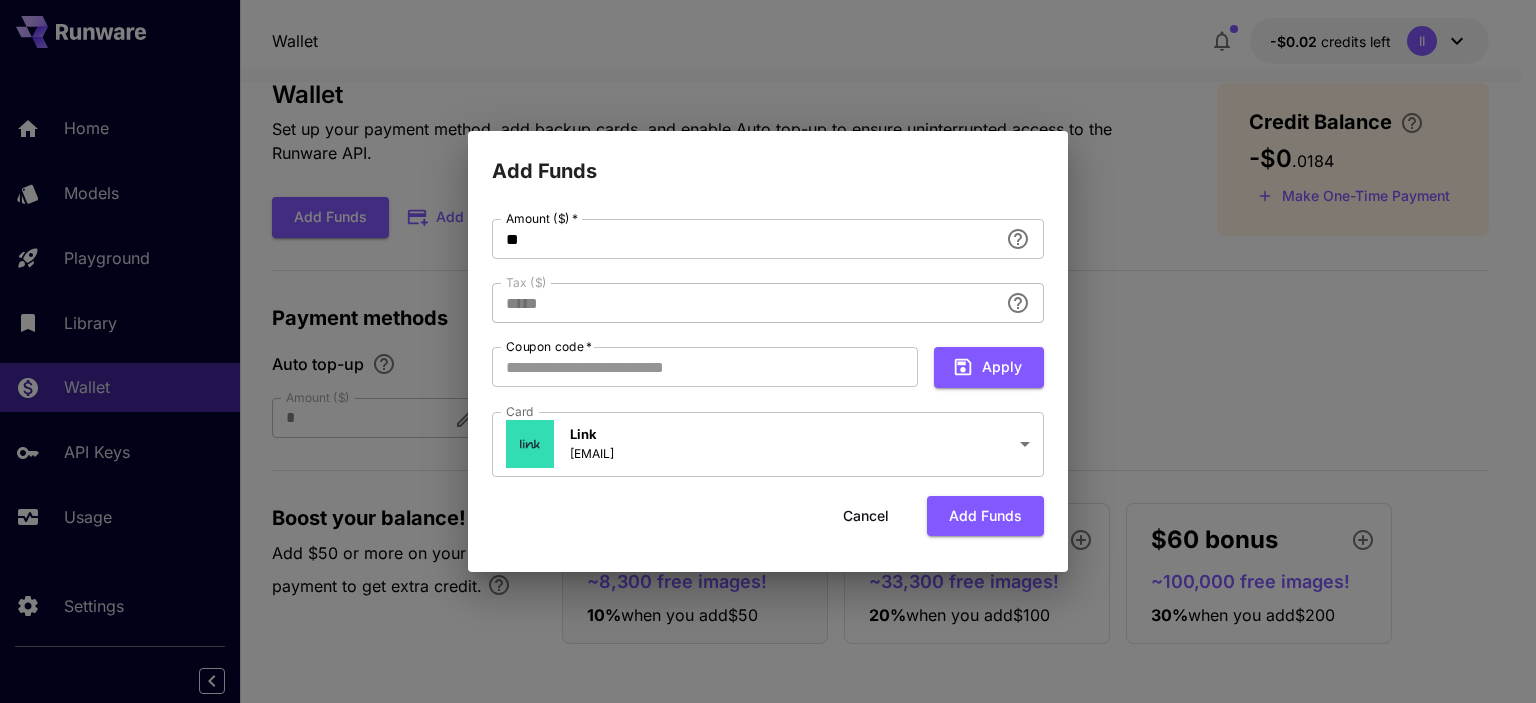 click on "Cancel" at bounding box center (866, 516) 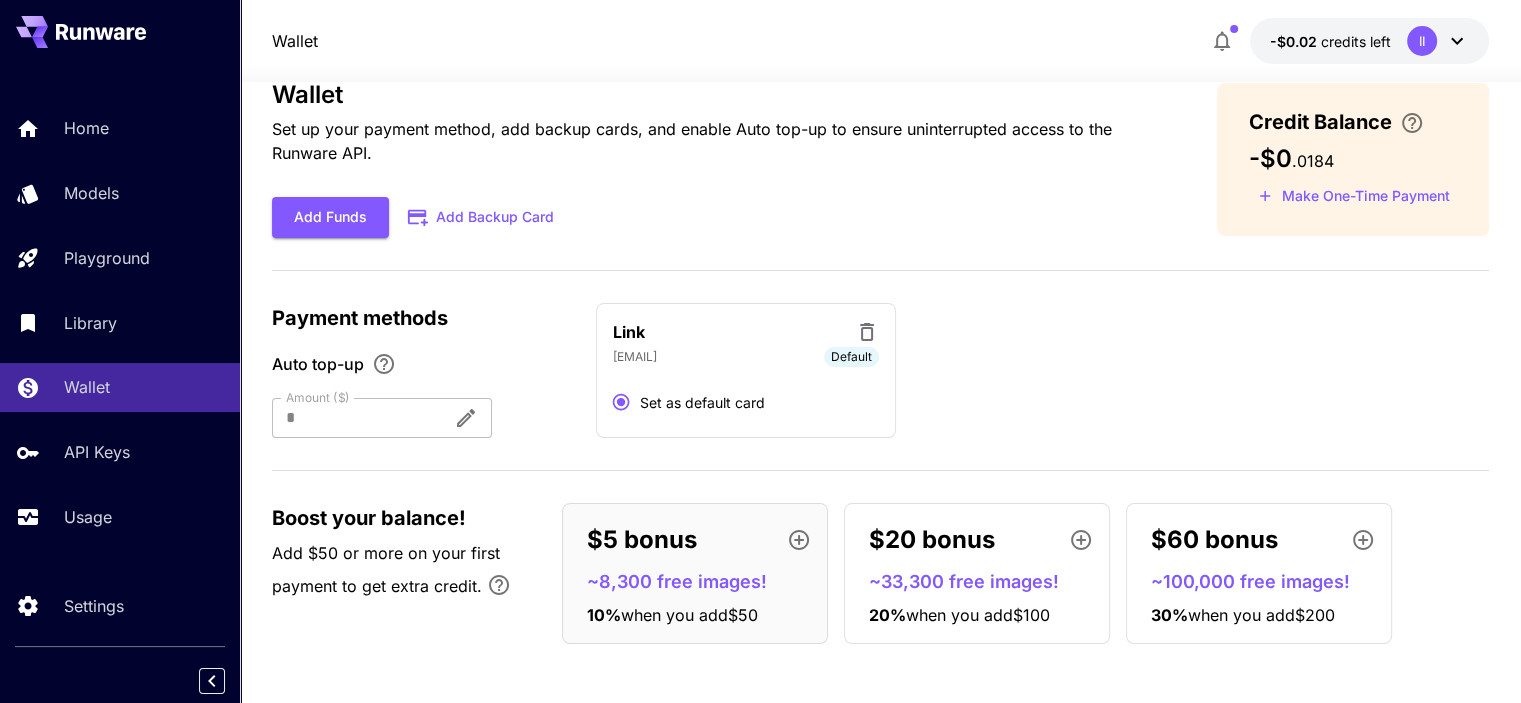 click on "$20 bonus" at bounding box center (985, 540) 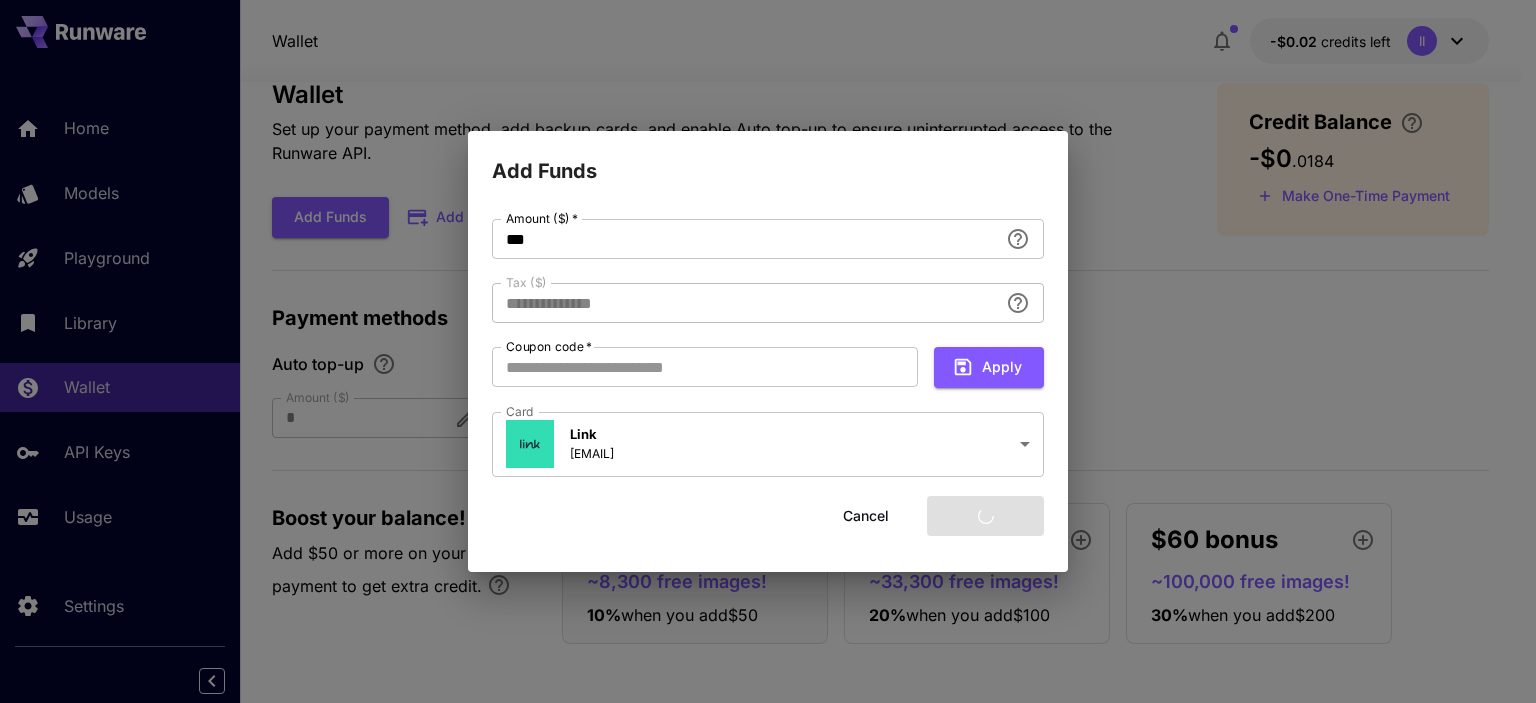 click on "**********" at bounding box center (768, 351) 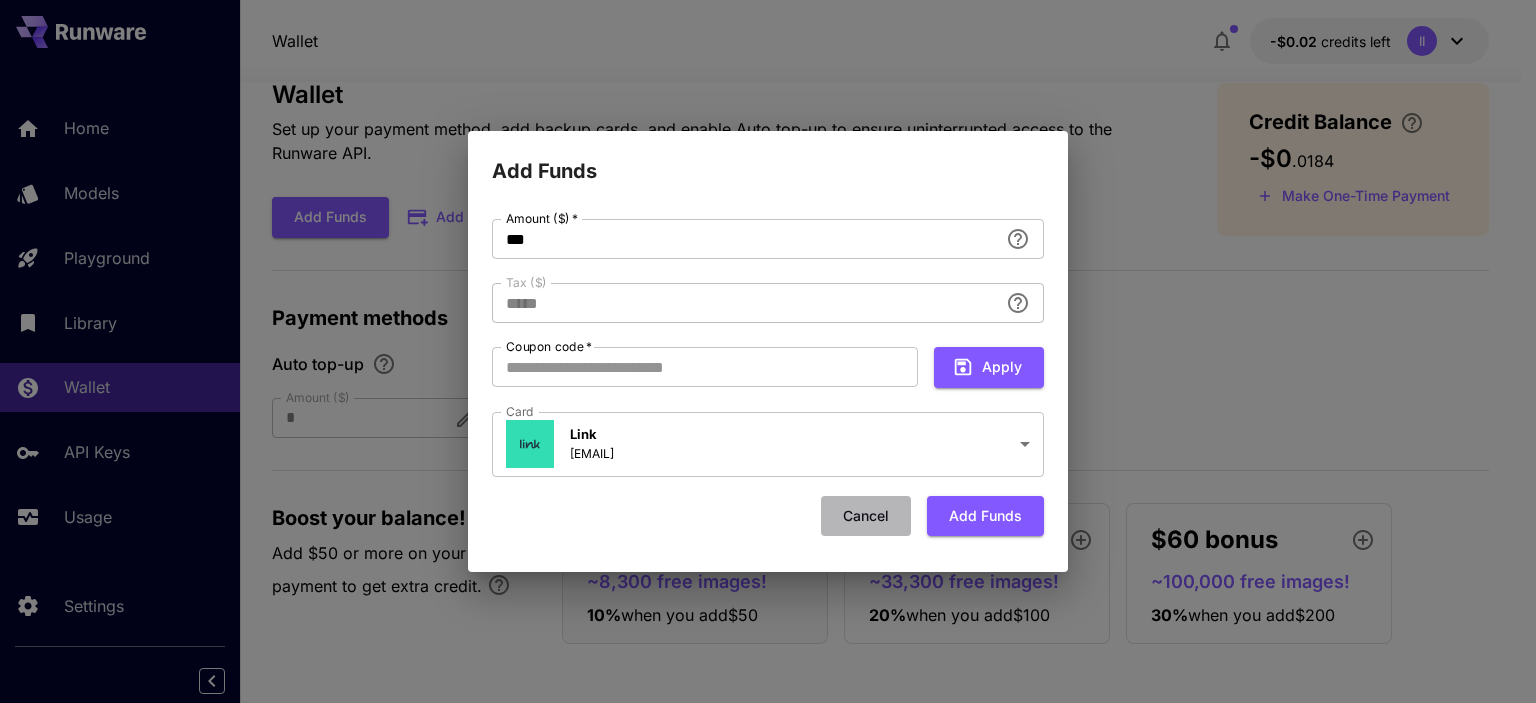 click on "Cancel" at bounding box center (866, 516) 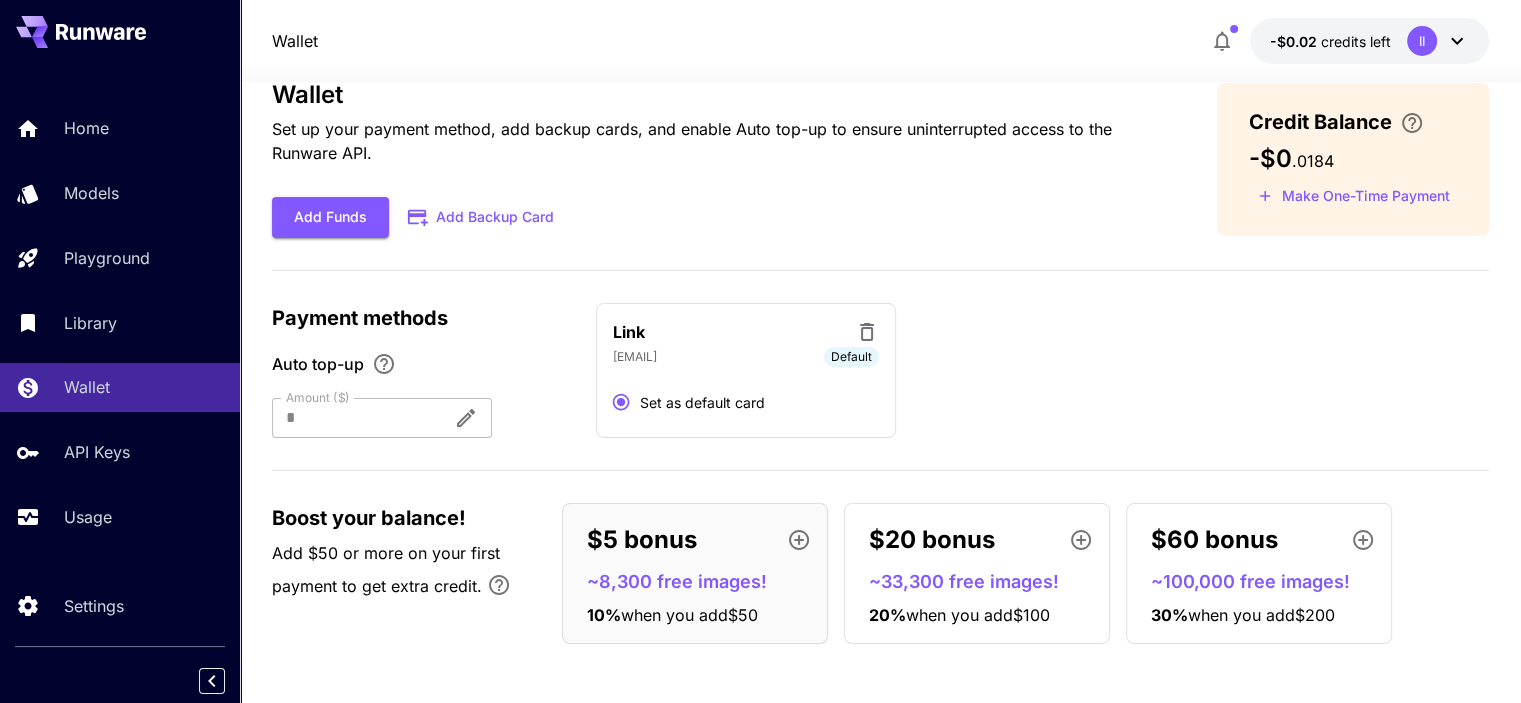 click at bounding box center (354, 418) 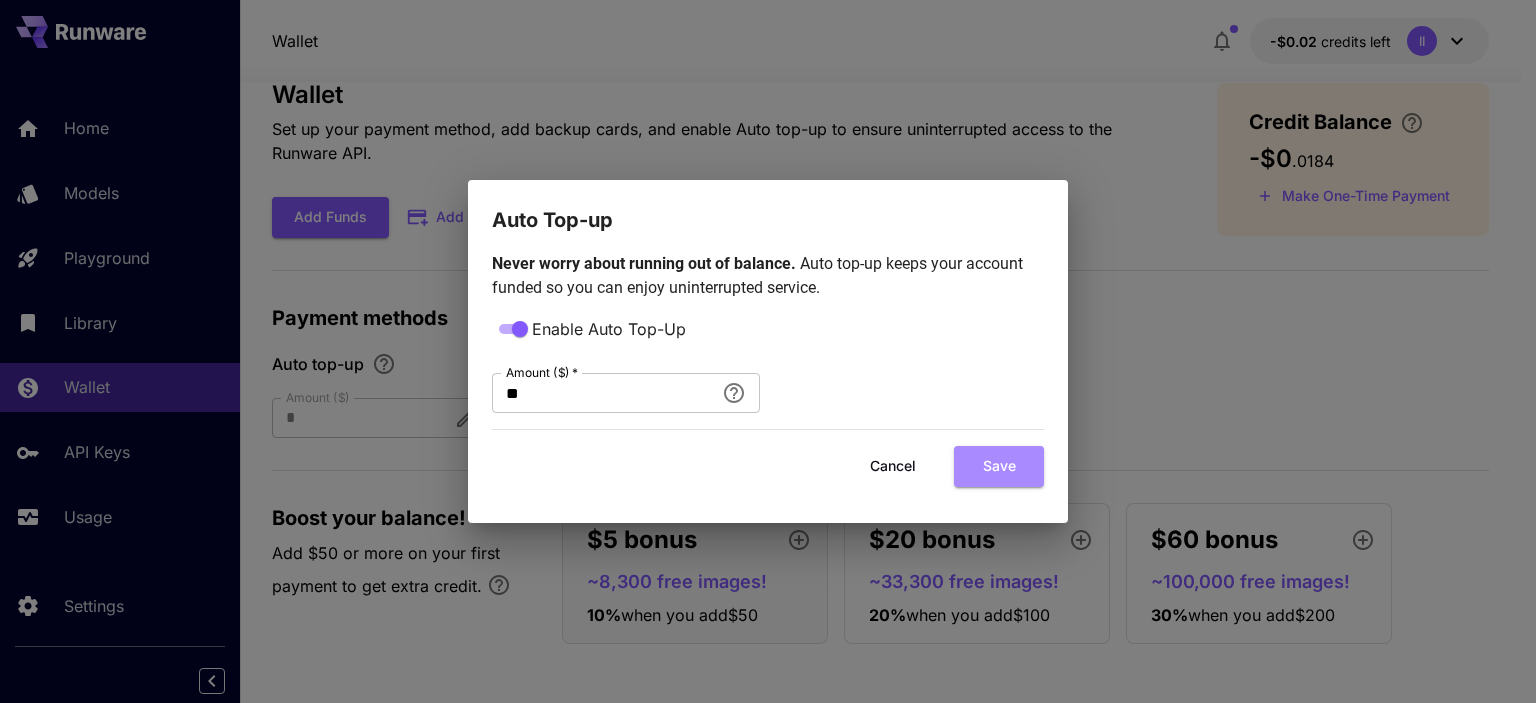 click on "Save" at bounding box center [999, 466] 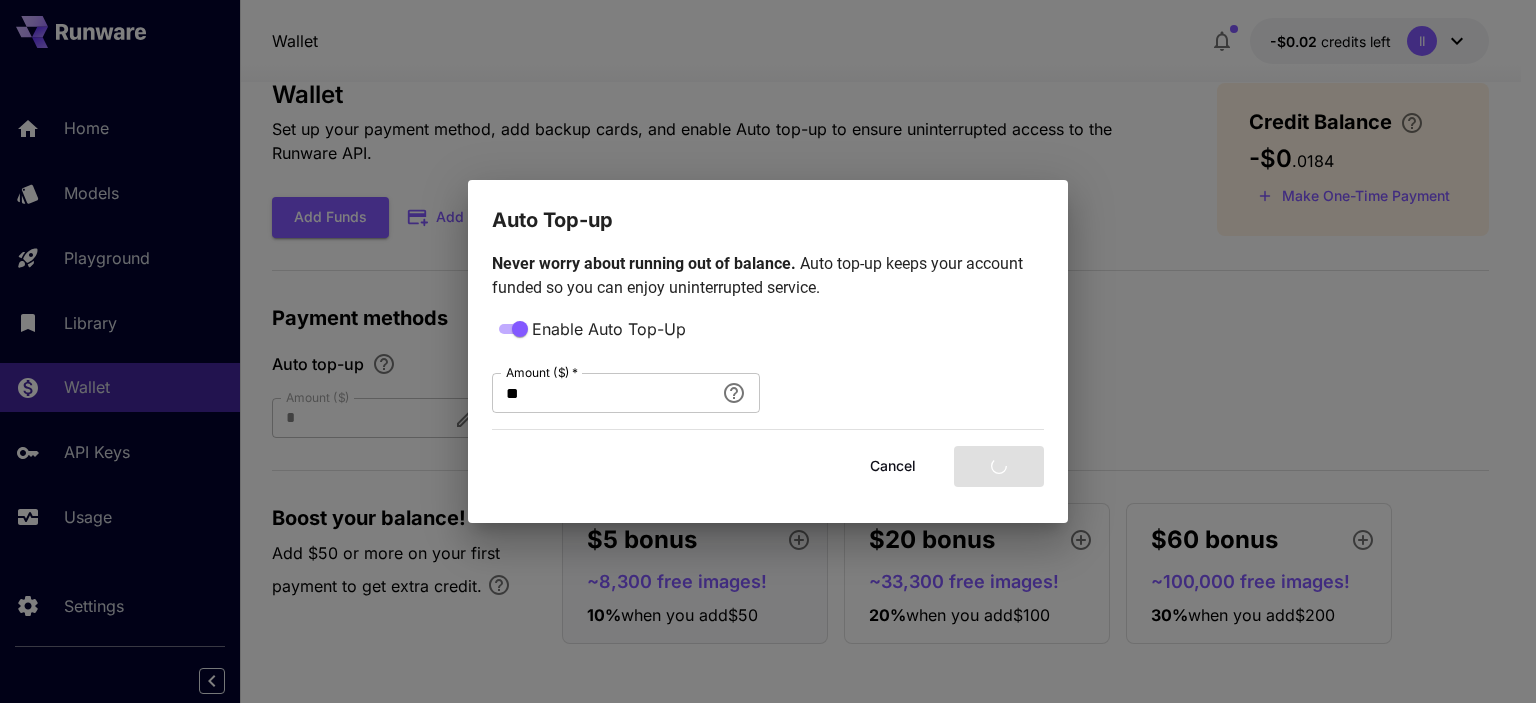 type on "**" 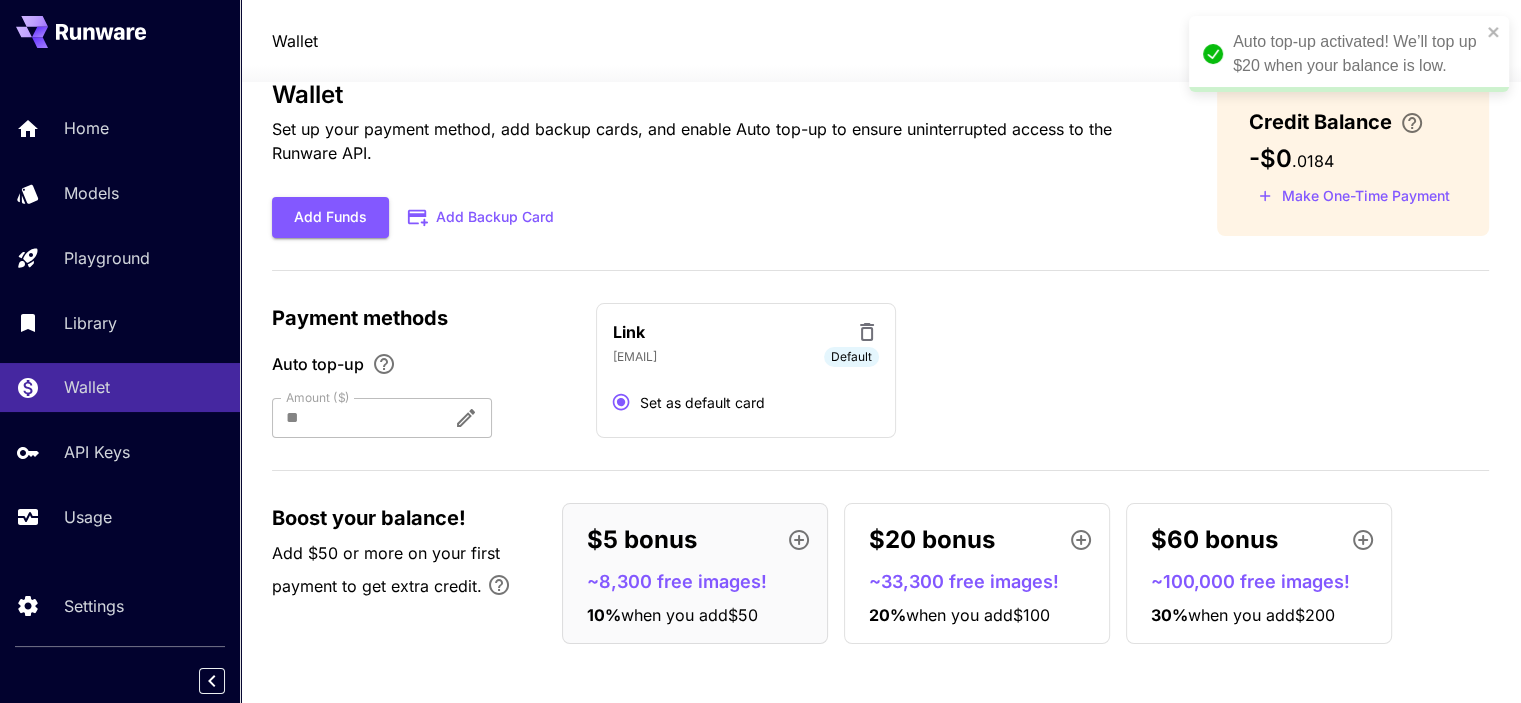 click on "Auto top-up activated! We’ll top up $20 when your balance is low." at bounding box center [1357, 54] 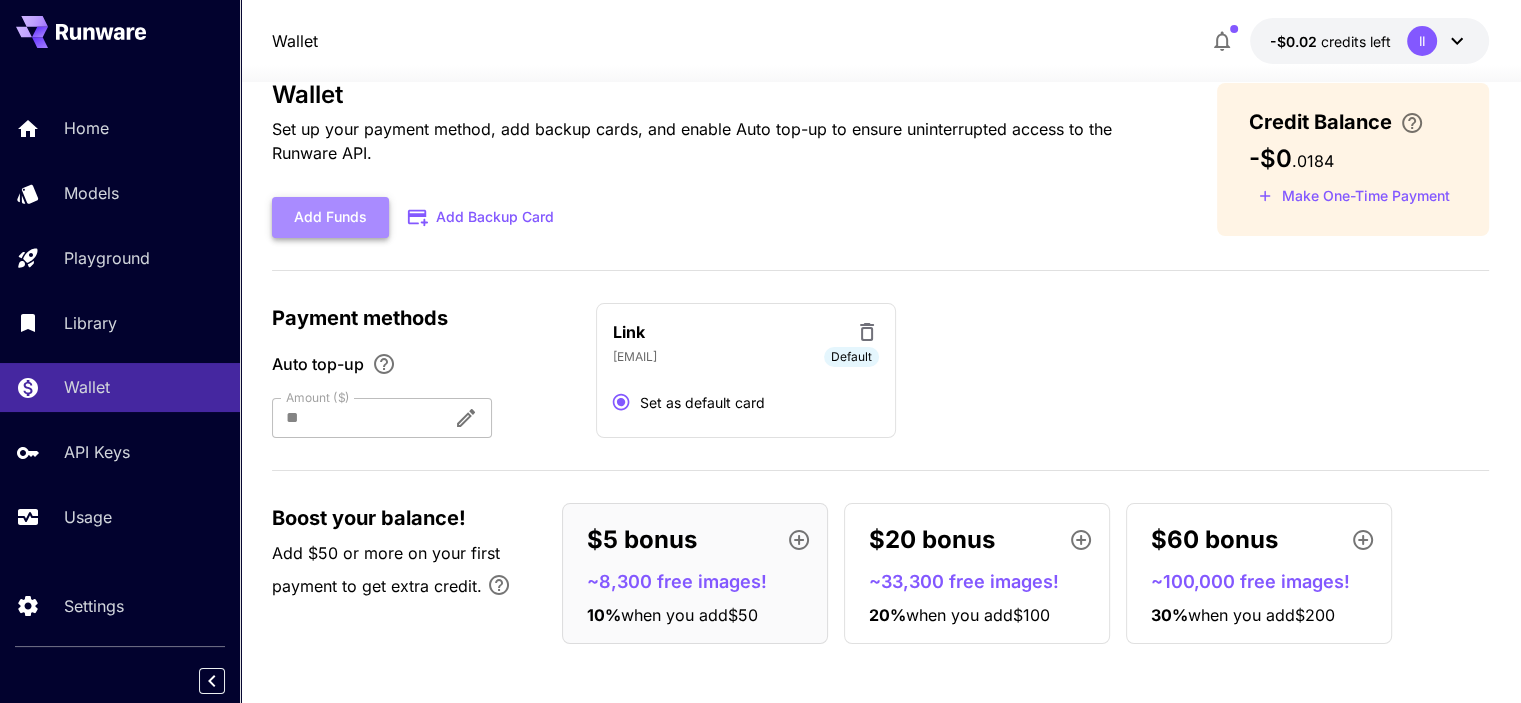 click on "Add Funds" at bounding box center (330, 217) 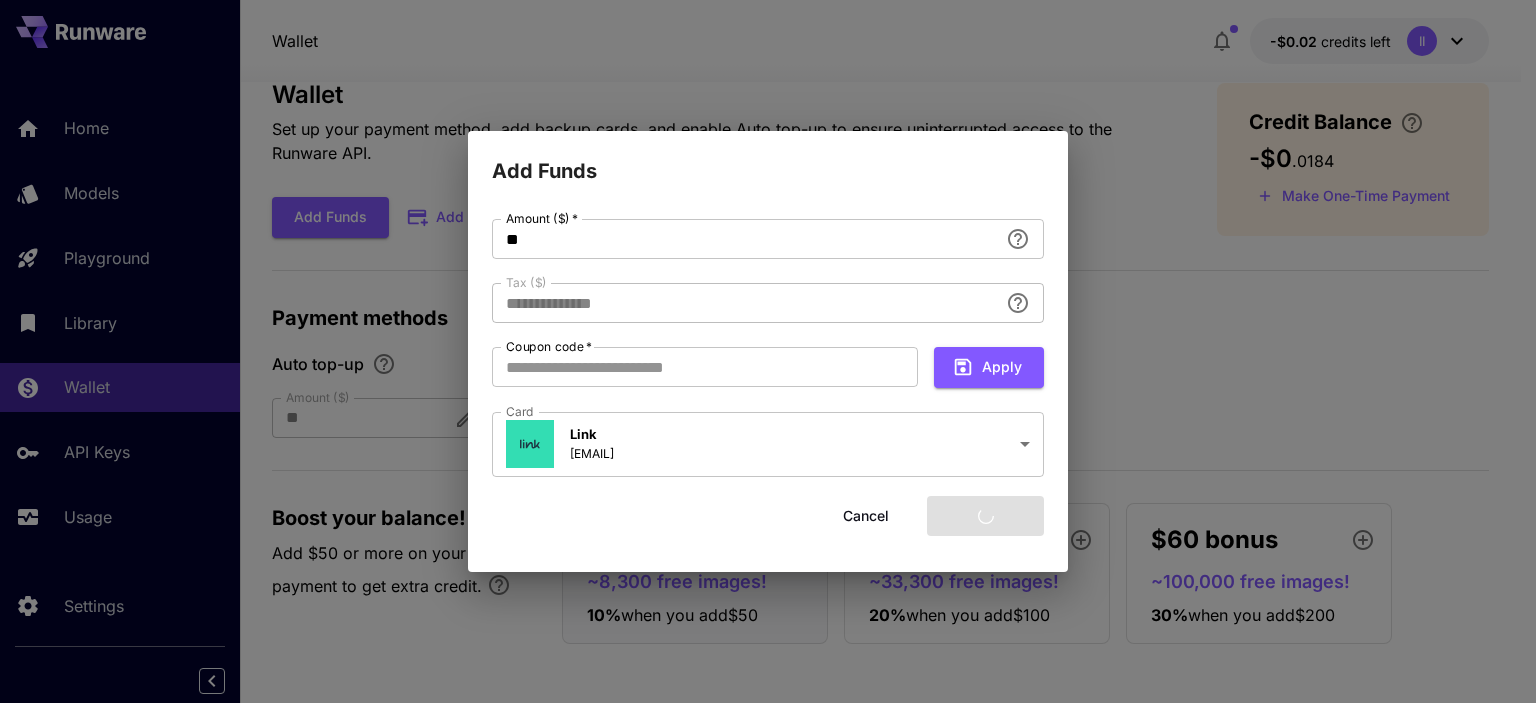 type on "****" 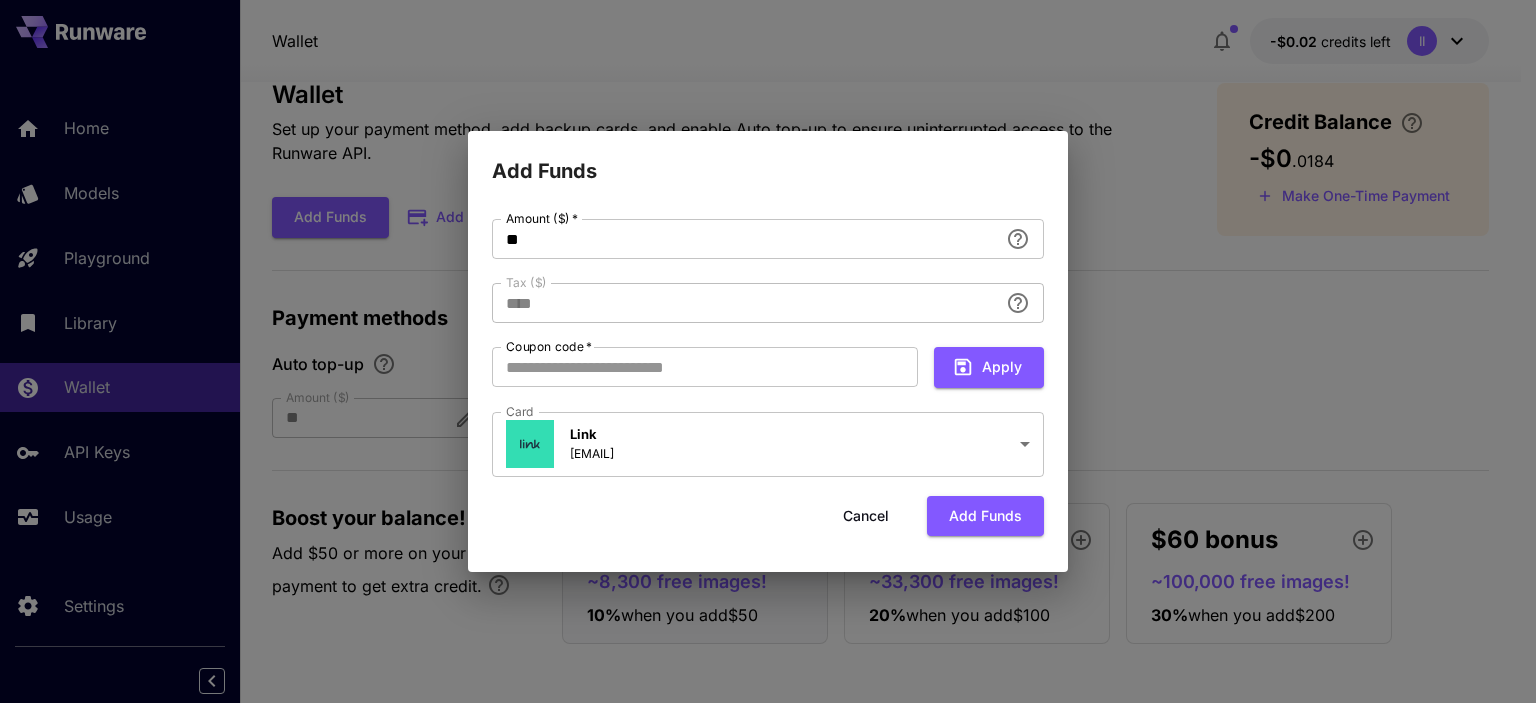 click on "**********" at bounding box center [768, 351] 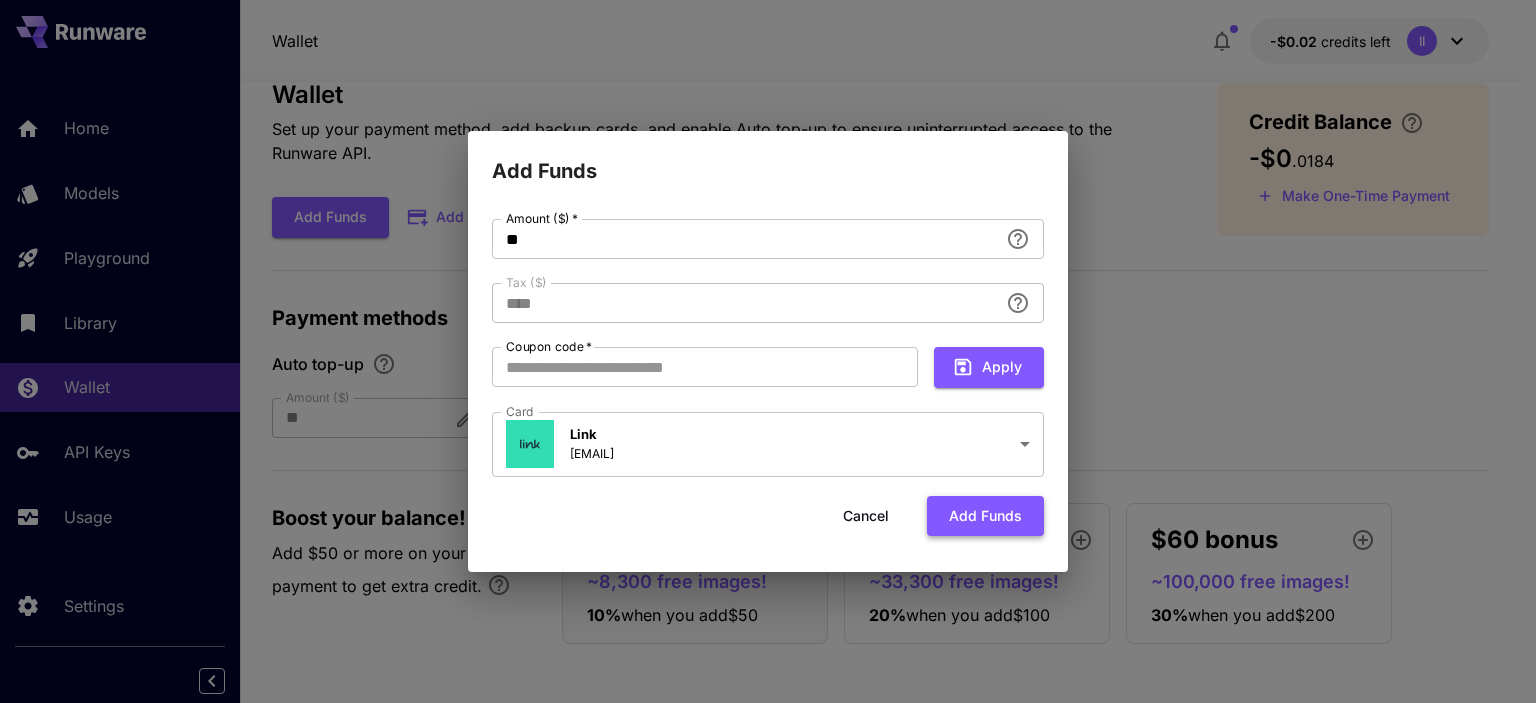 click on "Add funds" at bounding box center [985, 516] 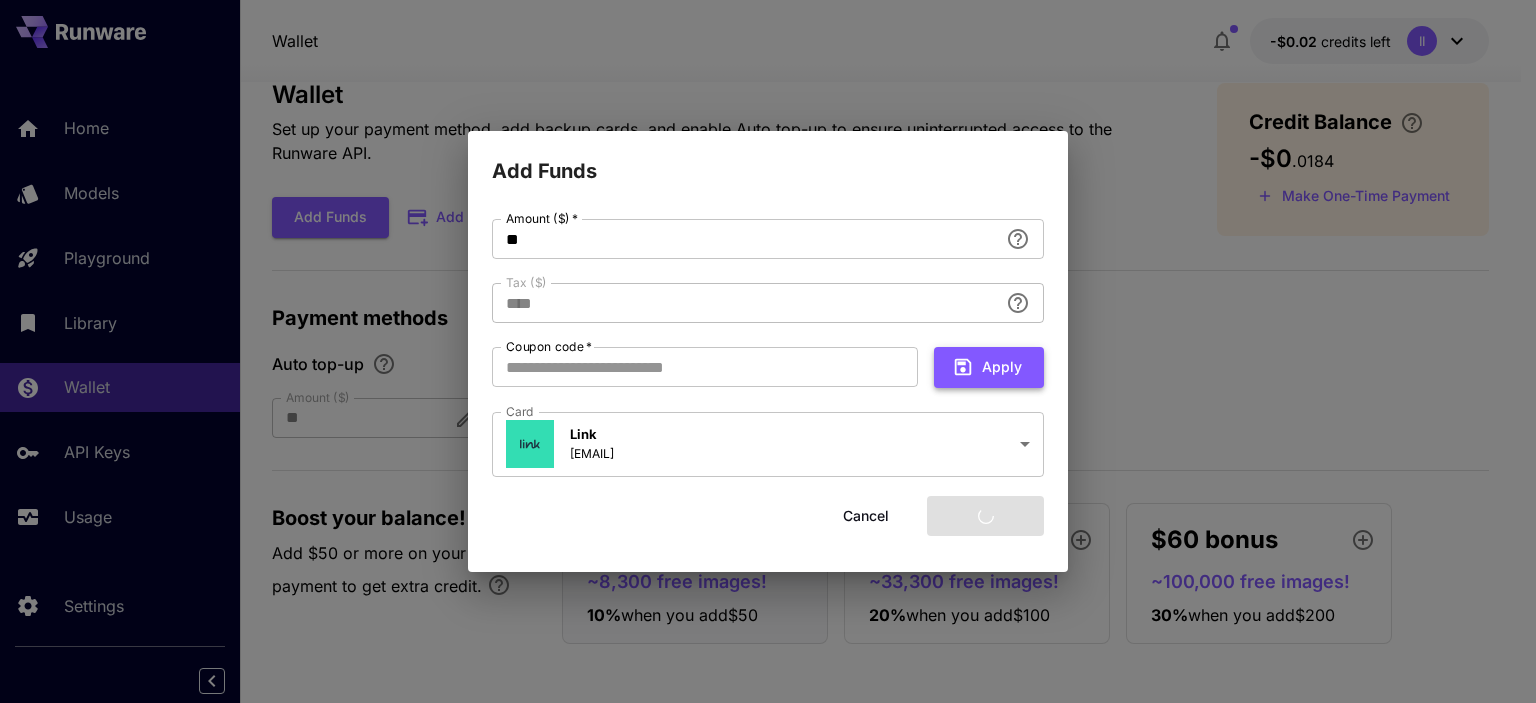 click on "Apply" at bounding box center (989, 367) 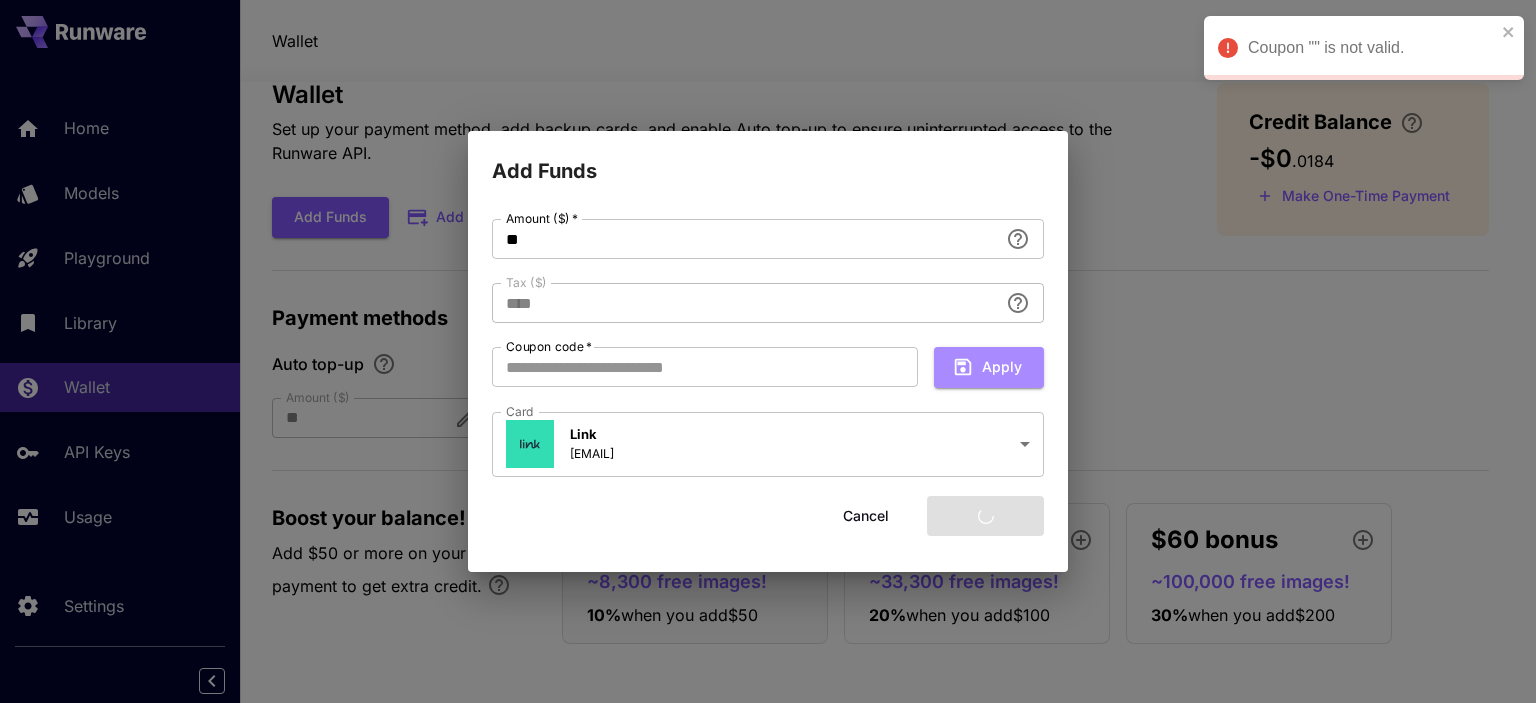 click on "Apply" at bounding box center (989, 367) 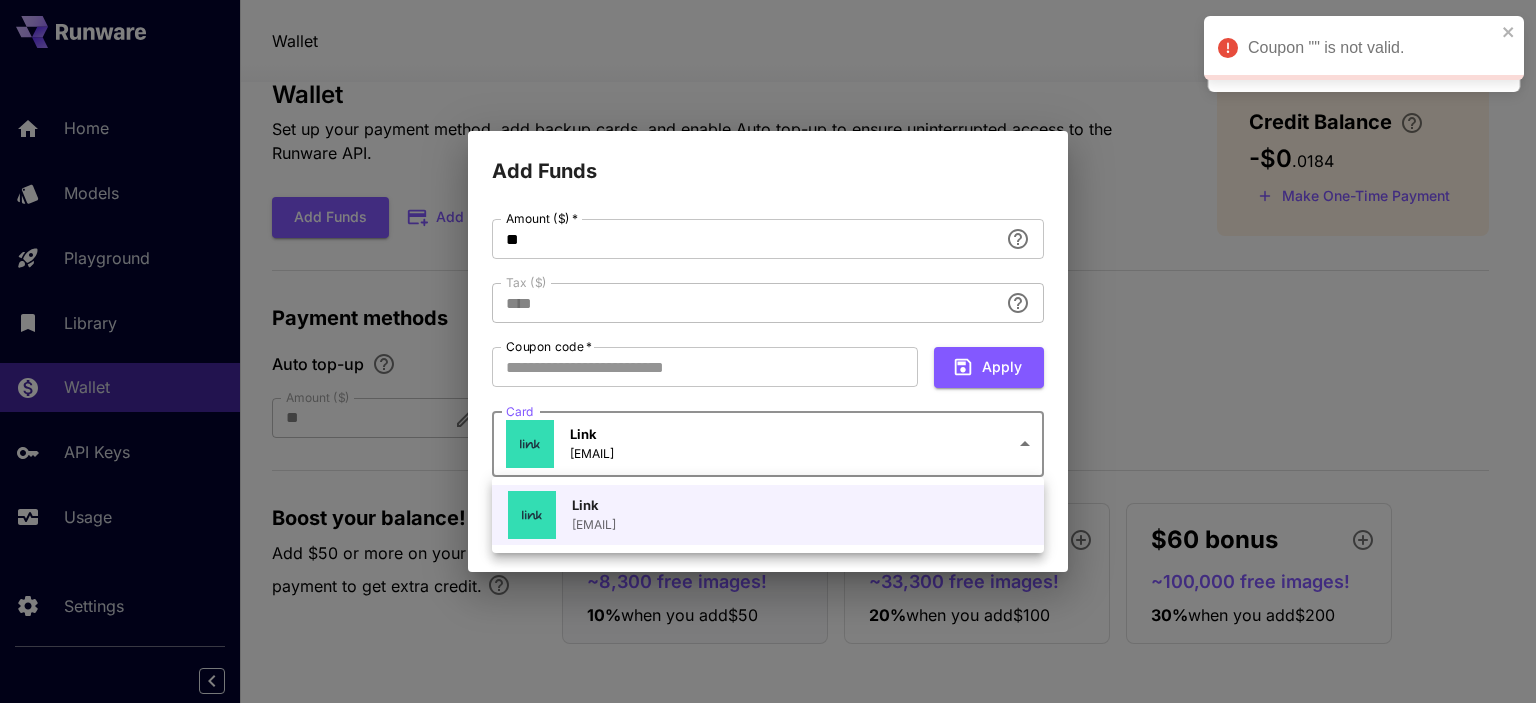 click on "Coupon "" is not valid. Coupon "" is not valid. Home Models Playground Library Wallet API Keys Usage Settings Wallet -$0.02 credits left II Wallet Set up your payment method, add backup cards, and enable Auto top-up to ensure uninterrupted access to the Runware API. Add Funds Add Backup Card Credit Balance -$0 . 0184 Make One-Time Payment Payment methods Auto top-up Amount ($) ** Amount ($) Link [EMAIL] Default Set as default card Boost your balance! Add $50 or more on your first payment to get extra credit. $5 bonus ~8,300 free images! 10 % when you add $50 $20 bonus ~33,300 free images! 20 % when you add $100 $60 bonus ~100,000 free images! 30 % when you add $200
Исходный текст Оцените этот перевод Ваш отзыв поможет нам улучшить Google Переводчик
Add Funds Amount ($)   * ** Amount ($)   * Tax ($)" at bounding box center [768, 329] 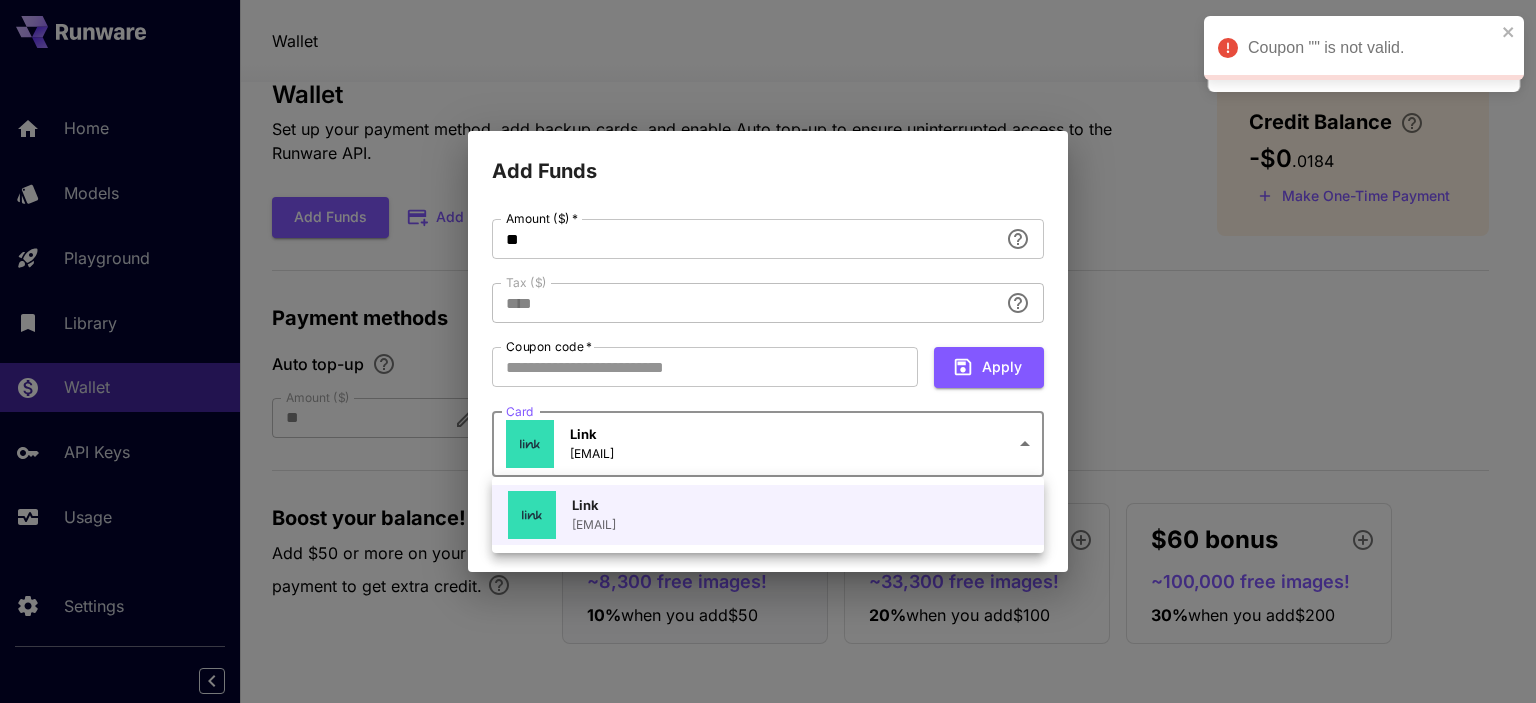 click on "Link [EMAIL]" at bounding box center [708, 515] 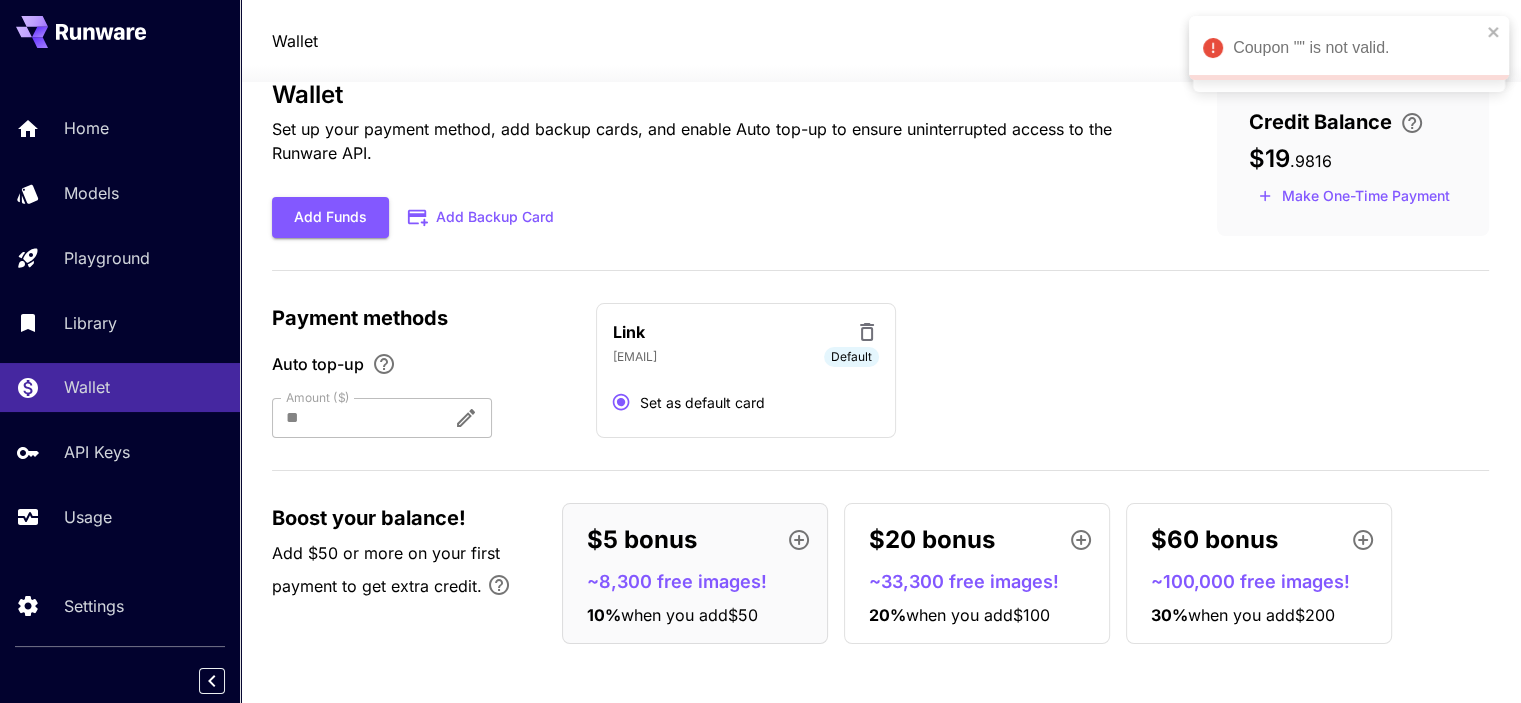 click on "Link [EMAIL] Default Set as default card" at bounding box center (746, 371) 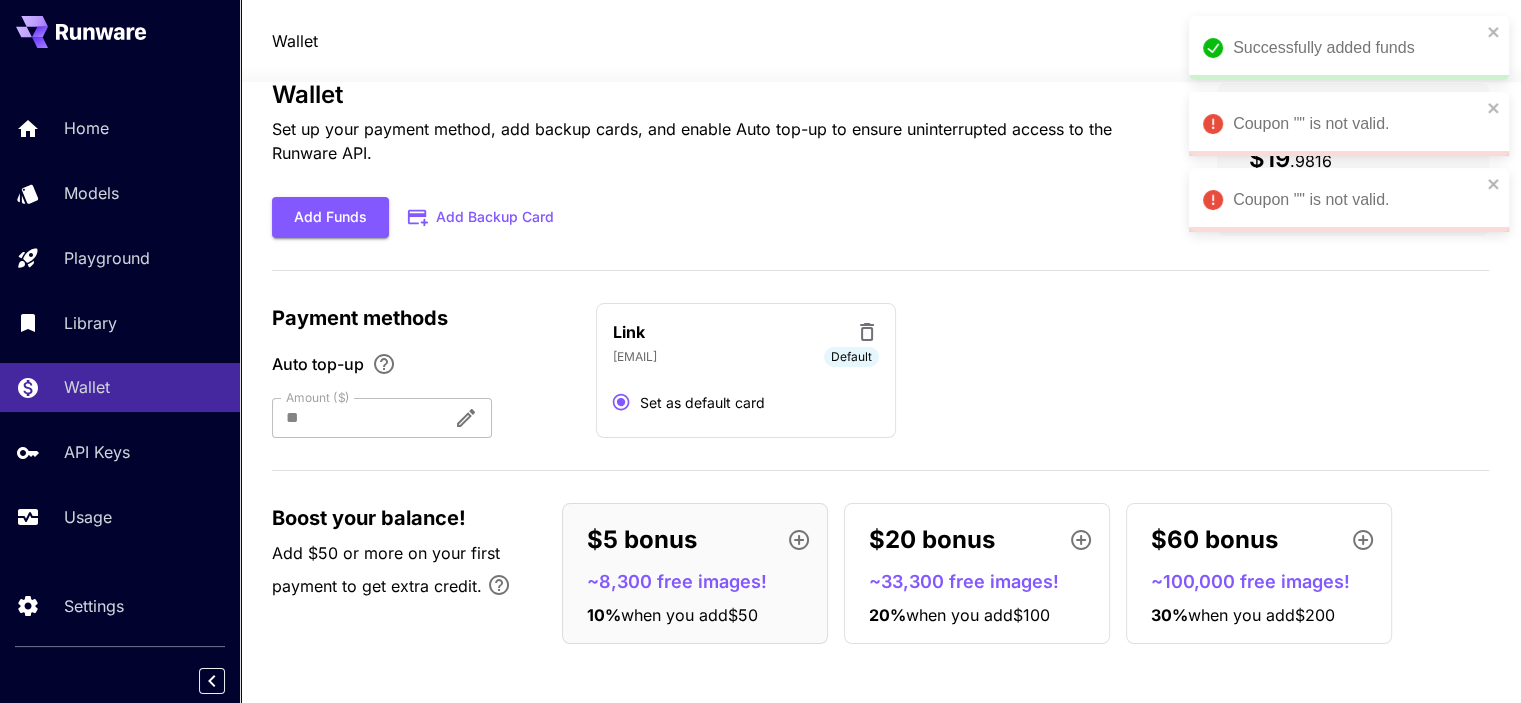 click on "Successfully added funds" at bounding box center (1357, 48) 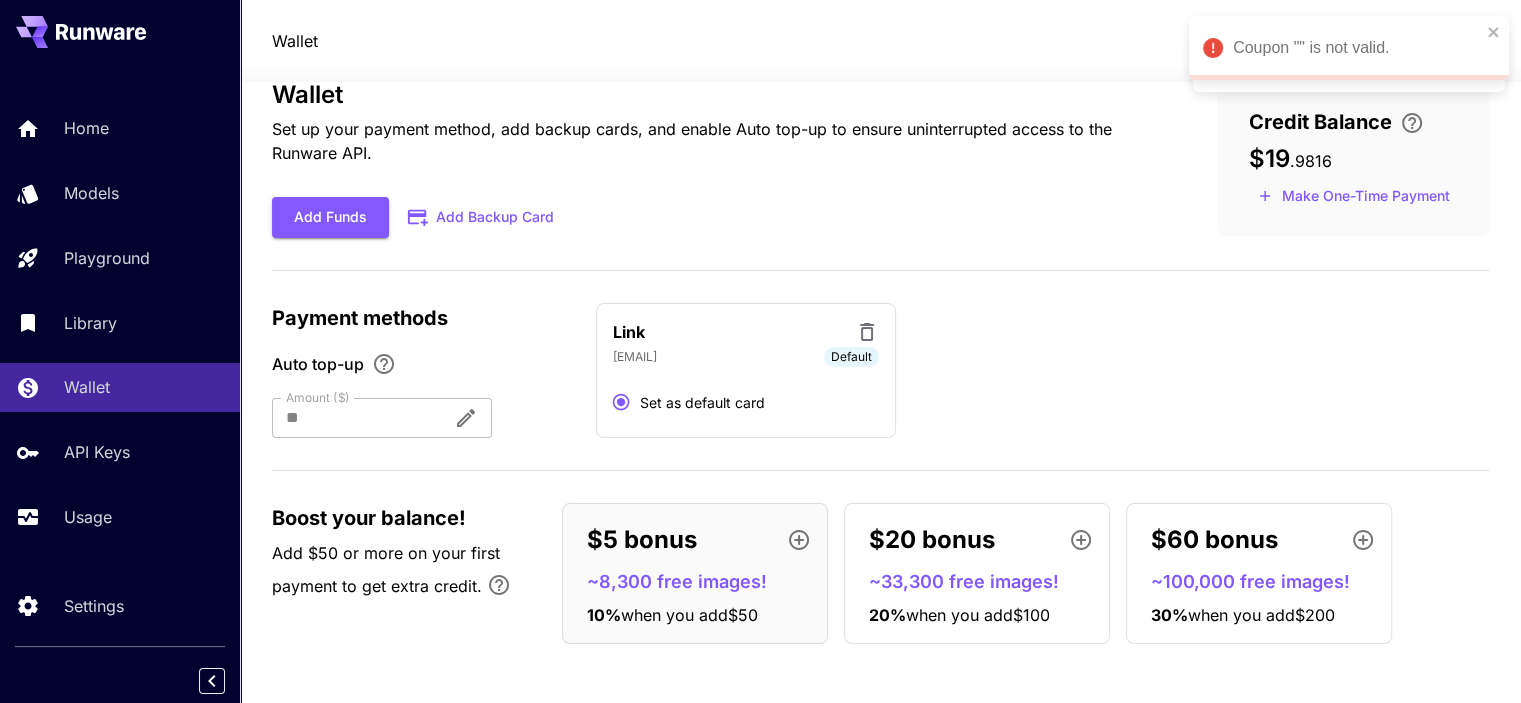 click on "Link" at bounding box center [629, 332] 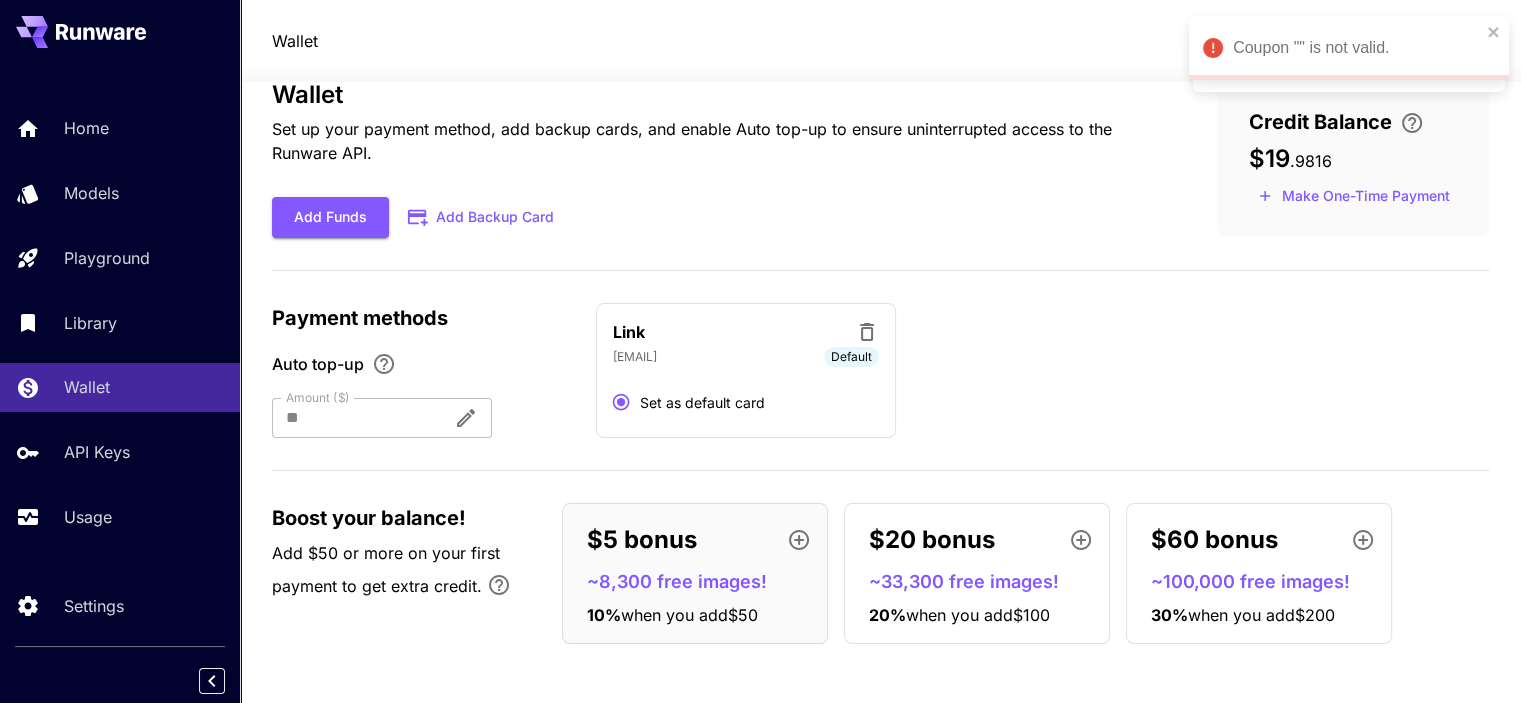 click on "Set as default card" at bounding box center [702, 402] 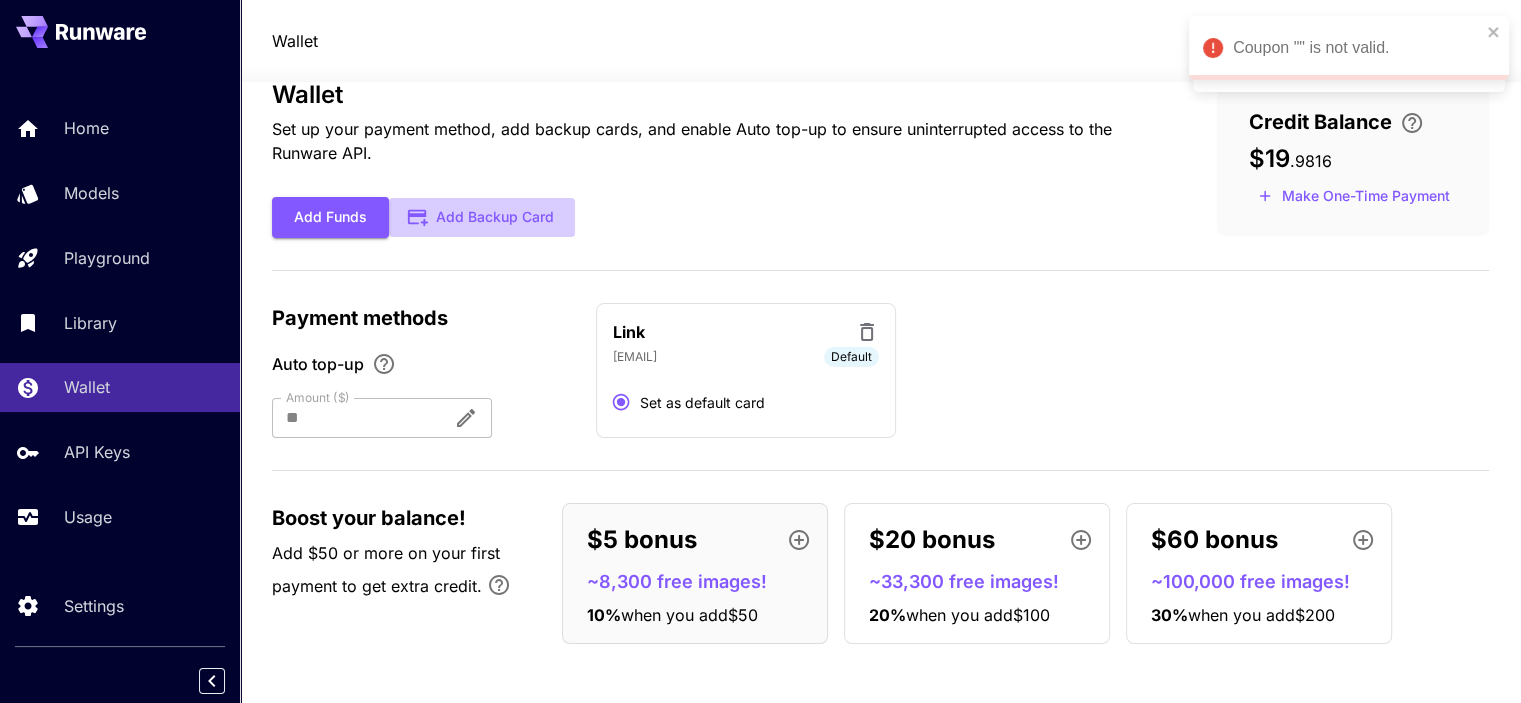 click on "Add Backup Card" at bounding box center [482, 217] 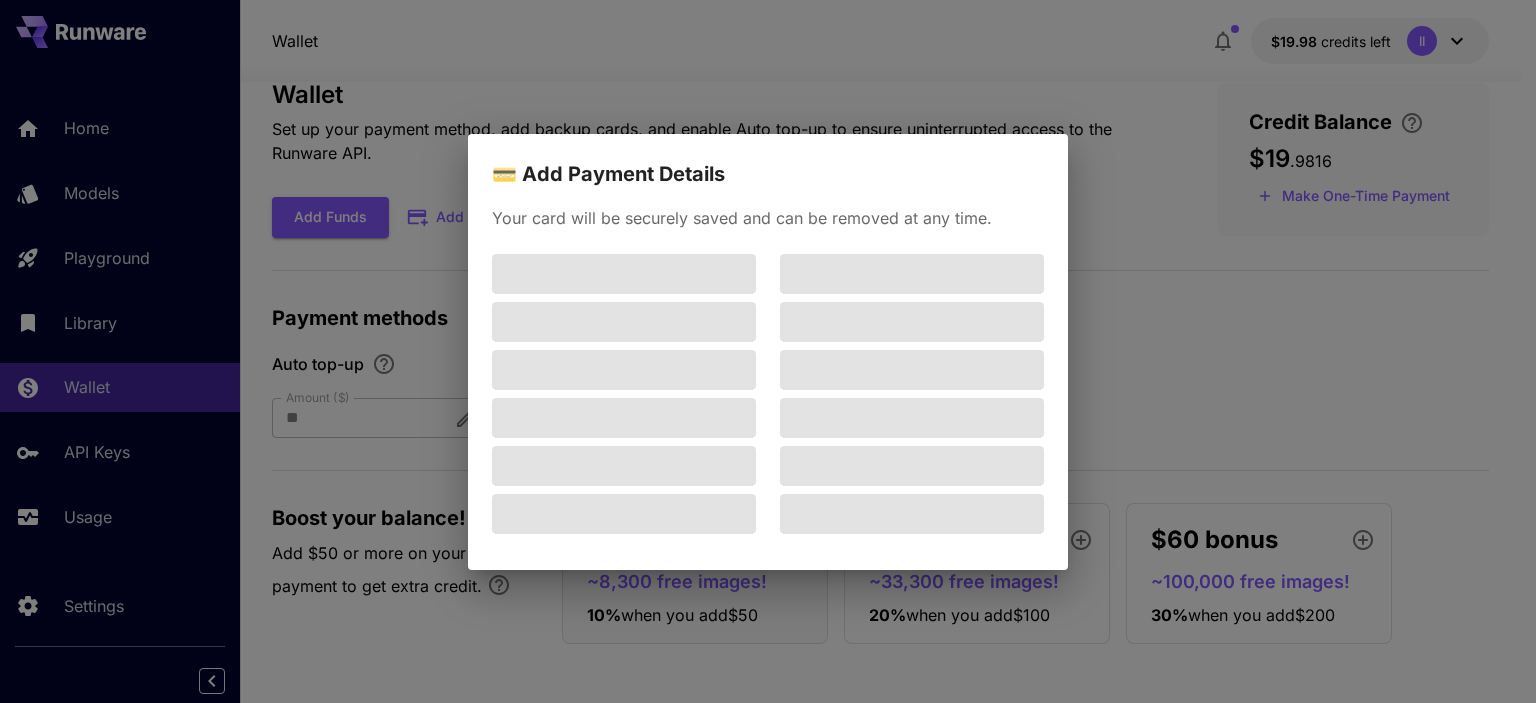 click on "💳 Add Payment Details Your card will be securely saved and can be removed at any time." at bounding box center (768, 351) 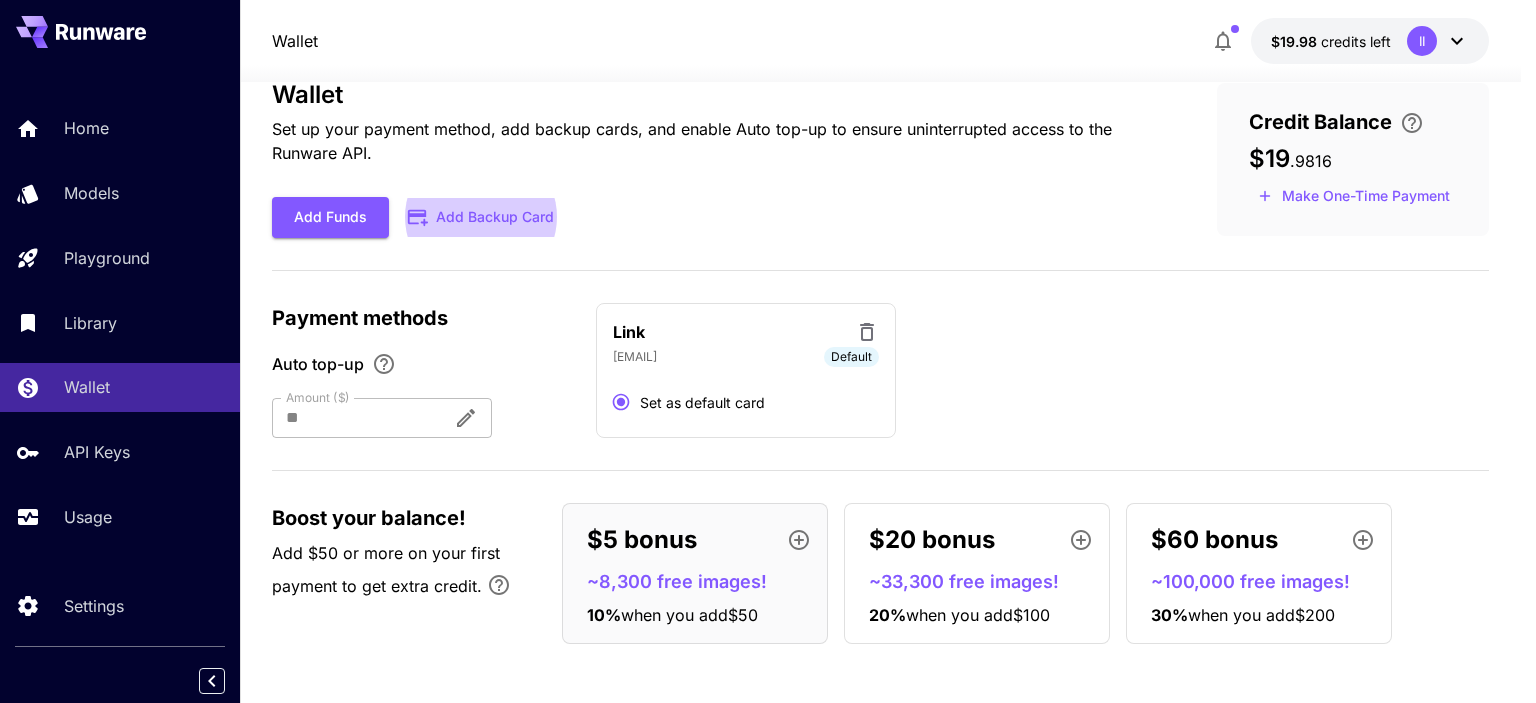 type 